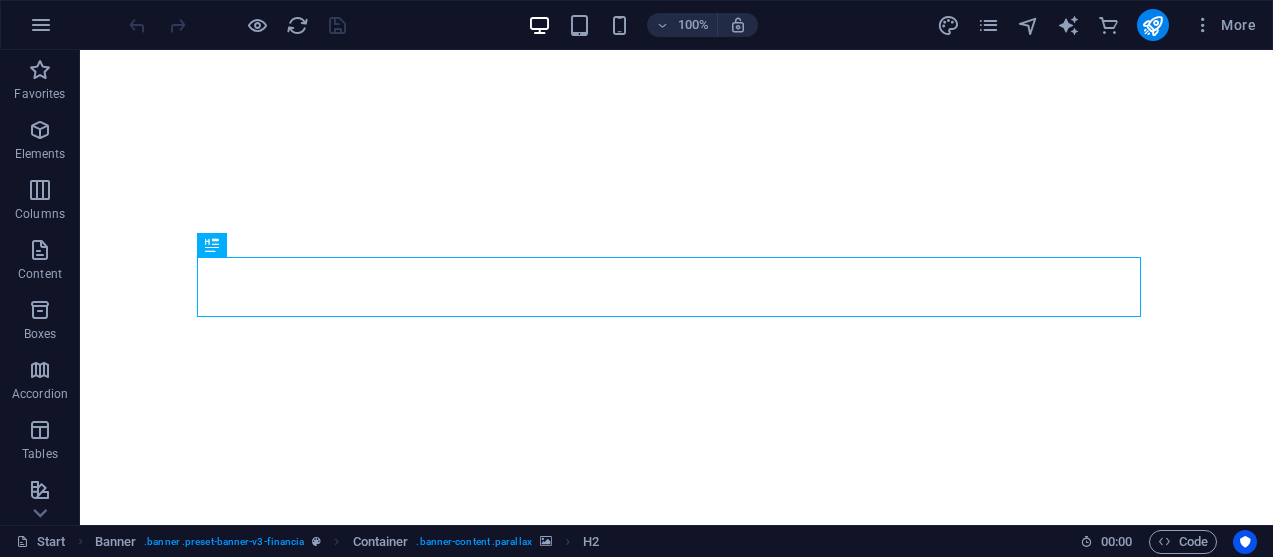 scroll, scrollTop: 0, scrollLeft: 0, axis: both 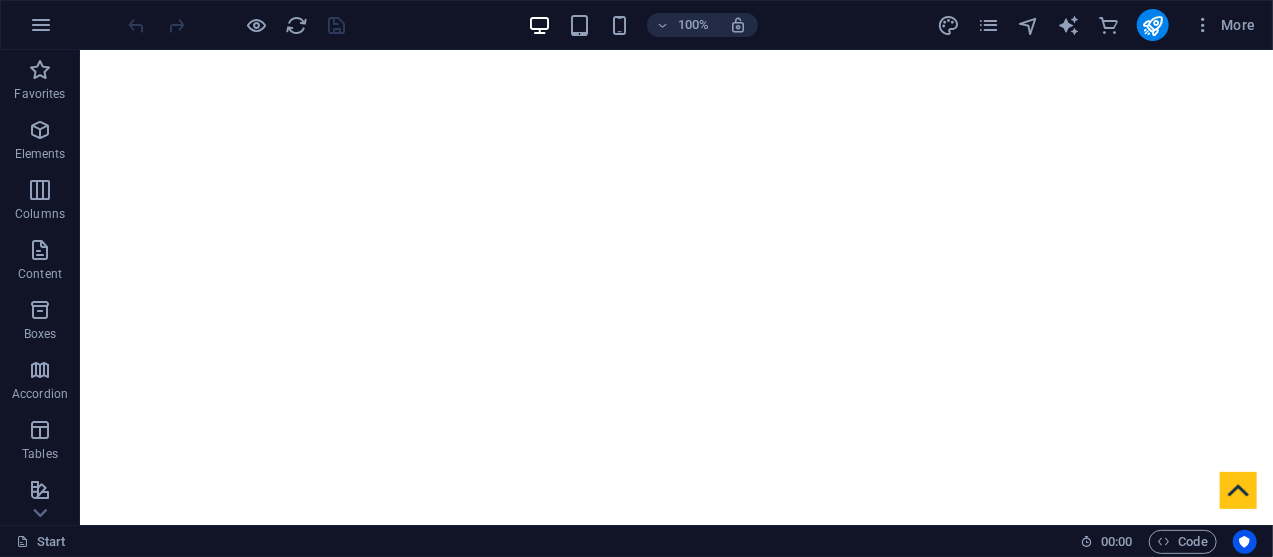 drag, startPoint x: 1261, startPoint y: 90, endPoint x: 1309, endPoint y: 94, distance: 48.166378 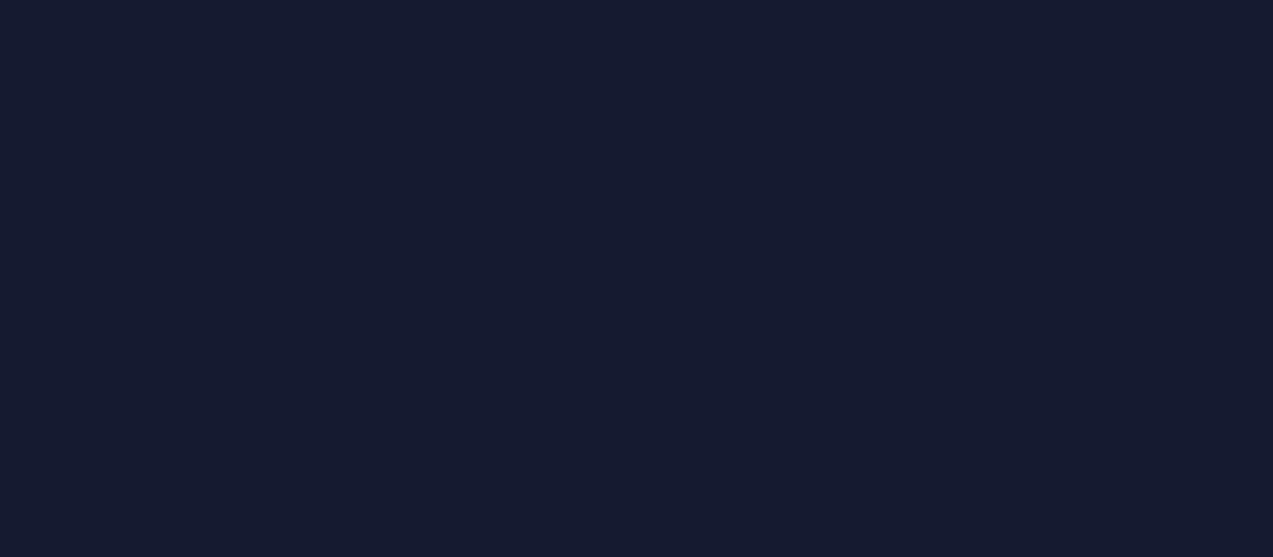 scroll, scrollTop: 0, scrollLeft: 0, axis: both 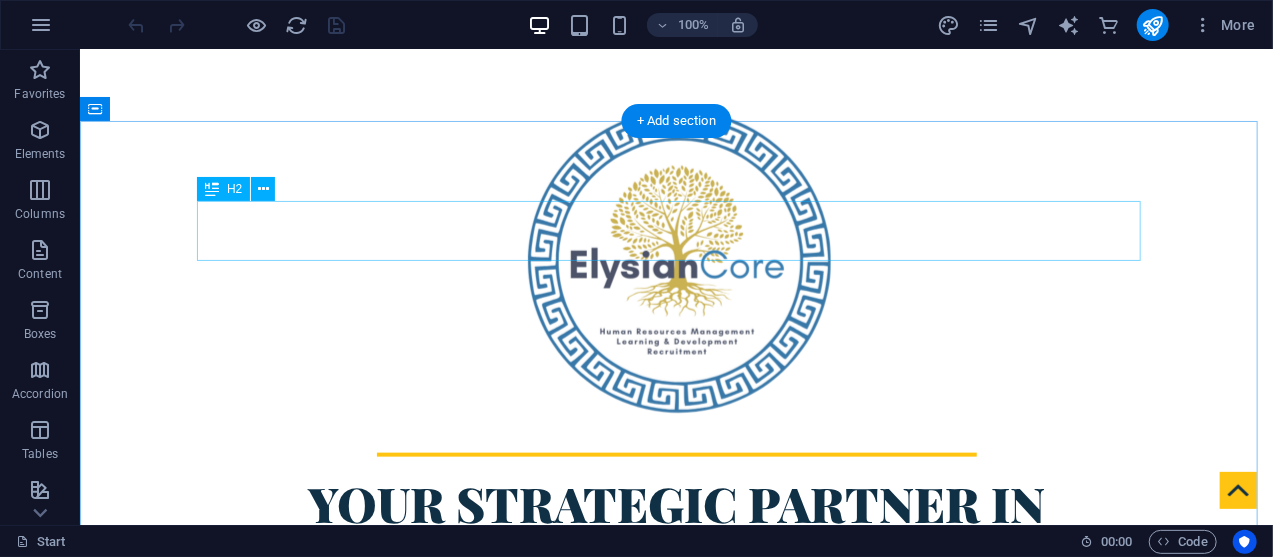 click on "About elysiancore.co.za" at bounding box center (676, 986) 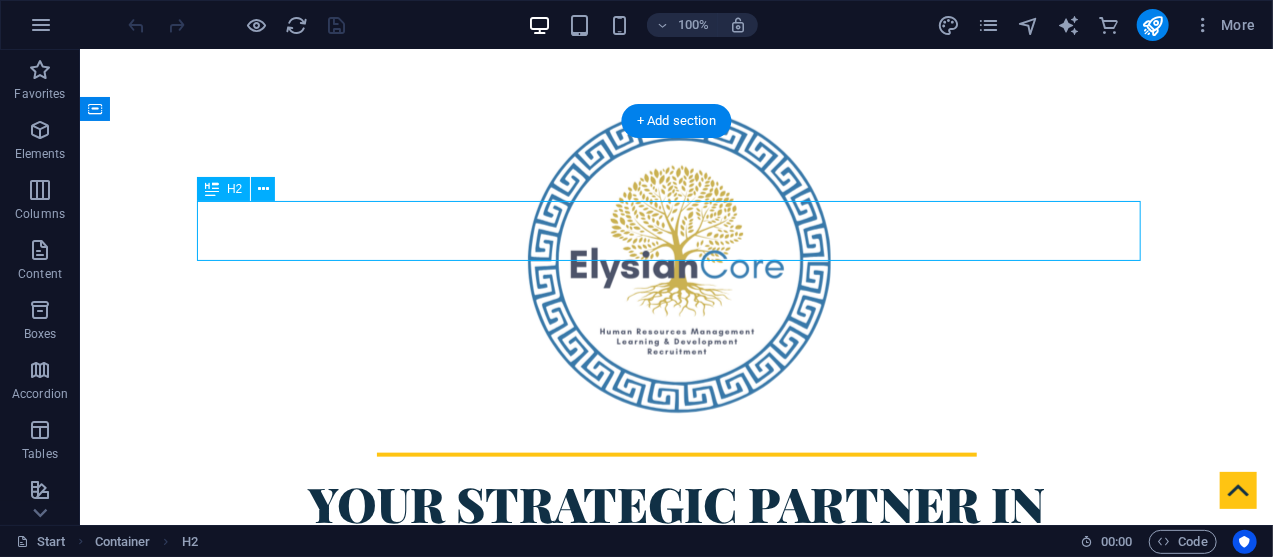 click on "About elysiancore.co.za" at bounding box center (676, 986) 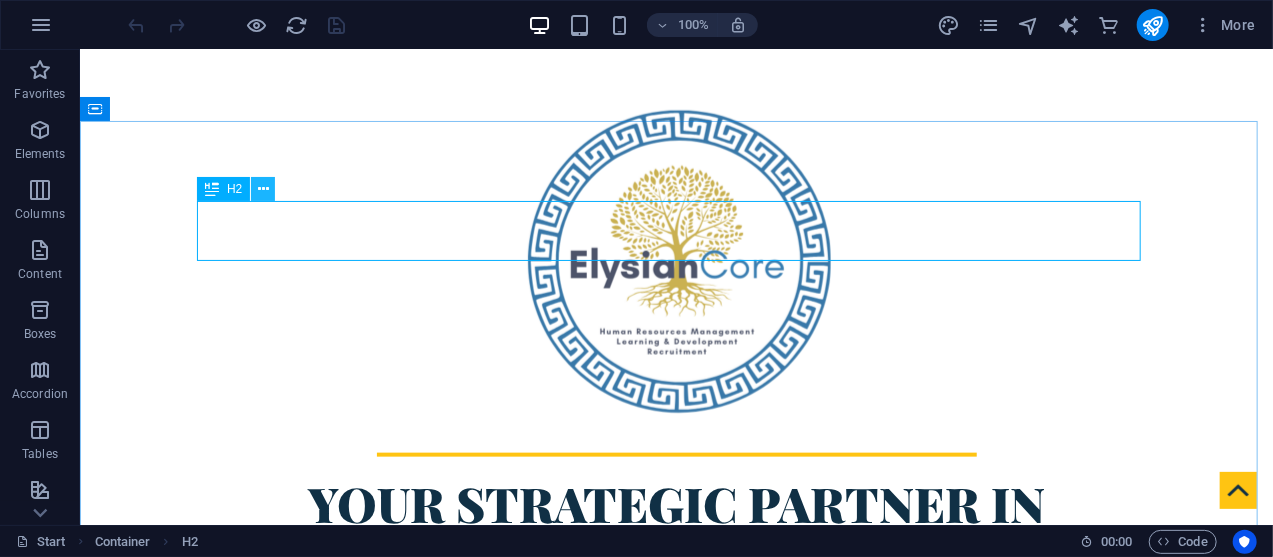 click at bounding box center [263, 189] 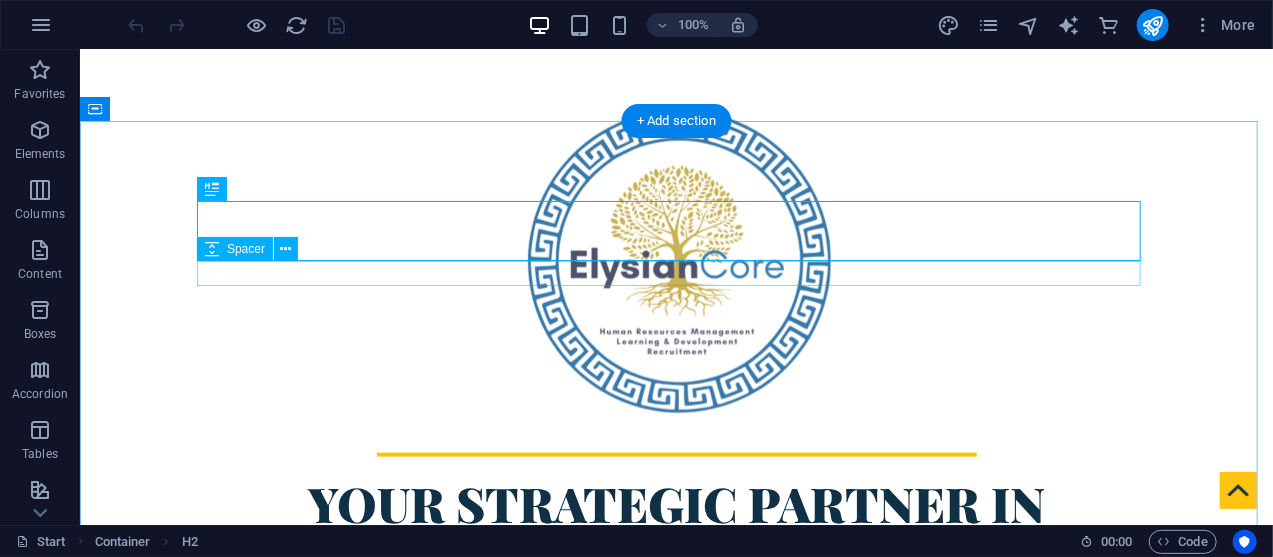 click at bounding box center [676, 1028] 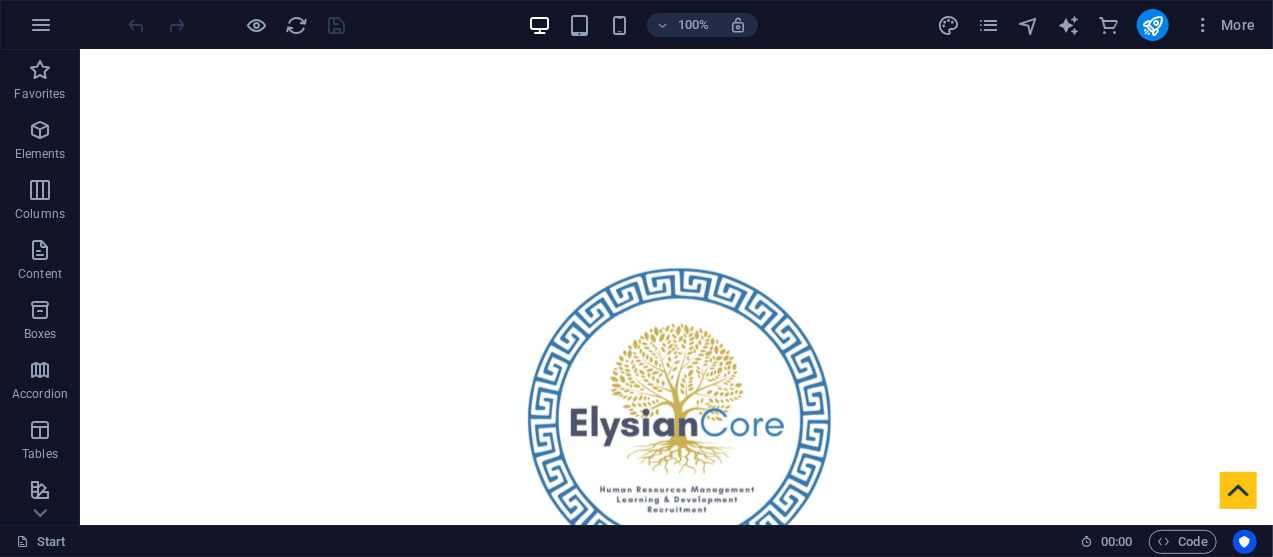 scroll, scrollTop: 738, scrollLeft: 0, axis: vertical 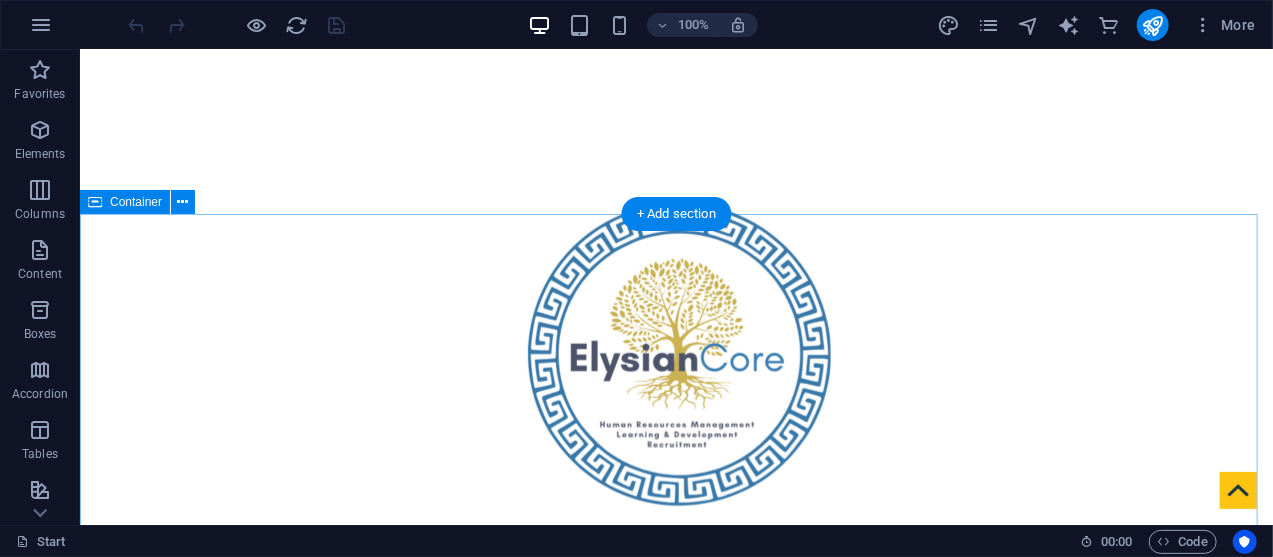 click on "About  elysiancore.co.za Why We Exist At ElysianCore, we believe that  when leaders lead from within, organisations thrive from the inside out . We exist to reimagine leadership and culture in a way that’s deeply human, strategically bold, and systemically impactful. Because in a world of constant change, sustainable success depends on one thing: the strength of your people. How We Work We fuse behavioural science, business strategy, and values-based leadership to transform how people lead, learn, and grow. Our approach is both  evidence-informed and emotionally intelligent  blending data with insight and systems with soul. Whether we’re designing an L&D strategy, facilitating a workshop, or reshaping HR processes, we meet organisations where they are and guide them to where they need to go. What We Do We offer high-impact, human-centric services across: Human Resource Management:  From compliance to culture, we streamline and elevate your people practices. Learning & Development Strategies:" at bounding box center [675, 1467] 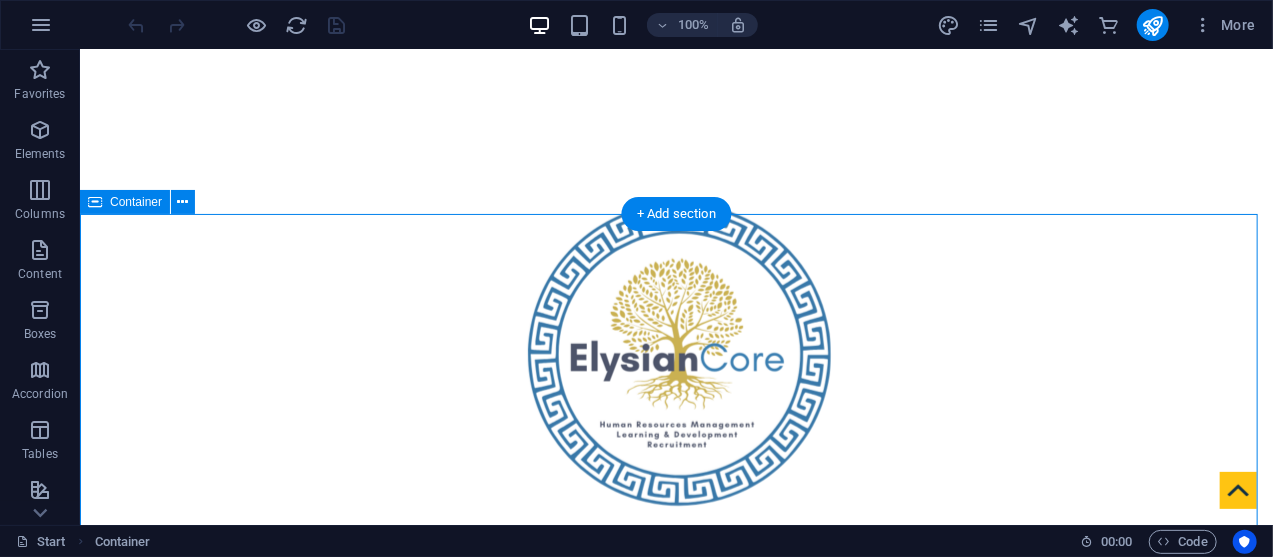click on "About  elysiancore.co.za Why We Exist At ElysianCore, we believe that  when leaders lead from within, organisations thrive from the inside out . We exist to reimagine leadership and culture in a way that’s deeply human, strategically bold, and systemically impactful. Because in a world of constant change, sustainable success depends on one thing: the strength of your people. How We Work We fuse behavioural science, business strategy, and values-based leadership to transform how people lead, learn, and grow. Our approach is both  evidence-informed and emotionally intelligent  blending data with insight and systems with soul. Whether we’re designing an L&D strategy, facilitating a workshop, or reshaping HR processes, we meet organisations where they are and guide them to where they need to go. What We Do We offer high-impact, human-centric services across: Human Resource Management:  From compliance to culture, we streamline and elevate your people practices. Learning & Development Strategies:" at bounding box center (675, 1467) 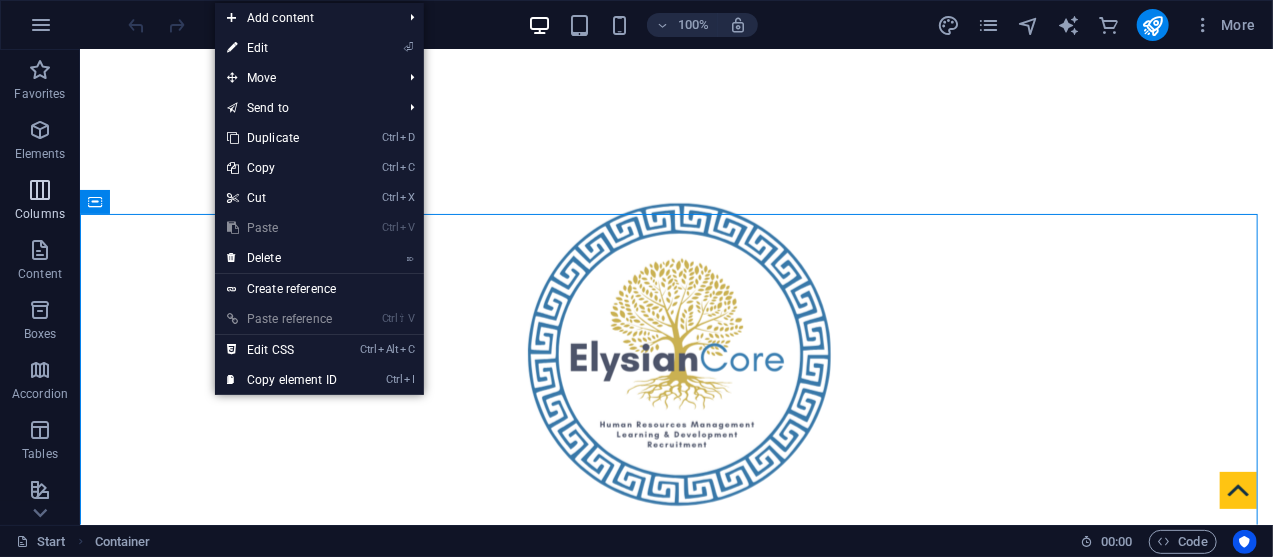 click at bounding box center [40, 190] 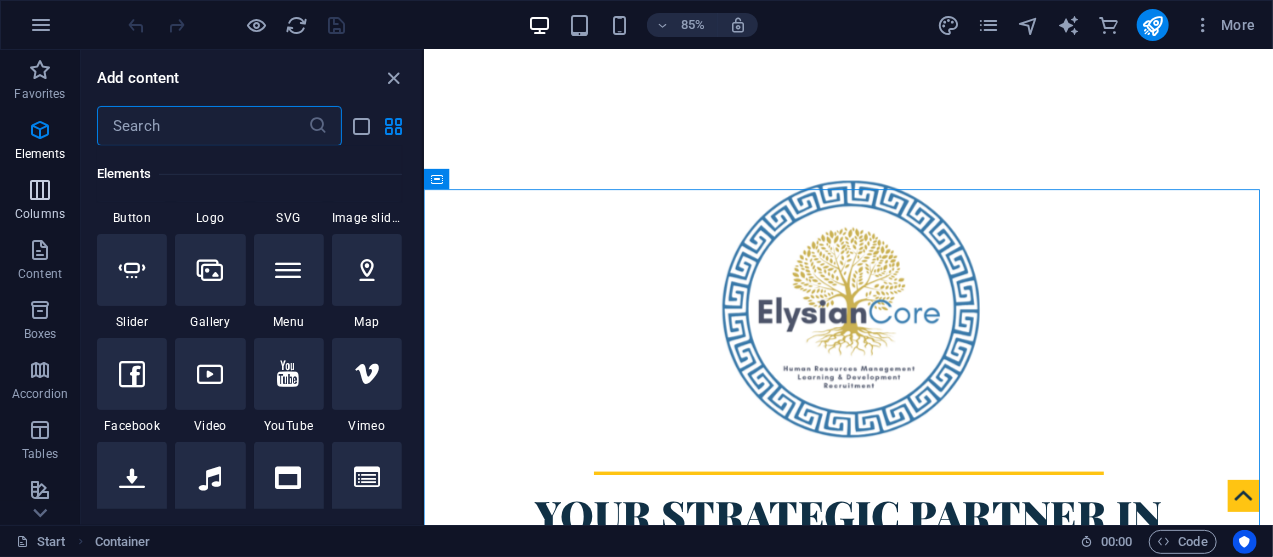 scroll, scrollTop: 989, scrollLeft: 0, axis: vertical 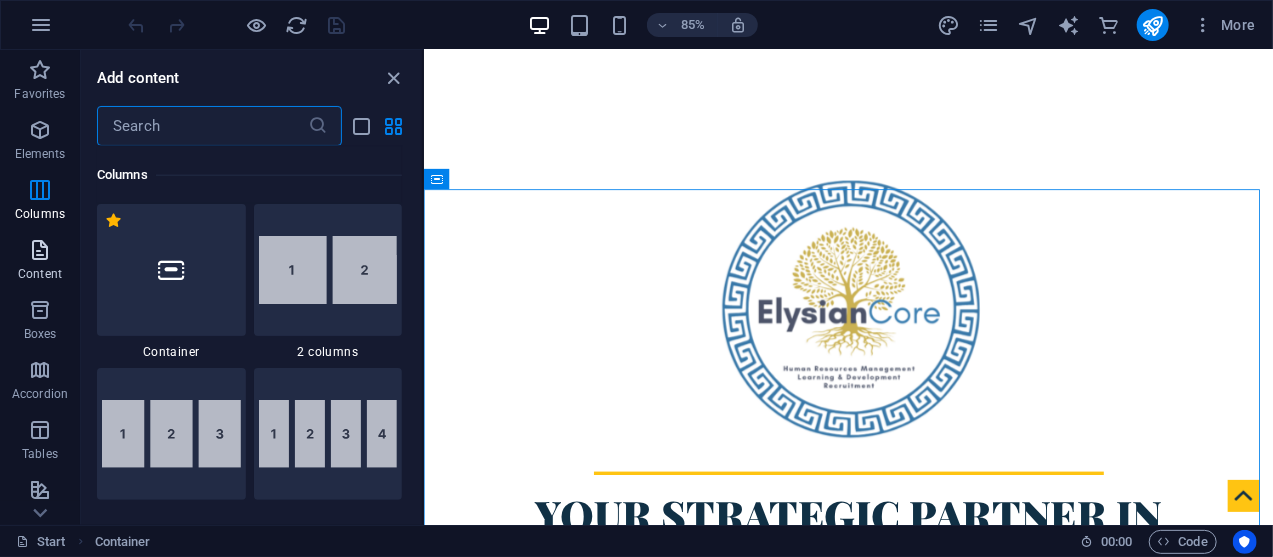 click on "Content" at bounding box center (40, 262) 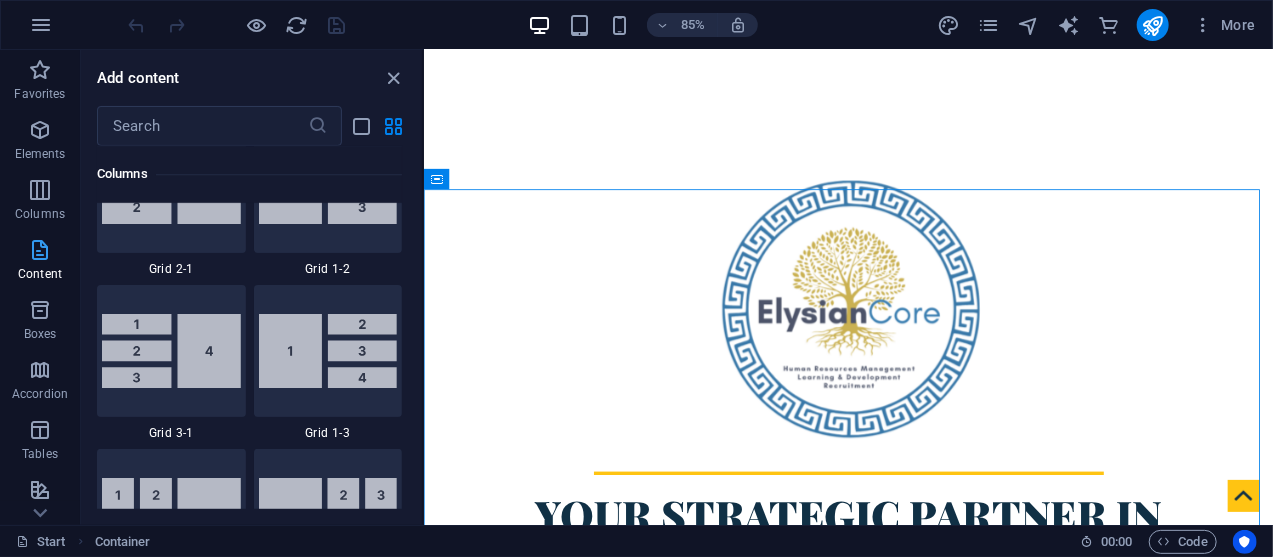 scroll, scrollTop: 3498, scrollLeft: 0, axis: vertical 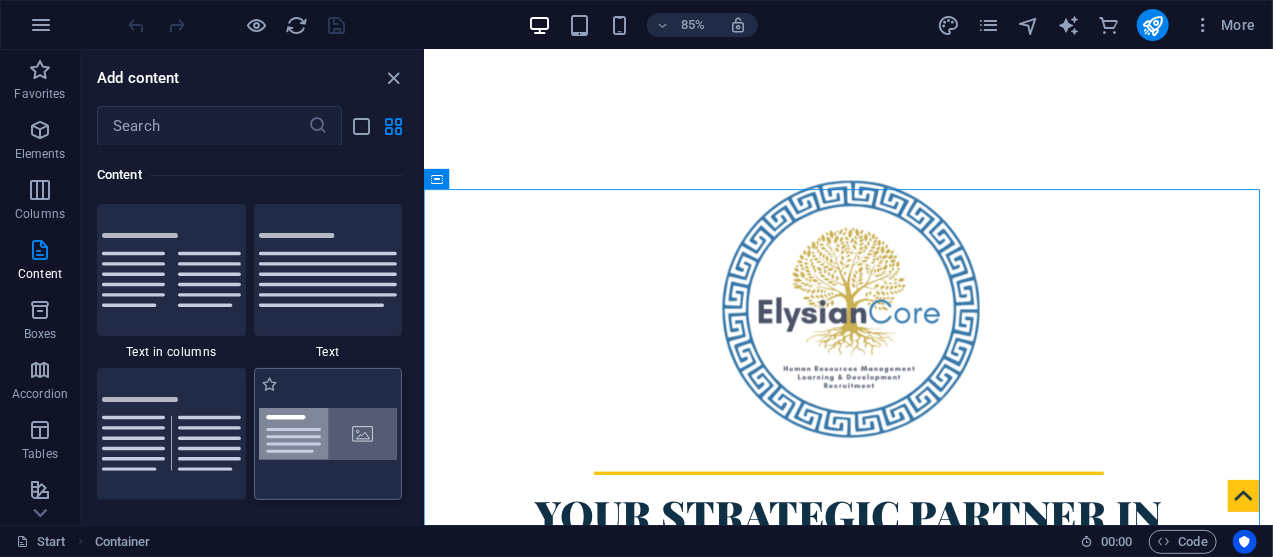 click at bounding box center (328, 434) 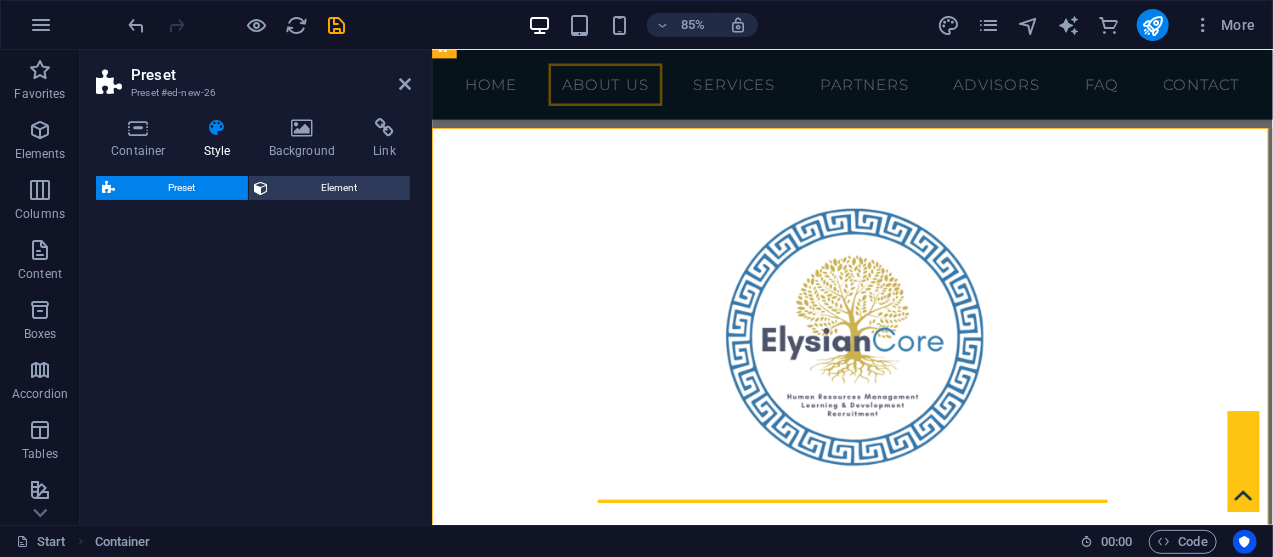 select on "rem" 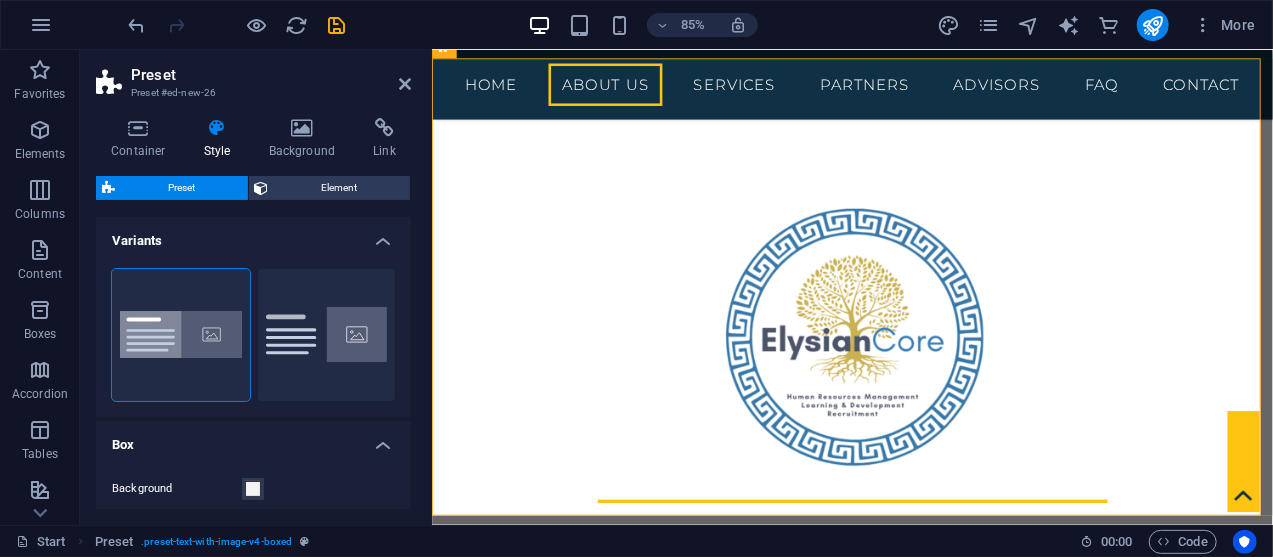 scroll, scrollTop: 1807, scrollLeft: 0, axis: vertical 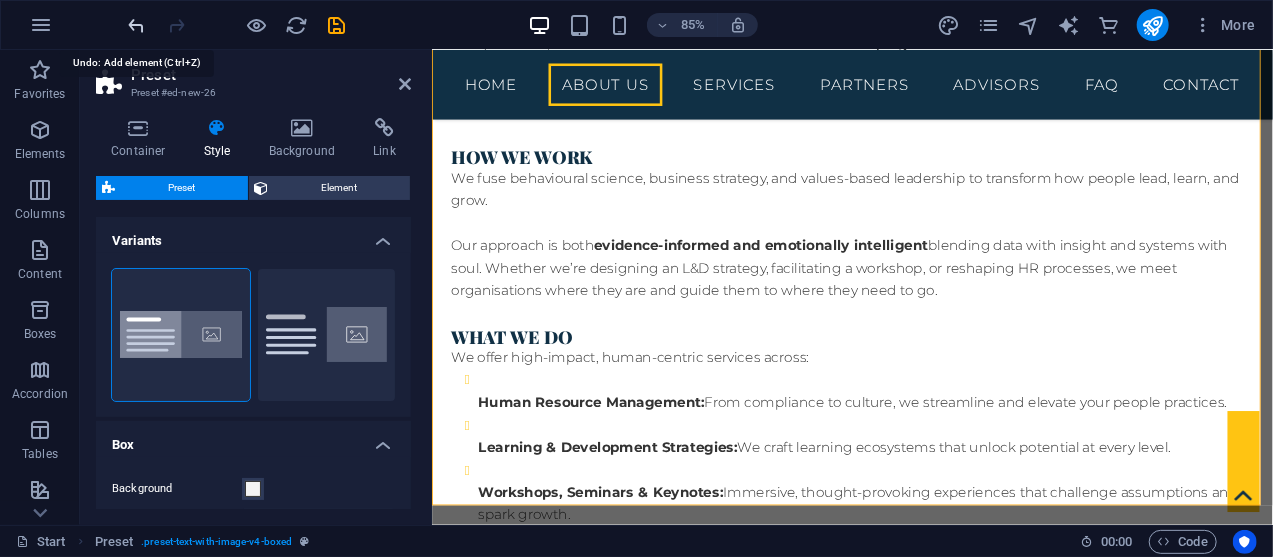 click at bounding box center [137, 25] 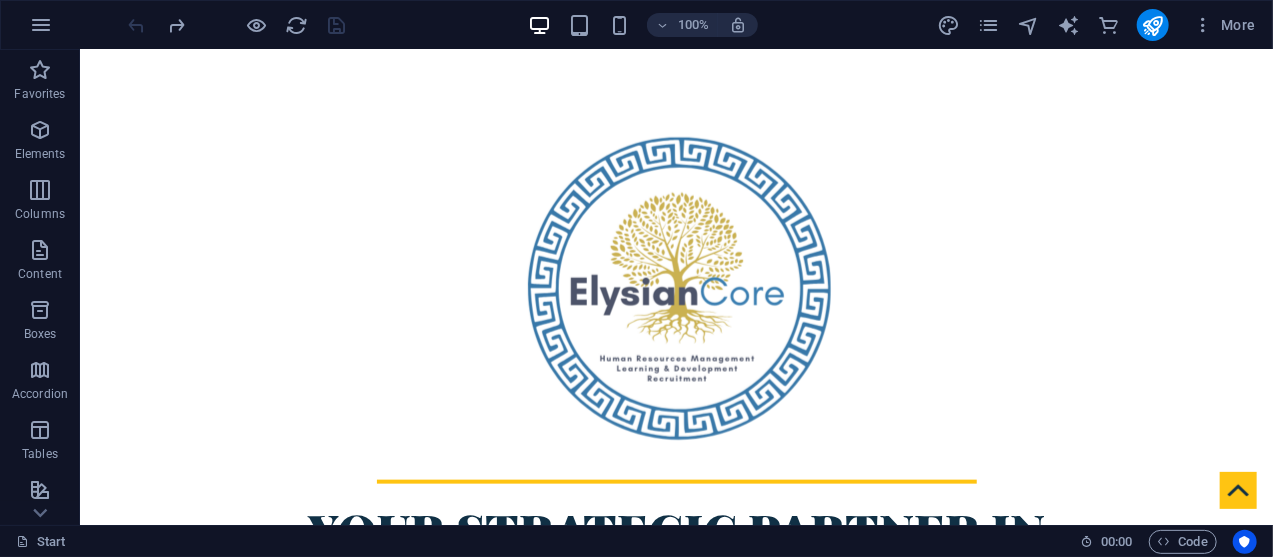 scroll, scrollTop: 821, scrollLeft: 0, axis: vertical 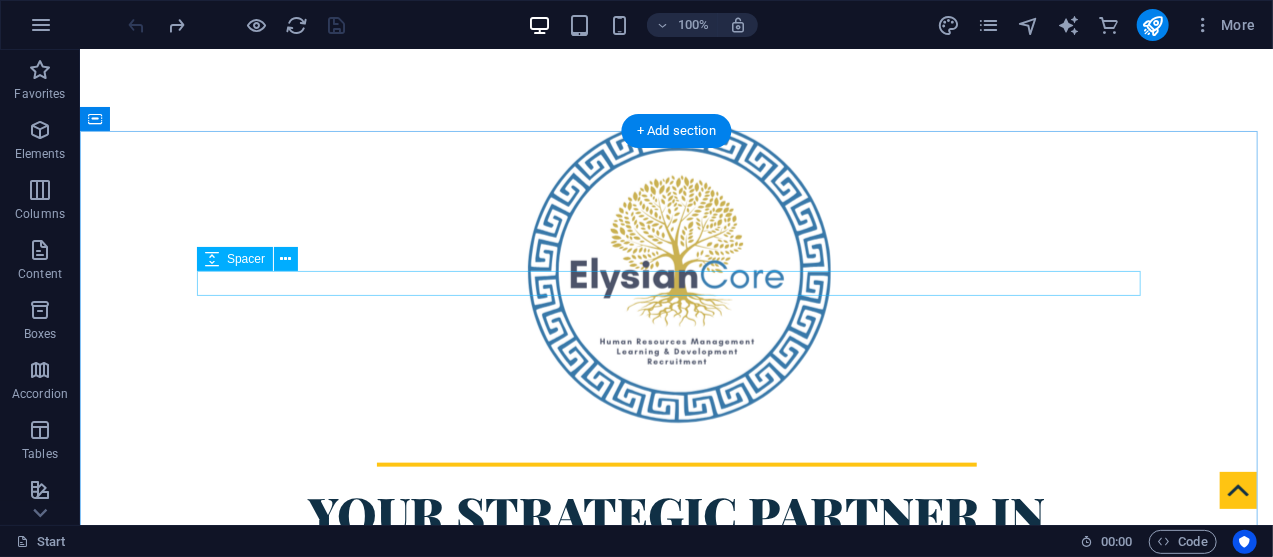 click at bounding box center [676, 1038] 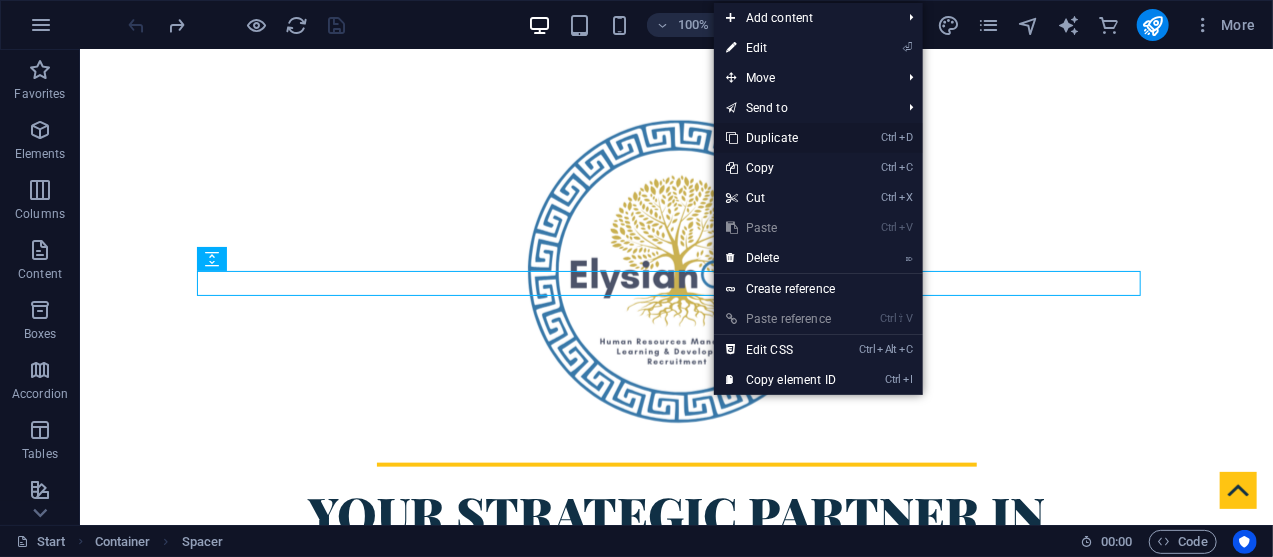 click on "Ctrl D  Duplicate" at bounding box center [781, 138] 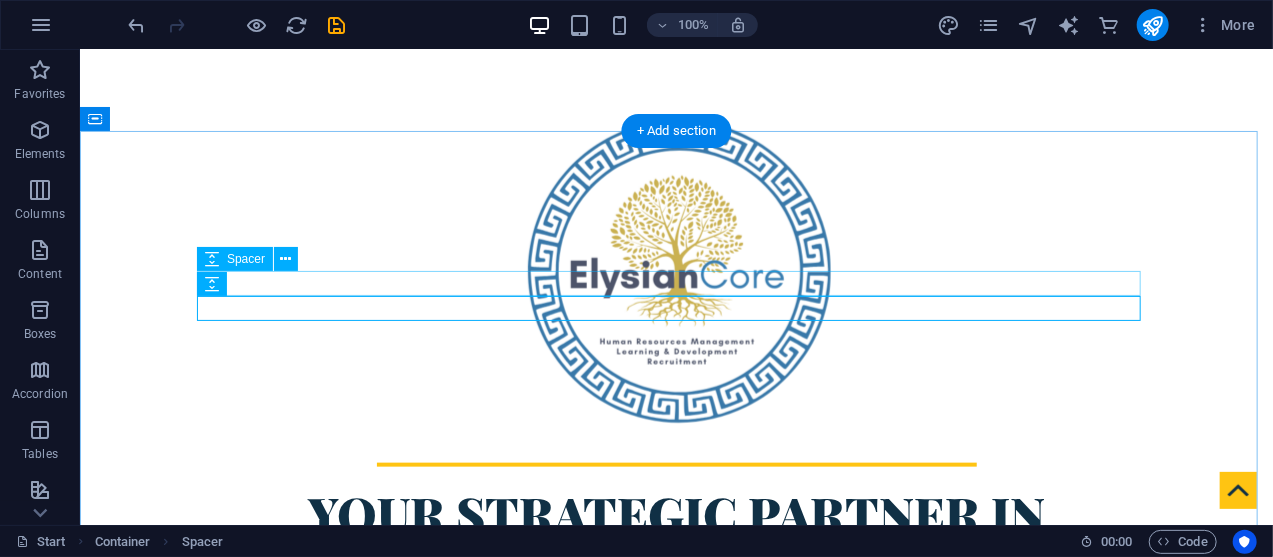 click at bounding box center (676, 1038) 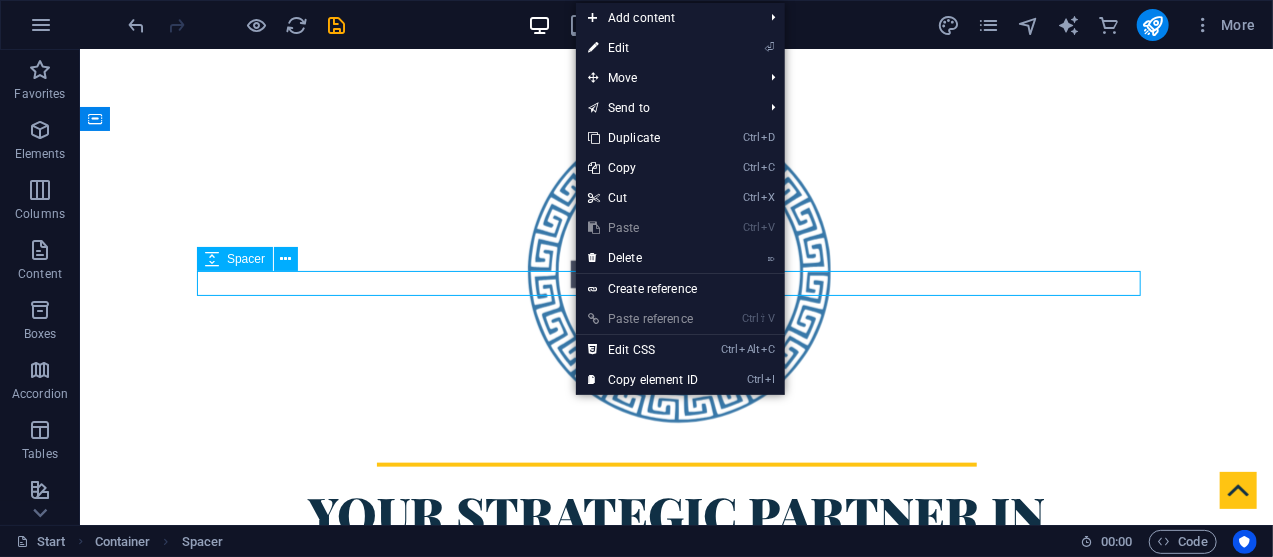 click at bounding box center [676, 1038] 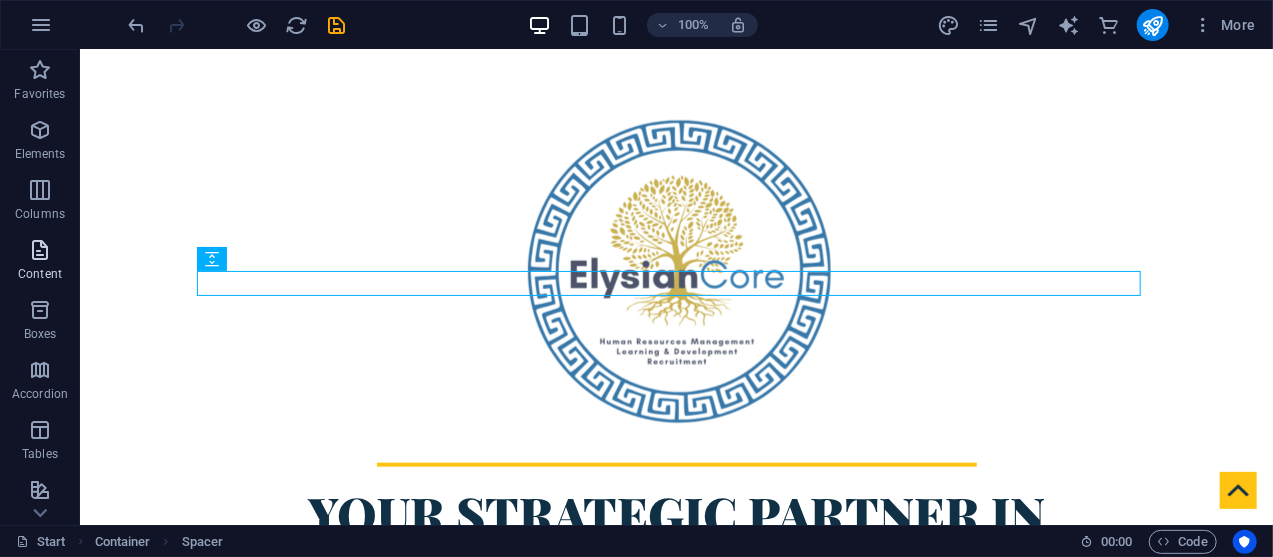 click on "Content" at bounding box center [40, 274] 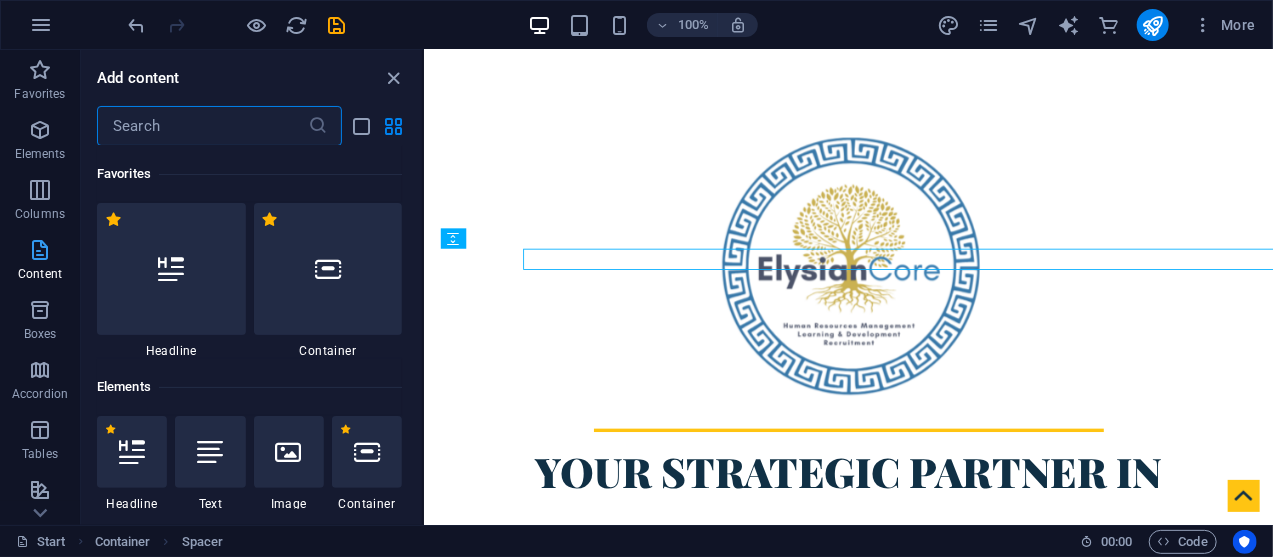 scroll, scrollTop: 808, scrollLeft: 0, axis: vertical 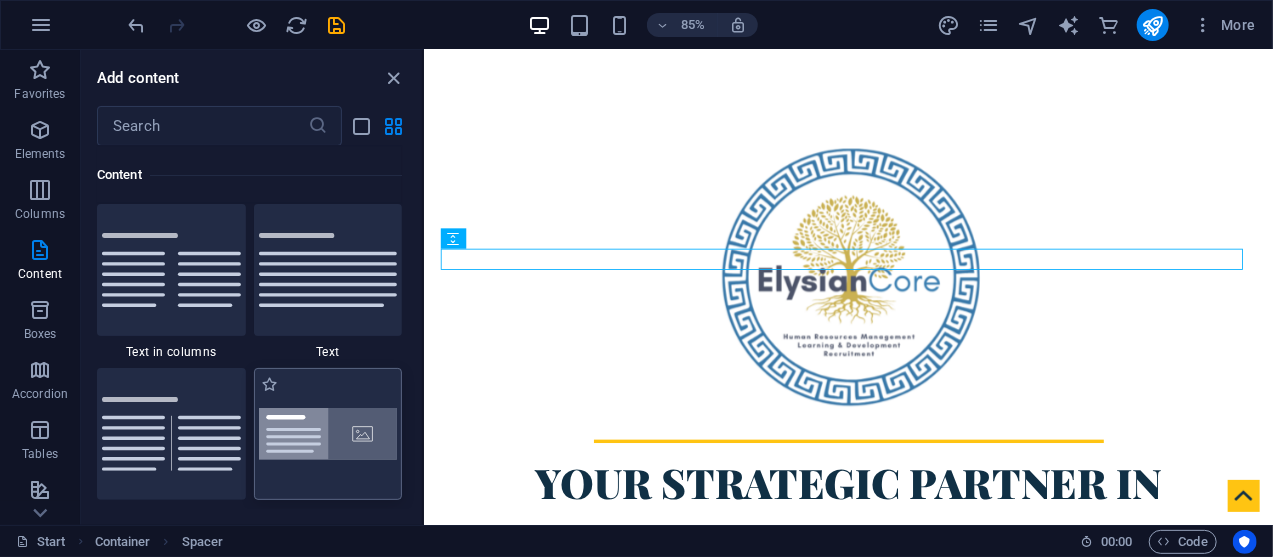 click at bounding box center (328, 434) 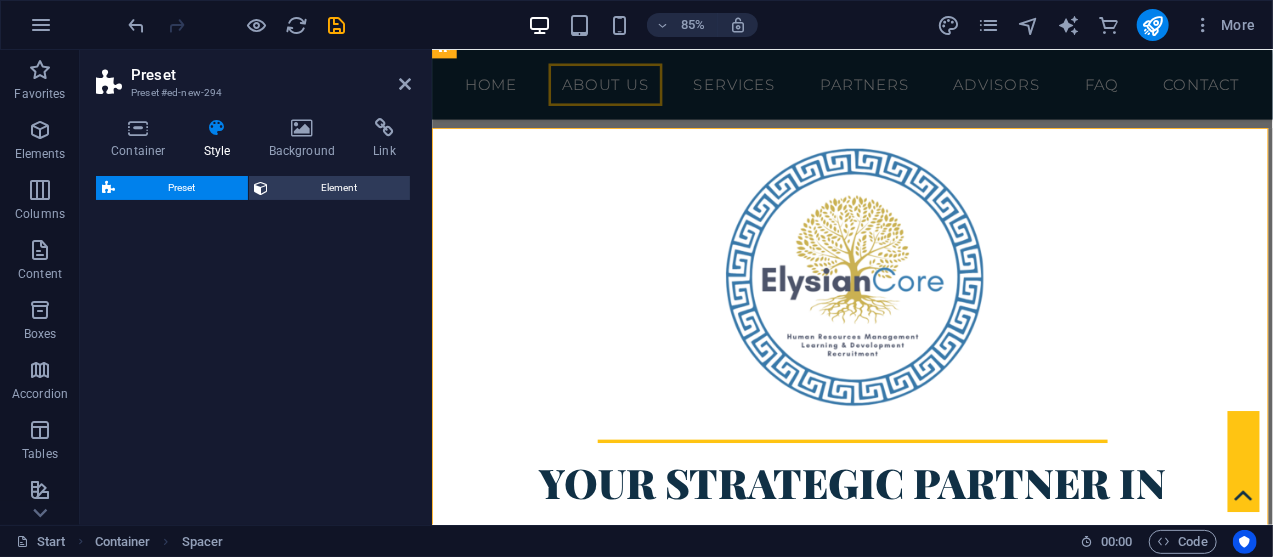 scroll, scrollTop: 1832, scrollLeft: 0, axis: vertical 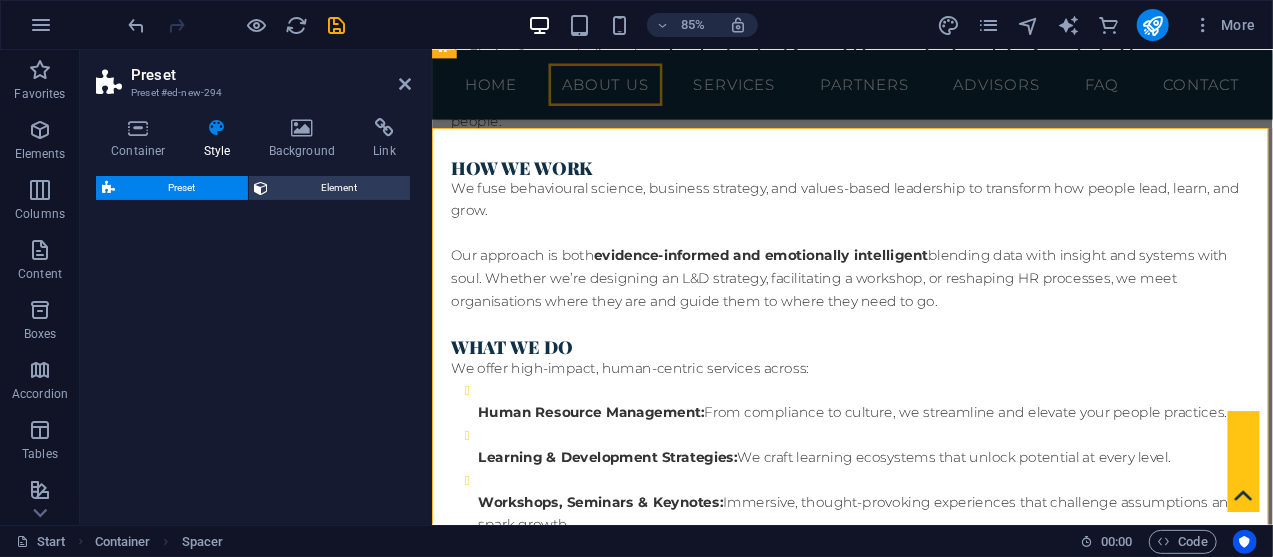 select on "rem" 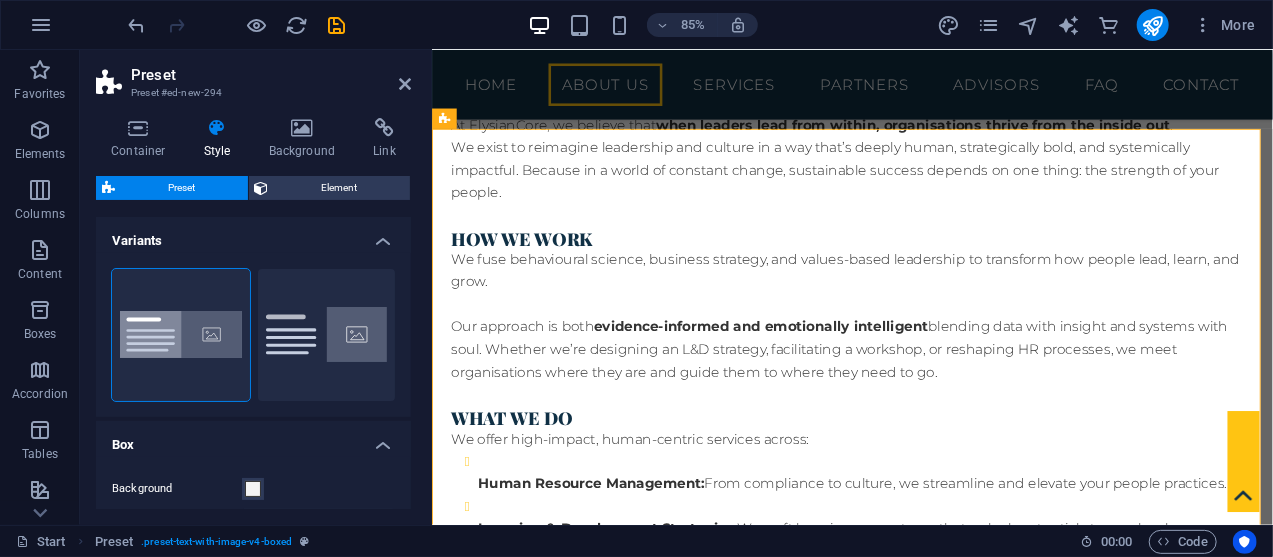 scroll, scrollTop: 1750, scrollLeft: 0, axis: vertical 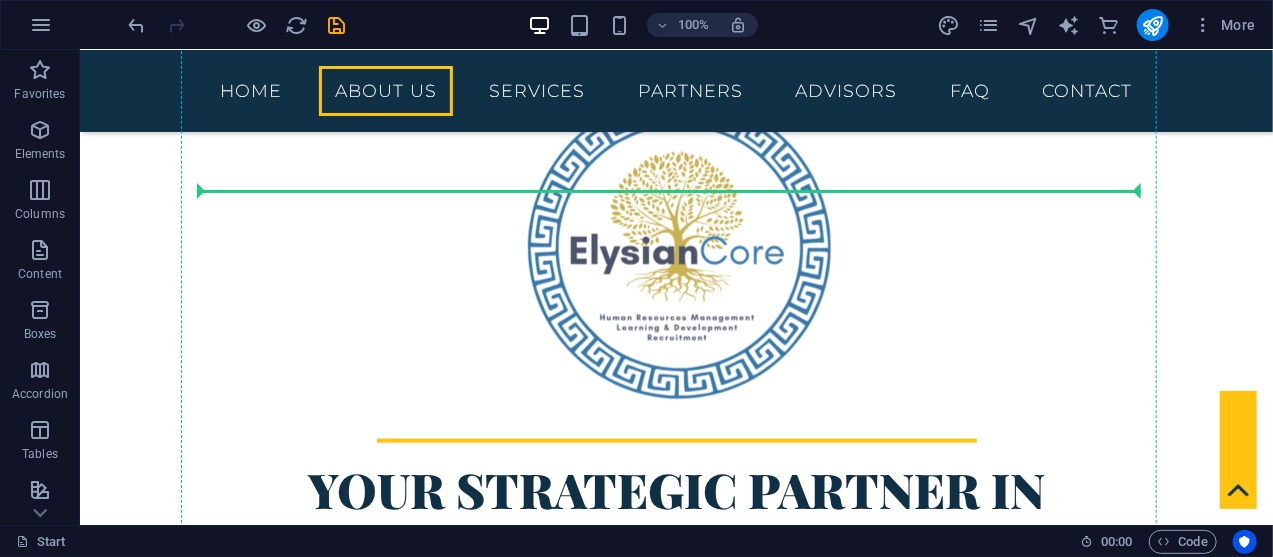 drag, startPoint x: 575, startPoint y: 232, endPoint x: 452, endPoint y: 188, distance: 130.63307 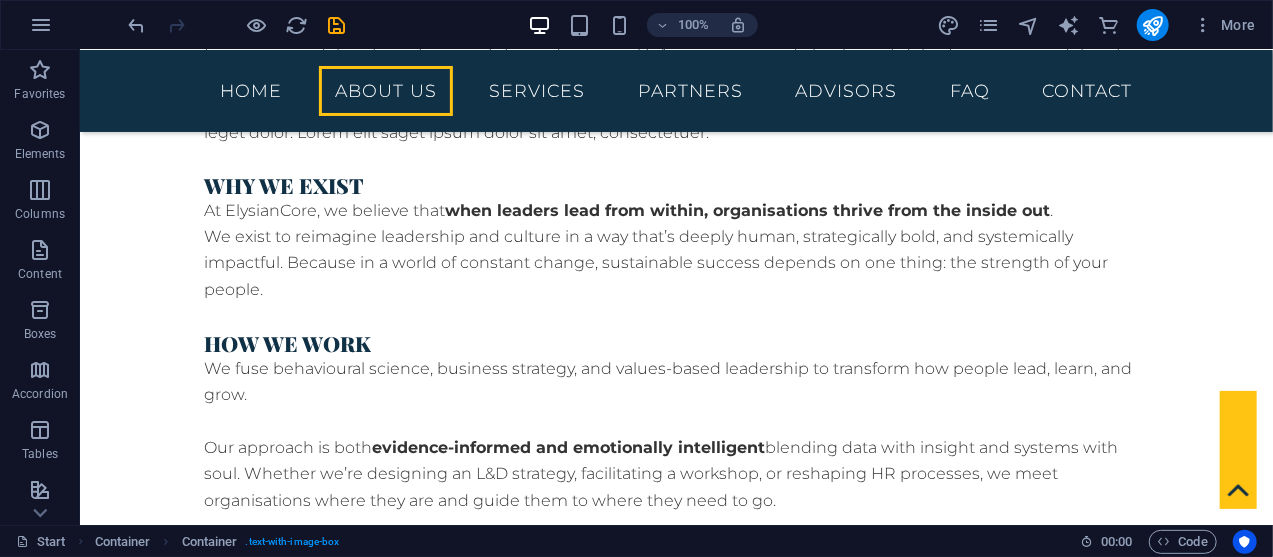 scroll, scrollTop: 1792, scrollLeft: 0, axis: vertical 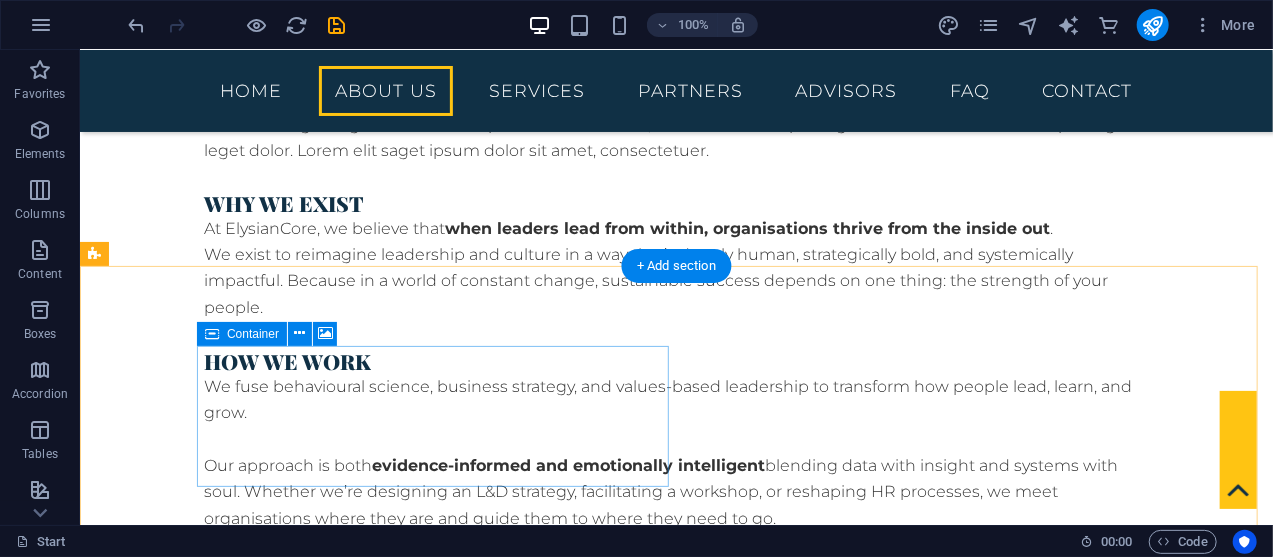 click on "Drop content here or  Add elements  Paste clipboard" at bounding box center (567, 1313) 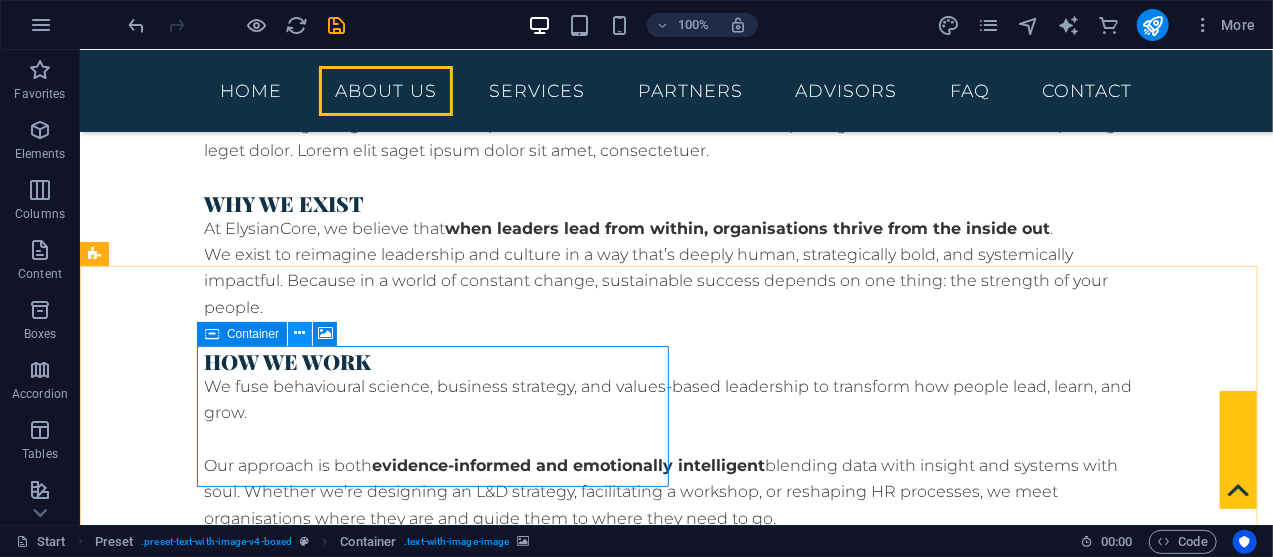 click at bounding box center (300, 333) 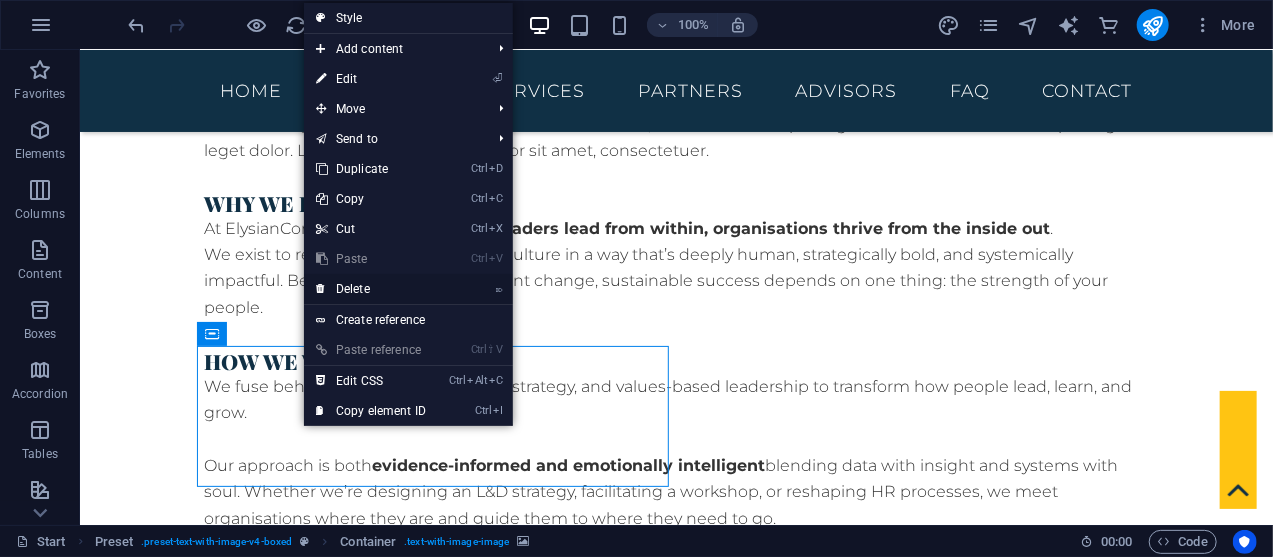 click on "⌦  Delete" at bounding box center (371, 289) 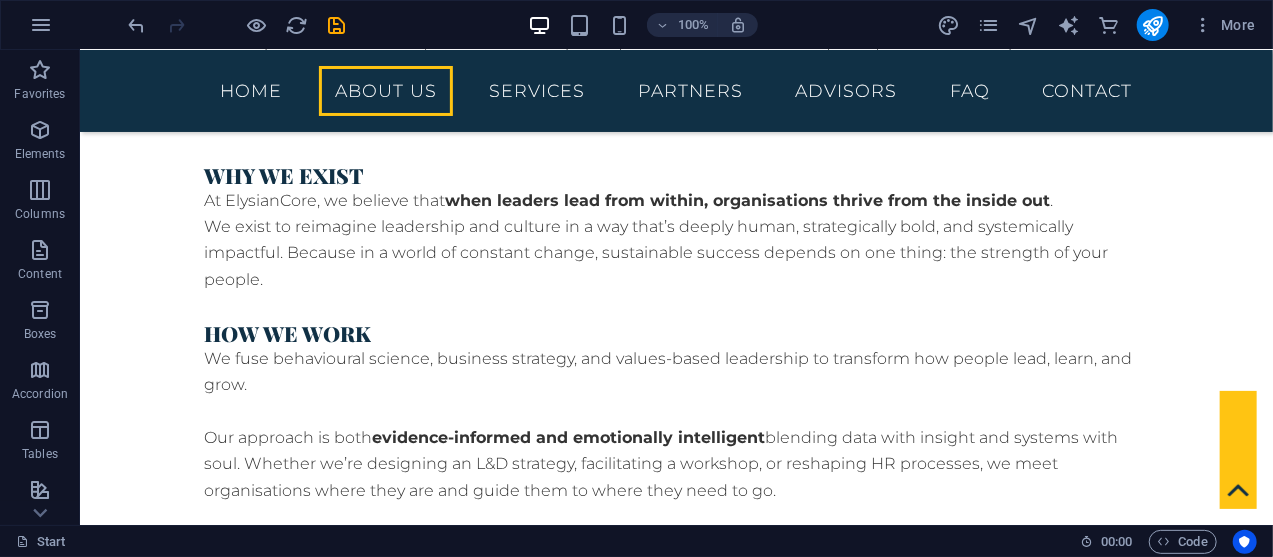 scroll, scrollTop: 1888, scrollLeft: 0, axis: vertical 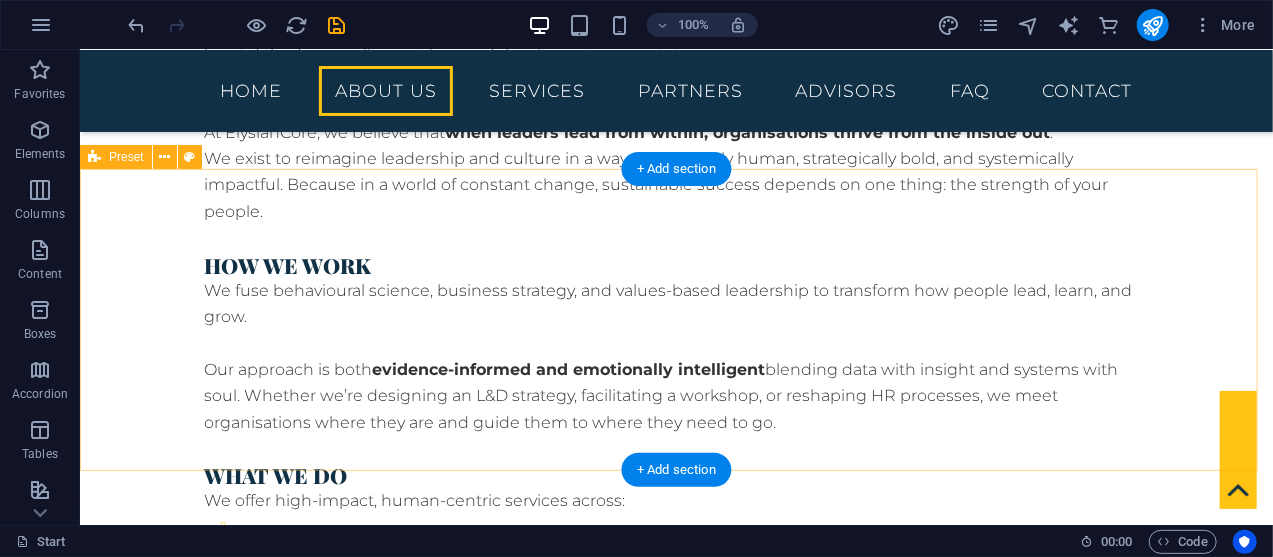 click on "Drop content here or  Add elements  Paste clipboard" at bounding box center (567, 1076) 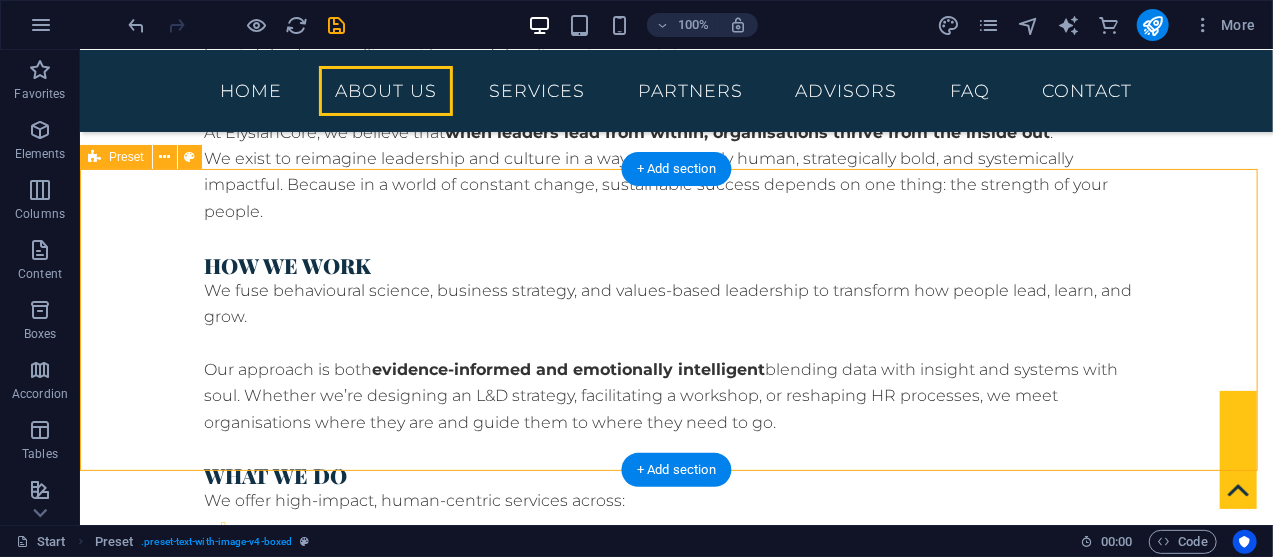 click on "Drop content here or  Add elements  Paste clipboard" at bounding box center [567, 1076] 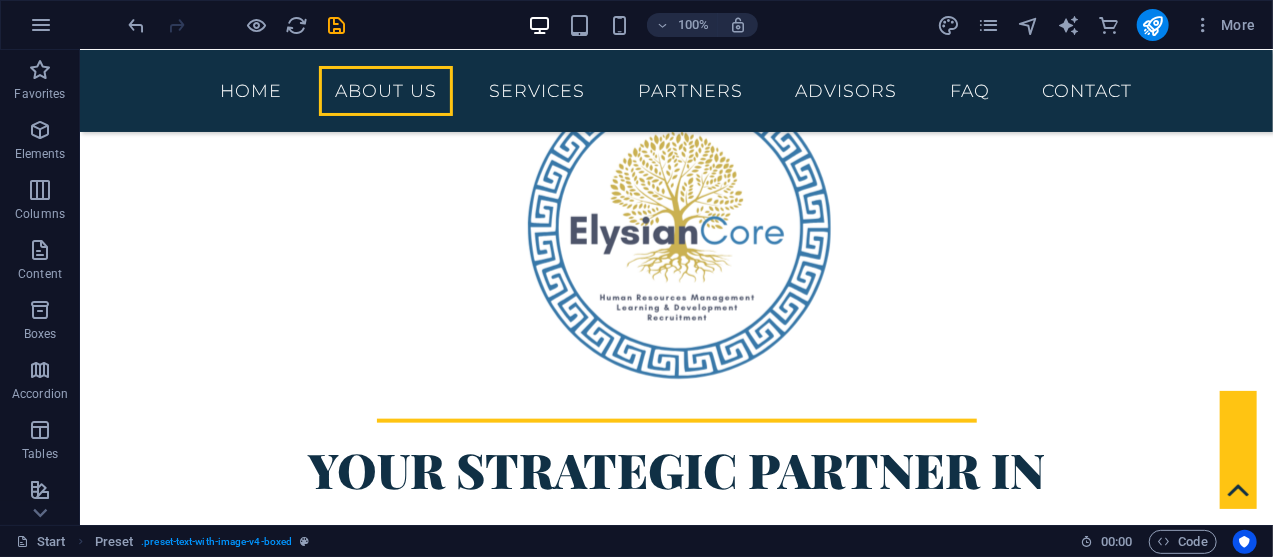 scroll, scrollTop: 857, scrollLeft: 0, axis: vertical 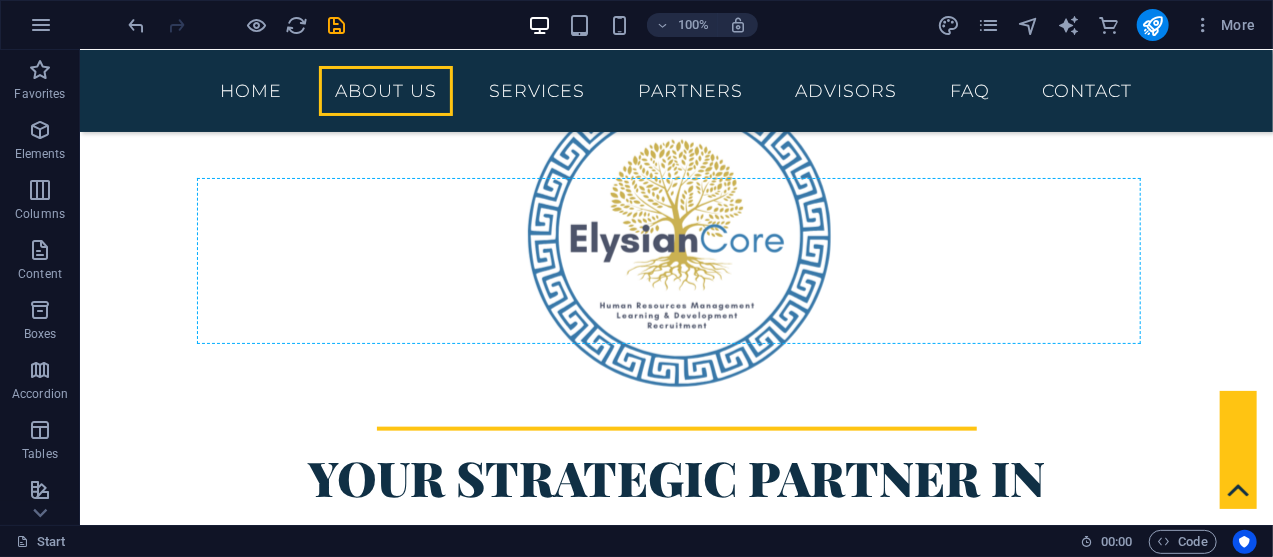 drag, startPoint x: 532, startPoint y: 264, endPoint x: 821, endPoint y: 272, distance: 289.11072 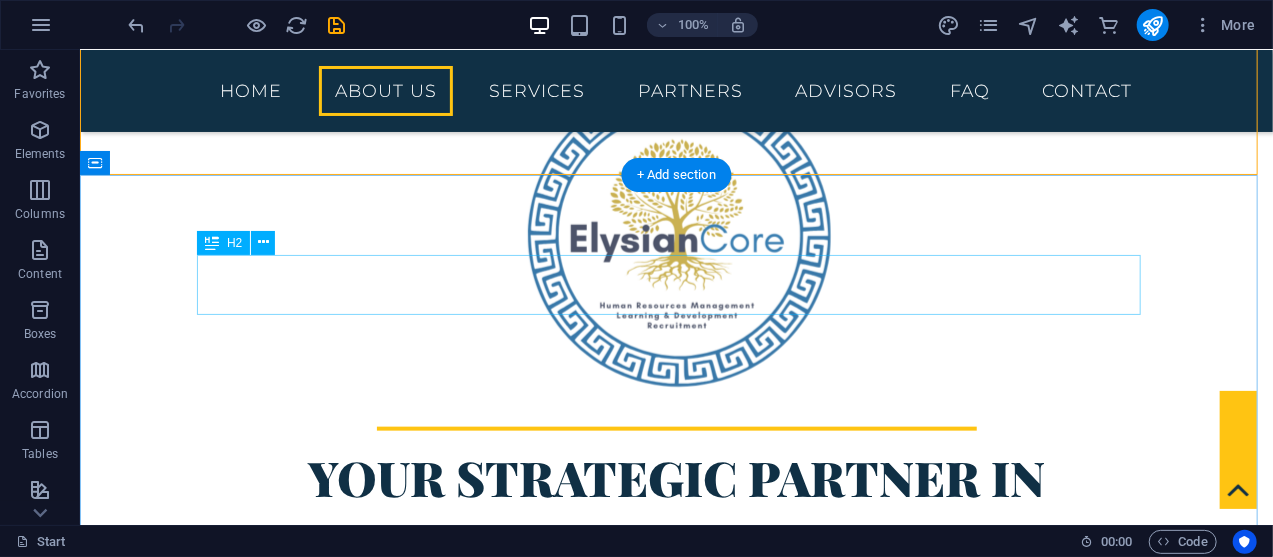 scroll, scrollTop: 815, scrollLeft: 0, axis: vertical 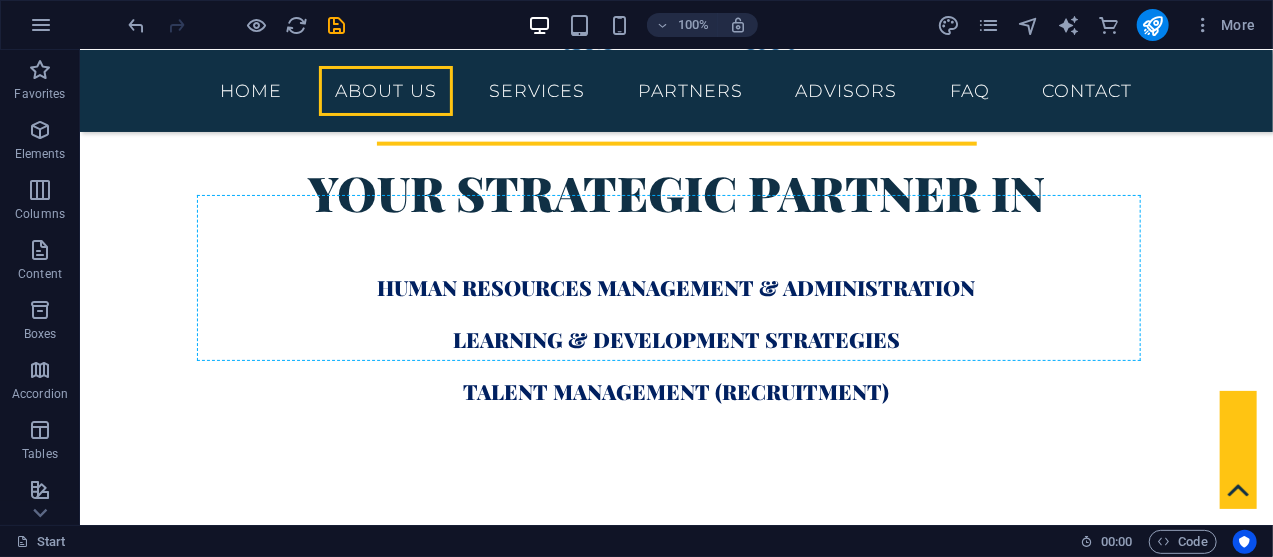 drag, startPoint x: 970, startPoint y: 279, endPoint x: 918, endPoint y: 355, distance: 92.086914 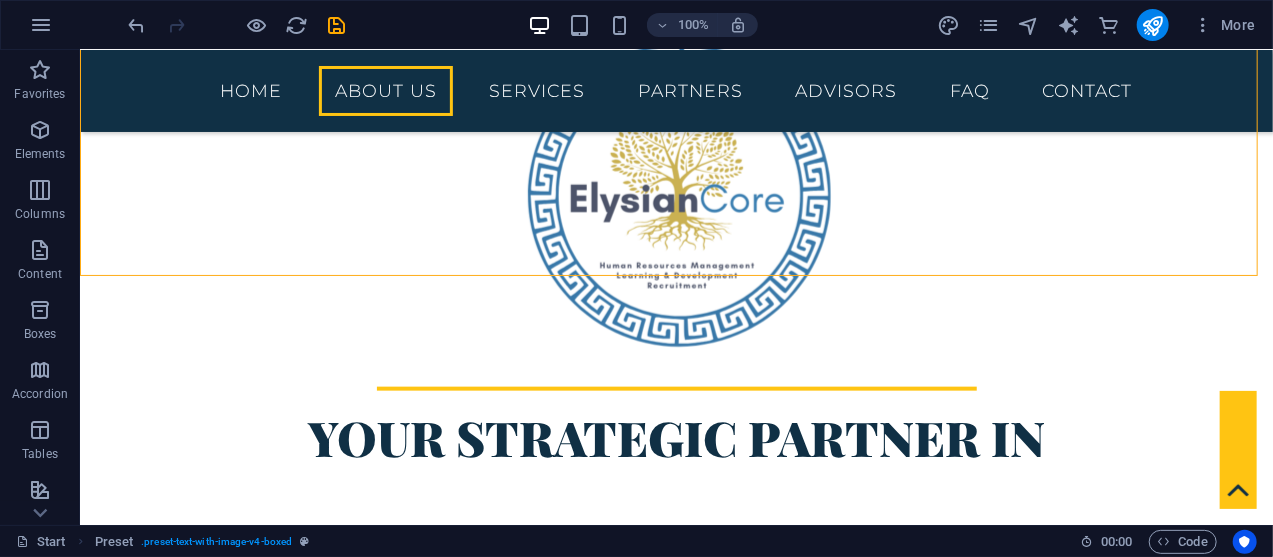 scroll, scrollTop: 914, scrollLeft: 0, axis: vertical 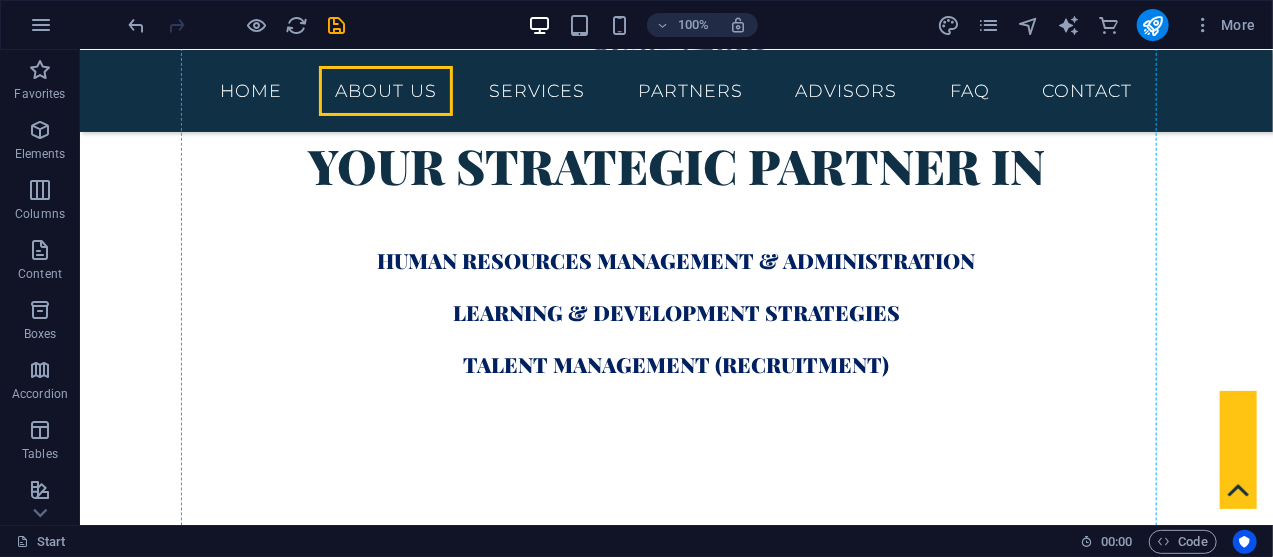 drag, startPoint x: 978, startPoint y: 164, endPoint x: 290, endPoint y: 348, distance: 712.17975 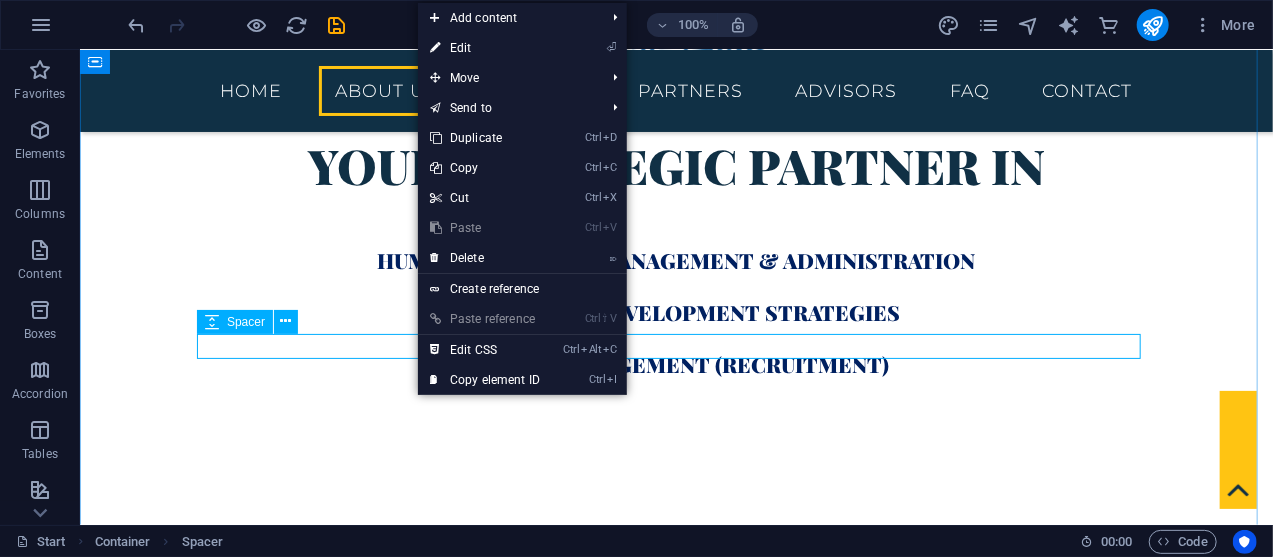 click on "Spacer" at bounding box center (246, 322) 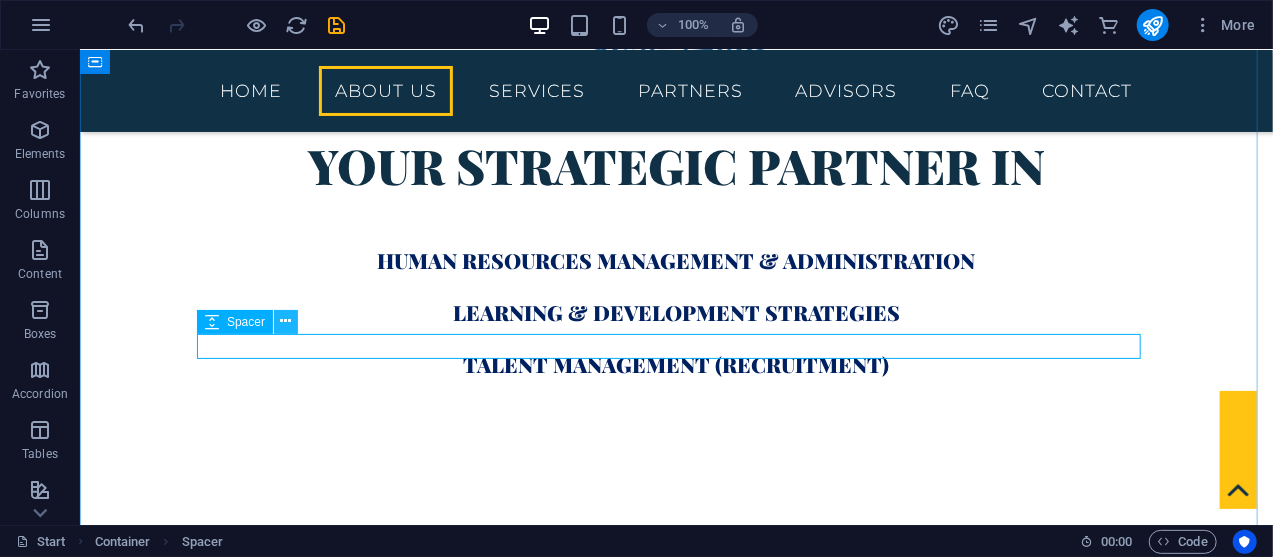 click at bounding box center [286, 321] 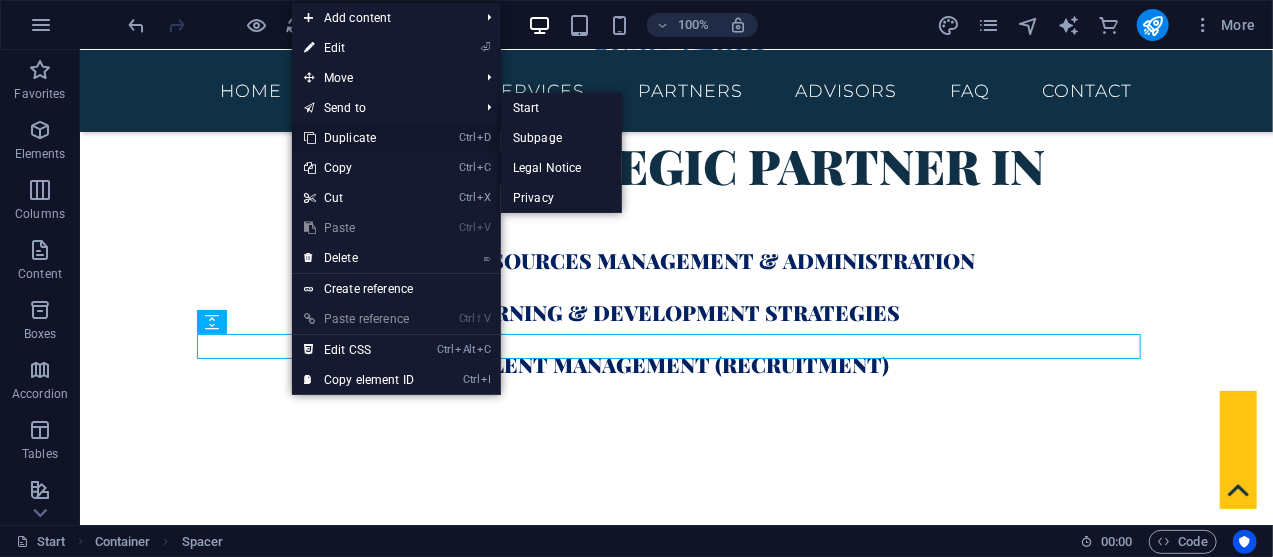 click on "Ctrl D  Duplicate" at bounding box center (359, 138) 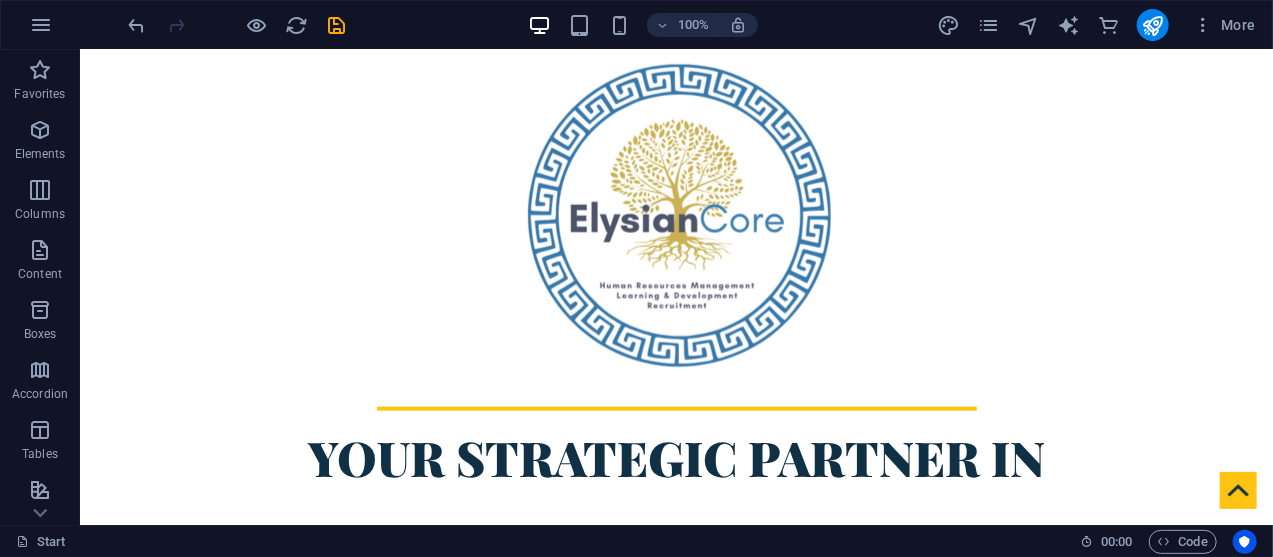 scroll, scrollTop: 911, scrollLeft: 0, axis: vertical 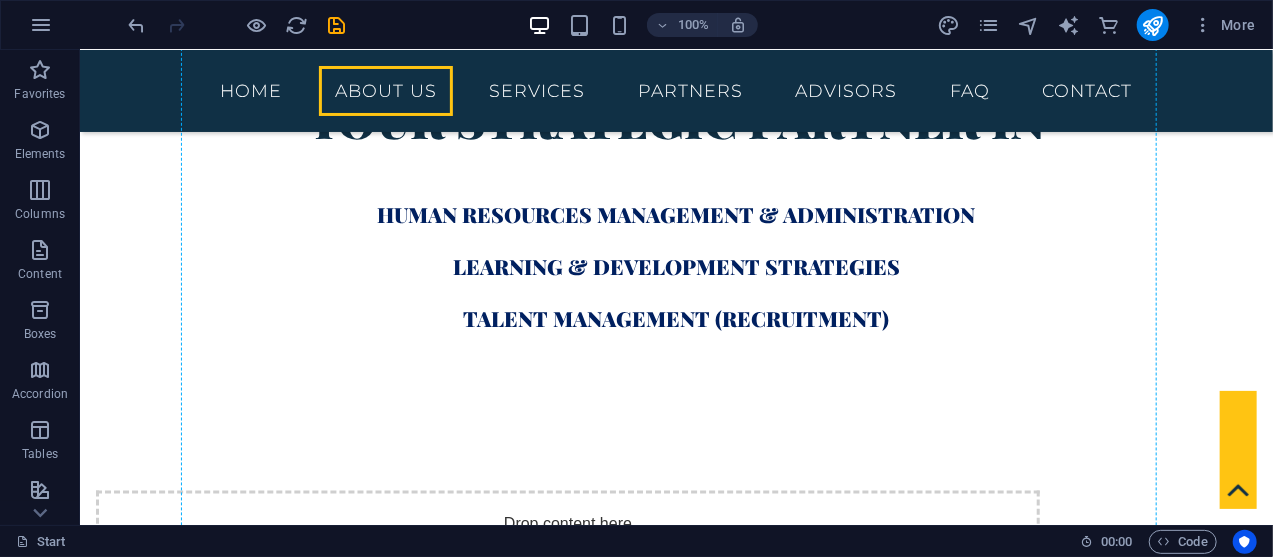 drag, startPoint x: 971, startPoint y: 161, endPoint x: 546, endPoint y: 313, distance: 451.3635 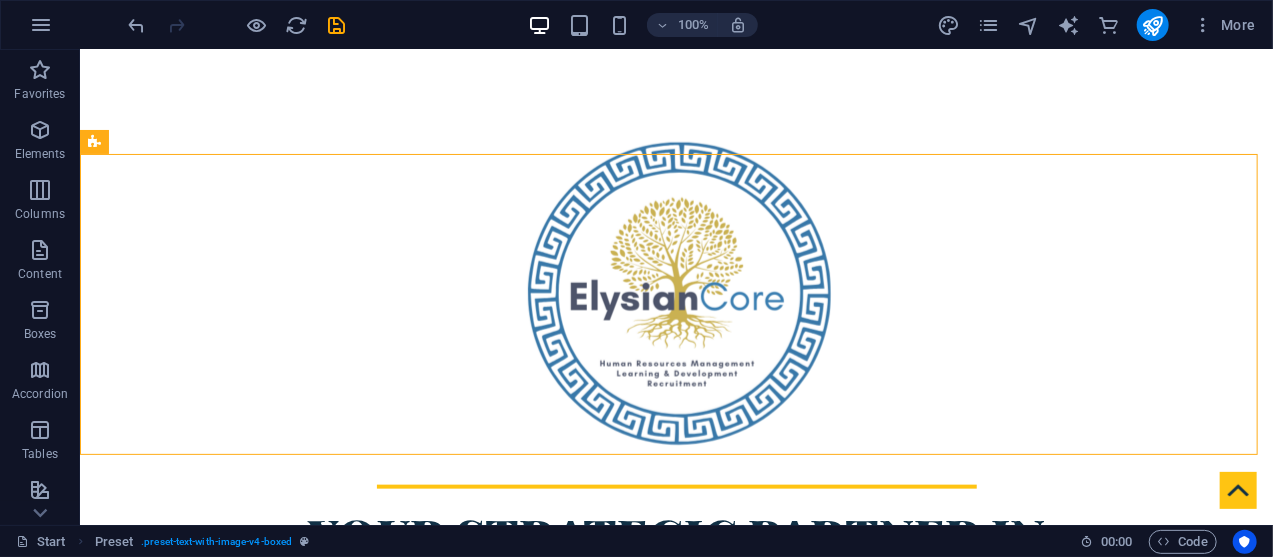 scroll, scrollTop: 919, scrollLeft: 0, axis: vertical 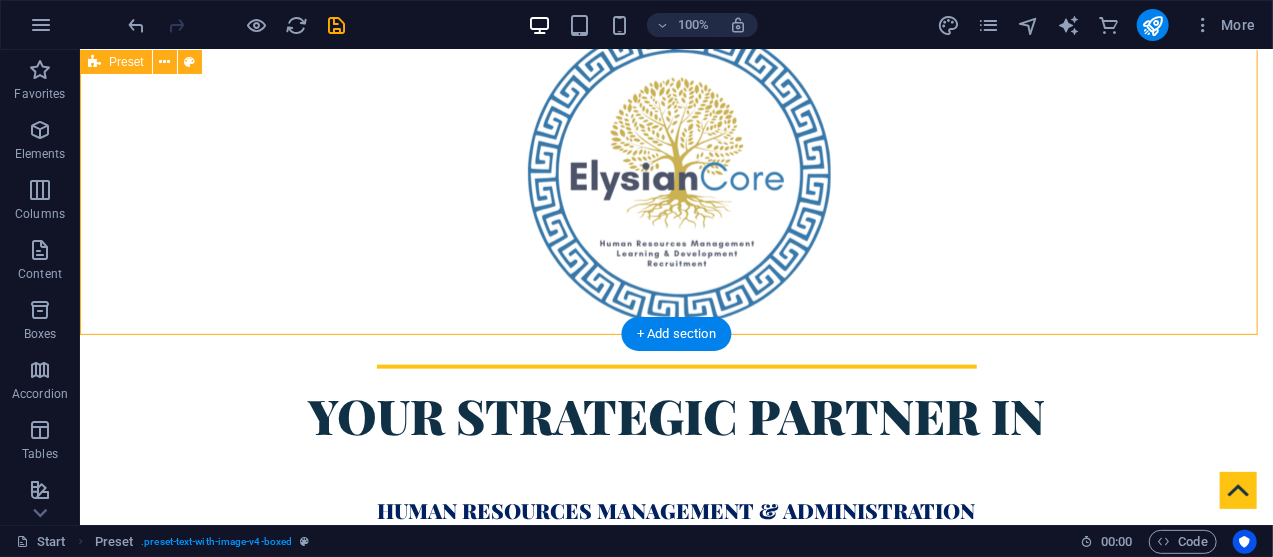 click on "Drop content here or  Add elements  Paste clipboard" at bounding box center [567, 939] 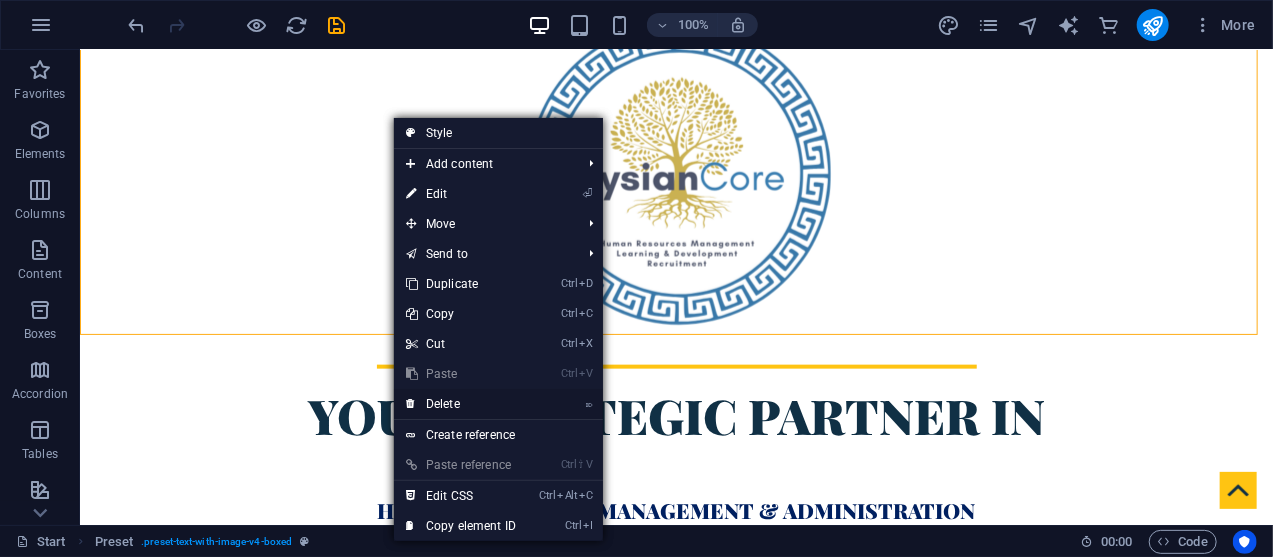click on "⌦  Delete" at bounding box center [461, 404] 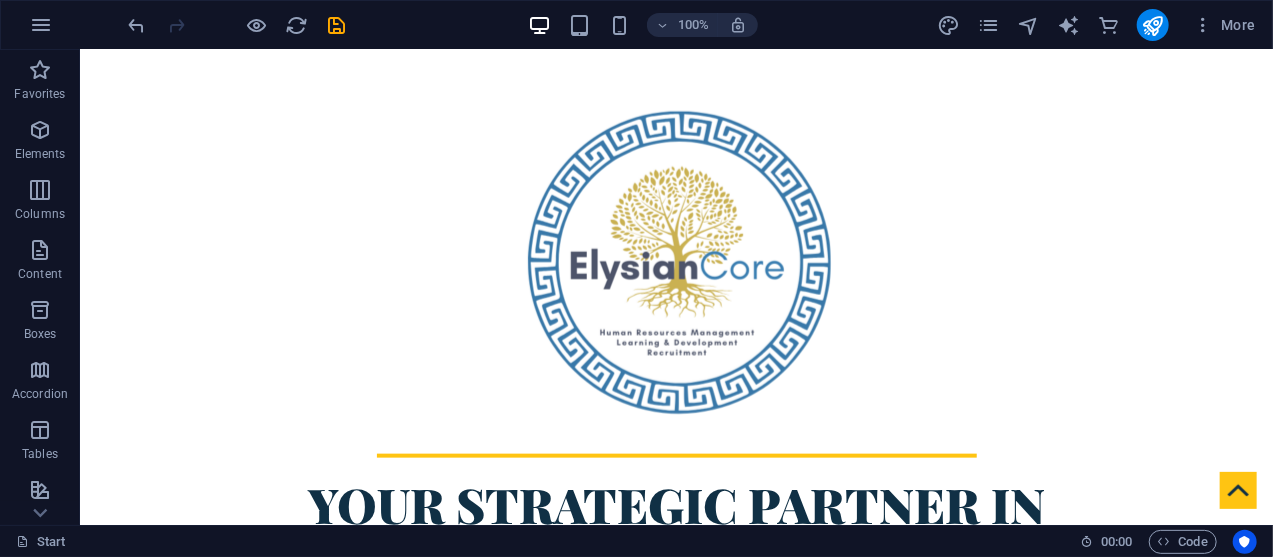 scroll, scrollTop: 930, scrollLeft: 0, axis: vertical 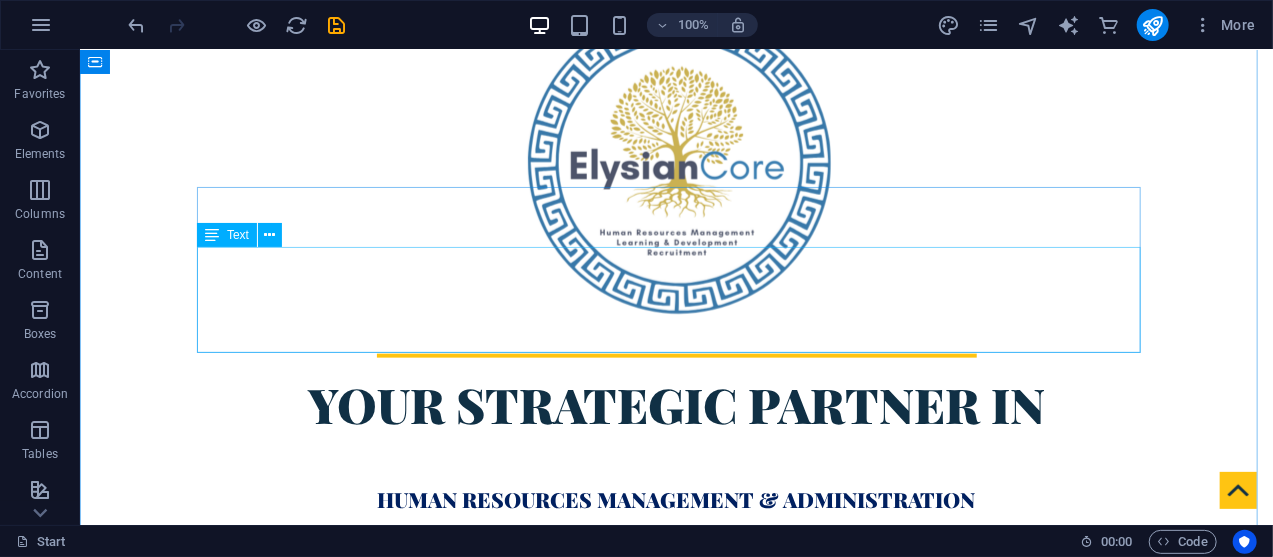 click on "Lorem ipsum dolor sit amet, consectetuer adipiscing elit. Aenean commodo ligula eget dolor. Lorem ipsum dolor sit amet, consectetuer adipiscing elit leget dolor. Lorem ipsum dolor sit amet, consectetuer adipiscing elit. Aenean commodo ligula eget dolor. Lorem ipsum dolor sit amet, consectetuer adipiscing elit dolor consectetuer adipiscing elit leget dolor. Lorem elit saget ipsum dolor sit amet, consectetuer." at bounding box center (676, 1055) 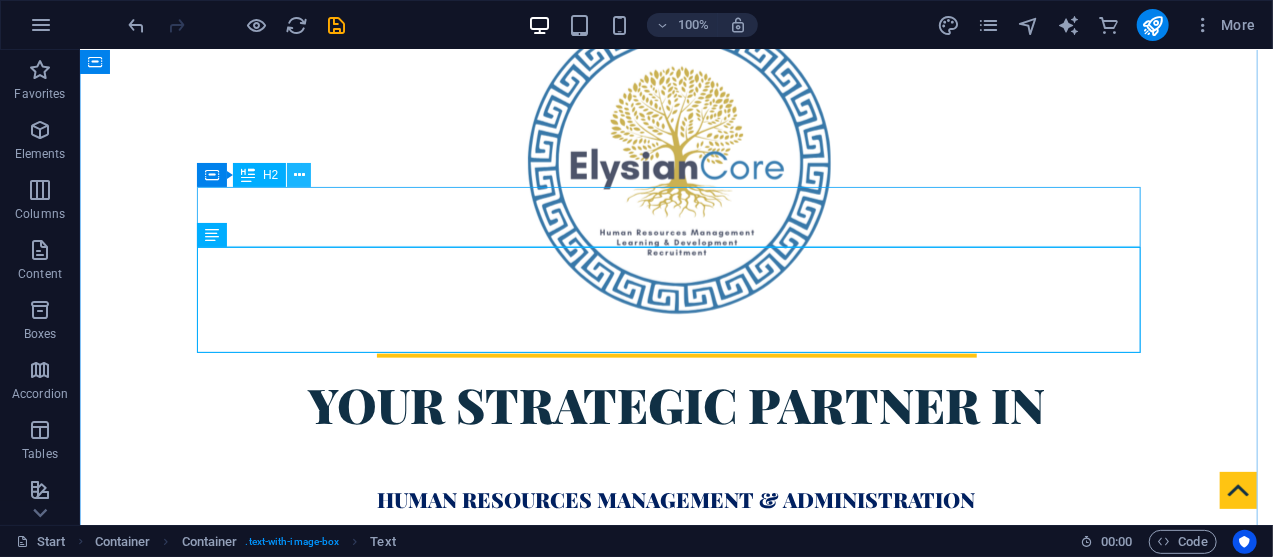 click at bounding box center [299, 175] 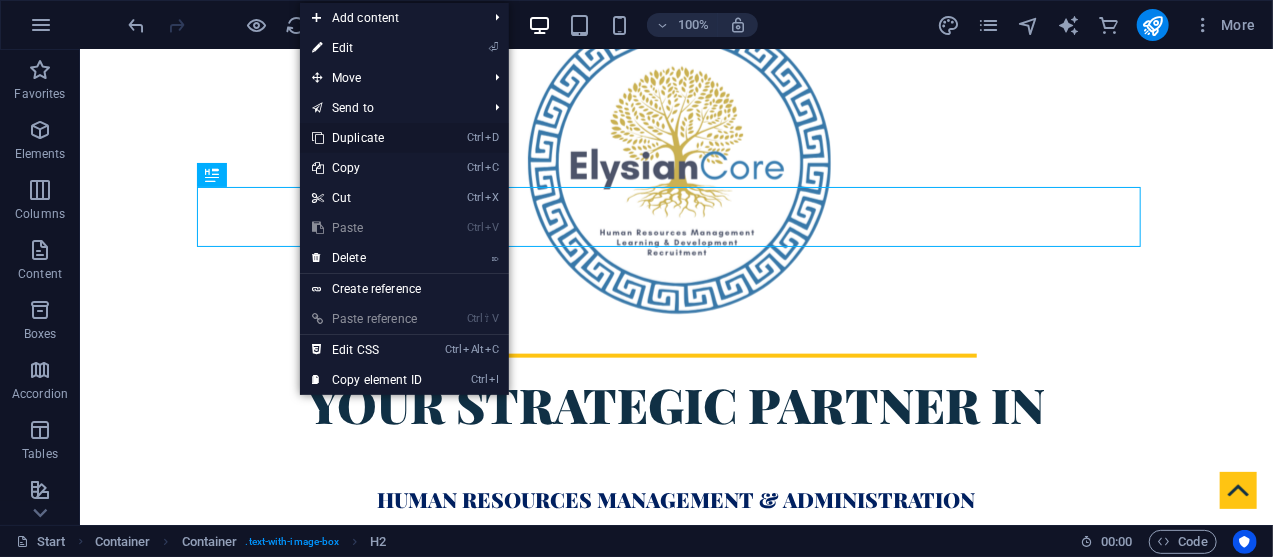 click on "Ctrl D  Duplicate" at bounding box center [367, 138] 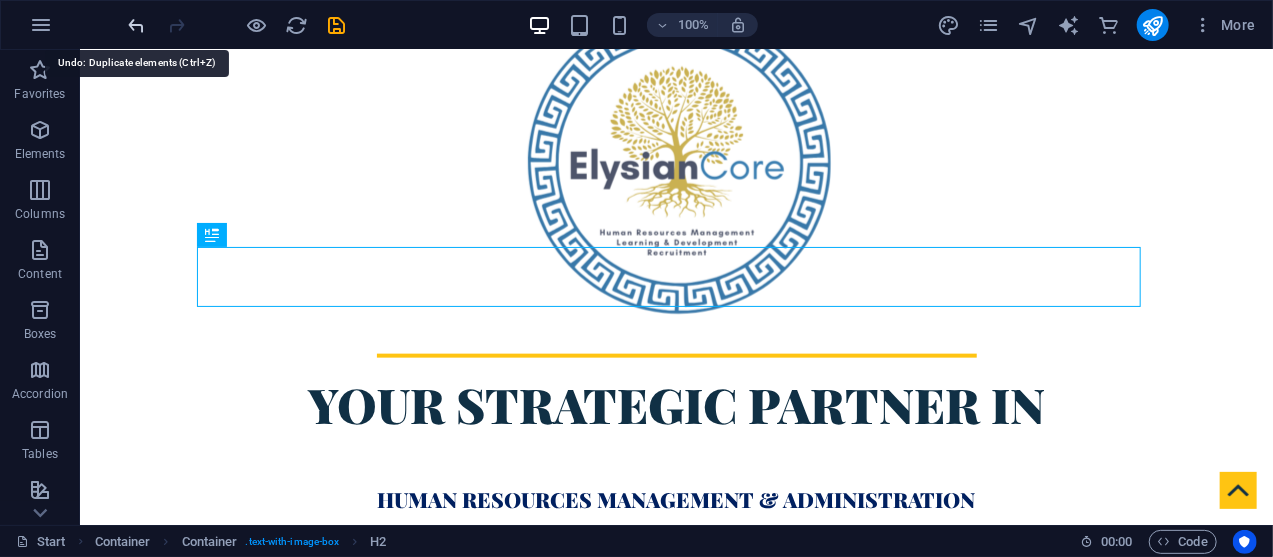 click at bounding box center (137, 25) 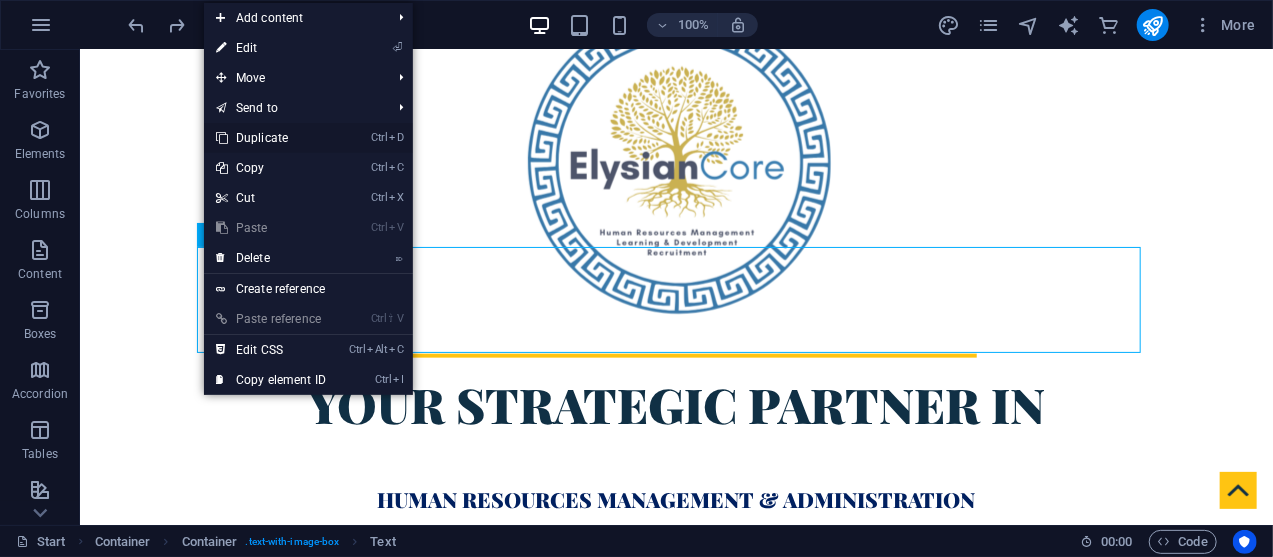 click on "Ctrl D  Duplicate" at bounding box center (271, 138) 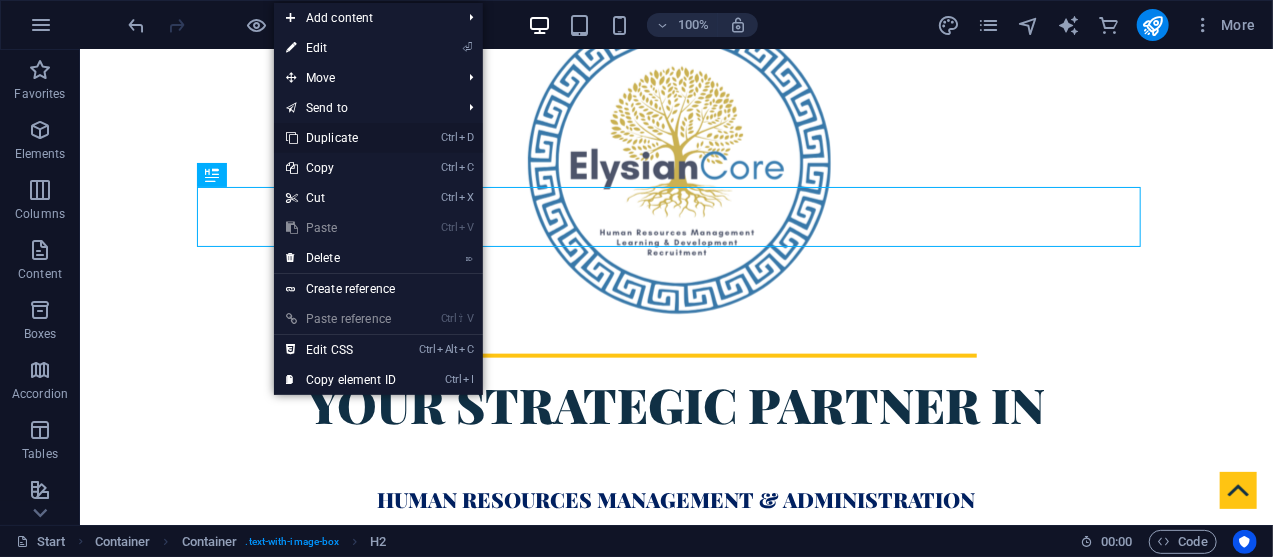 click on "Ctrl D  Duplicate" at bounding box center (341, 138) 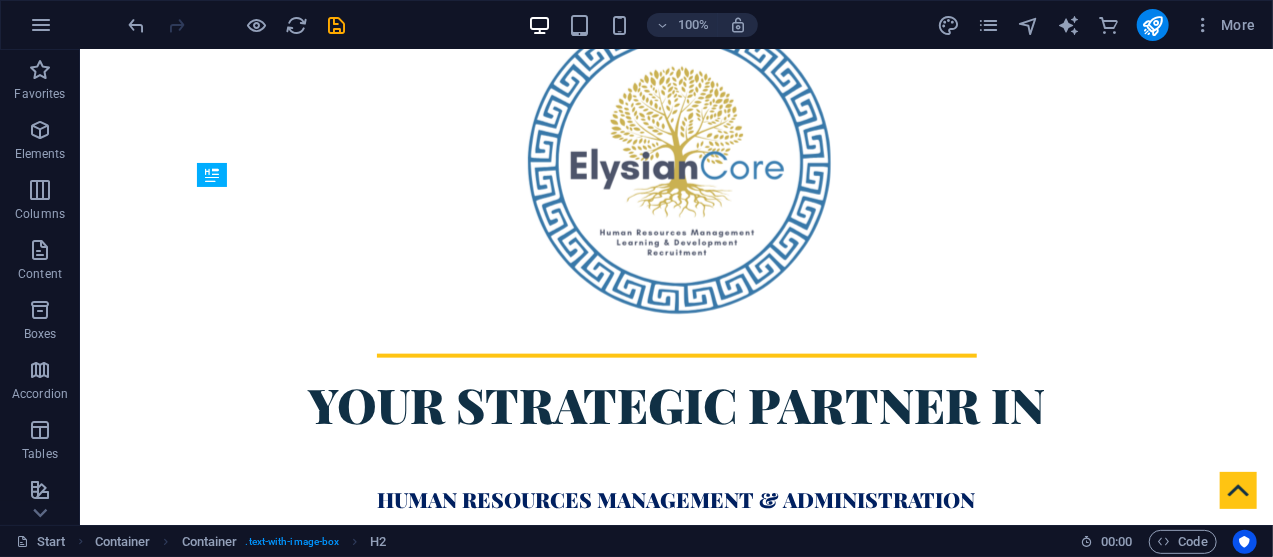 drag, startPoint x: 340, startPoint y: 276, endPoint x: 338, endPoint y: 409, distance: 133.01503 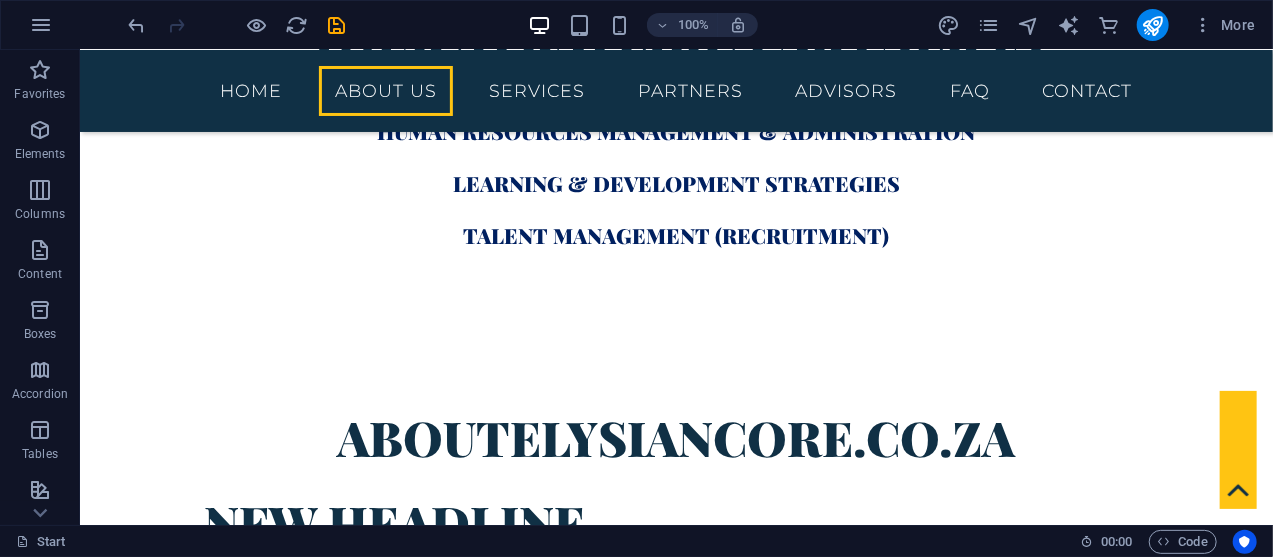 scroll, scrollTop: 1129, scrollLeft: 0, axis: vertical 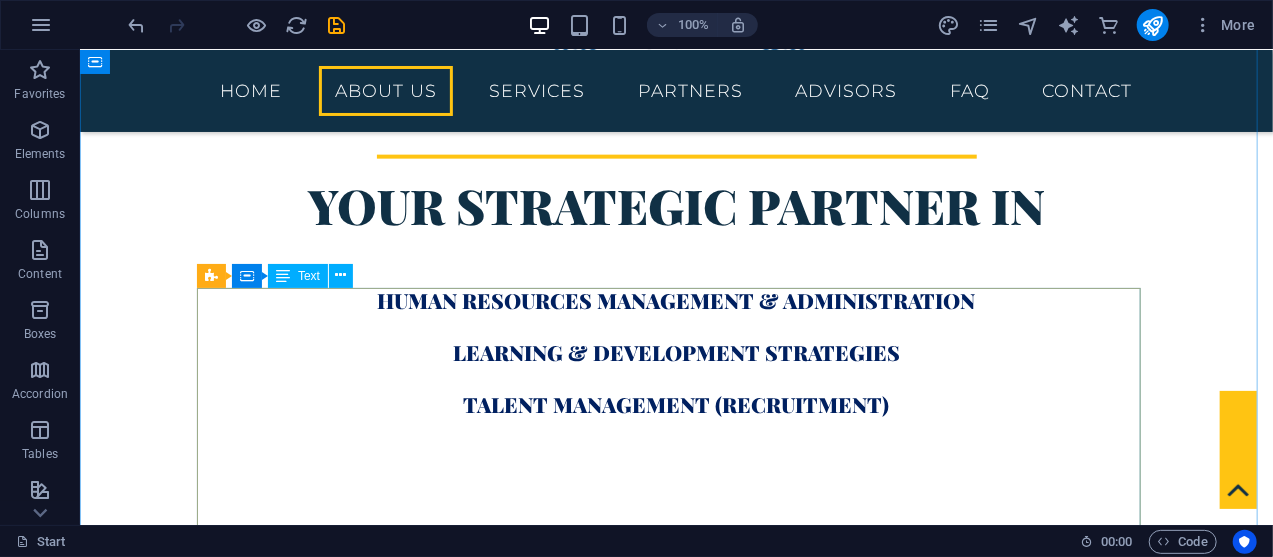 click on "Why We Exist At ElysianCore, we believe that when leaders lead from within, organisations thrive from the inside out . We exist to reimagine leadership and culture in a way that’s deeply human, strategically bold, and systemically impactful. Because in a world of constant change, sustainable success depends on one thing: the strength of your people. How We Work We fuse behavioural science, business strategy, and values-based leadership to transform how people lead, learn, and grow. Our approach is both evidence-informed and emotionally intelligent blending data with insight and systems with soul. Whether we’re designing an L&D strategy, facilitating a workshop, or reshaping HR processes, we meet organisations where they are and guide them to where they need to go. What We Do We offer high-impact, human-centric services across: Human Resource Management: From compliance to culture, we streamline and elevate your people practices. Learning & Development Strategies: Workshops, Seminars & Keynotes:" at bounding box center (676, 1384) 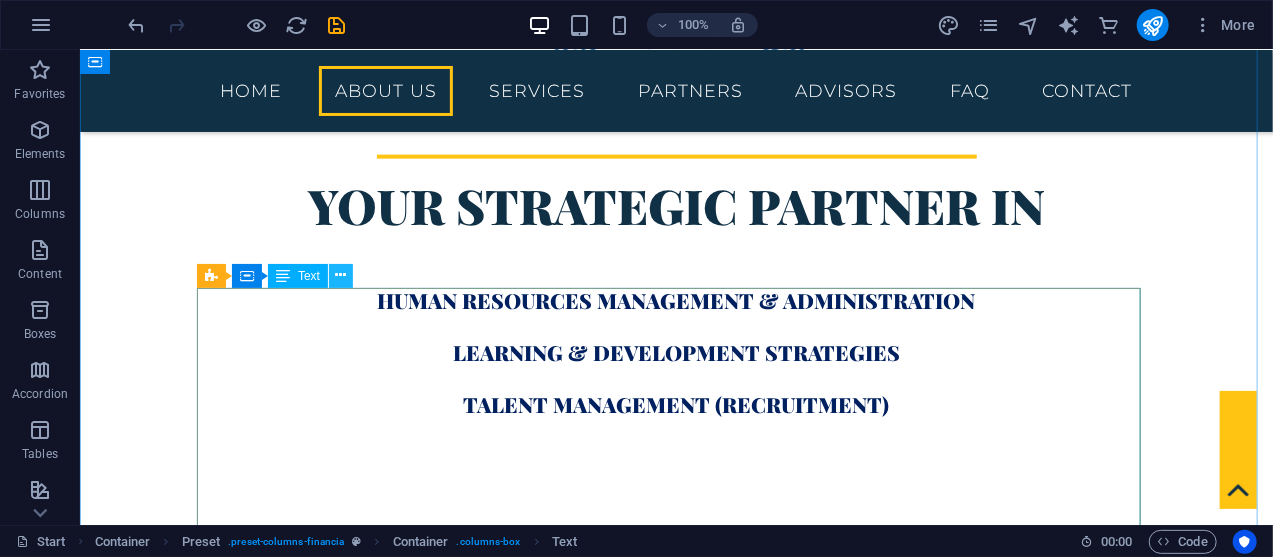 click at bounding box center [341, 276] 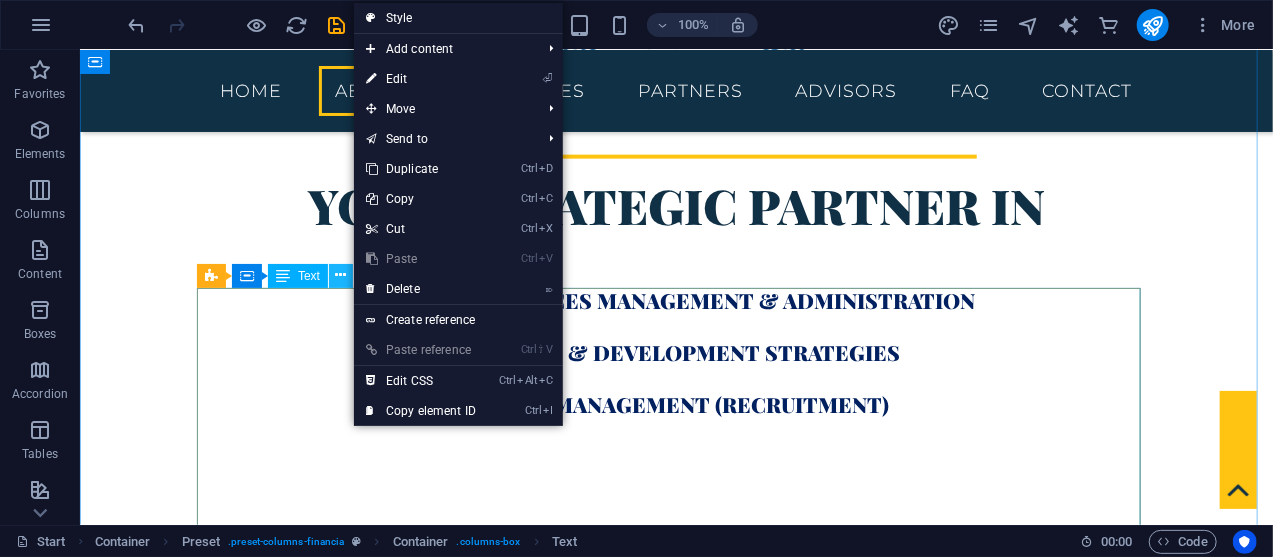 click at bounding box center (340, 275) 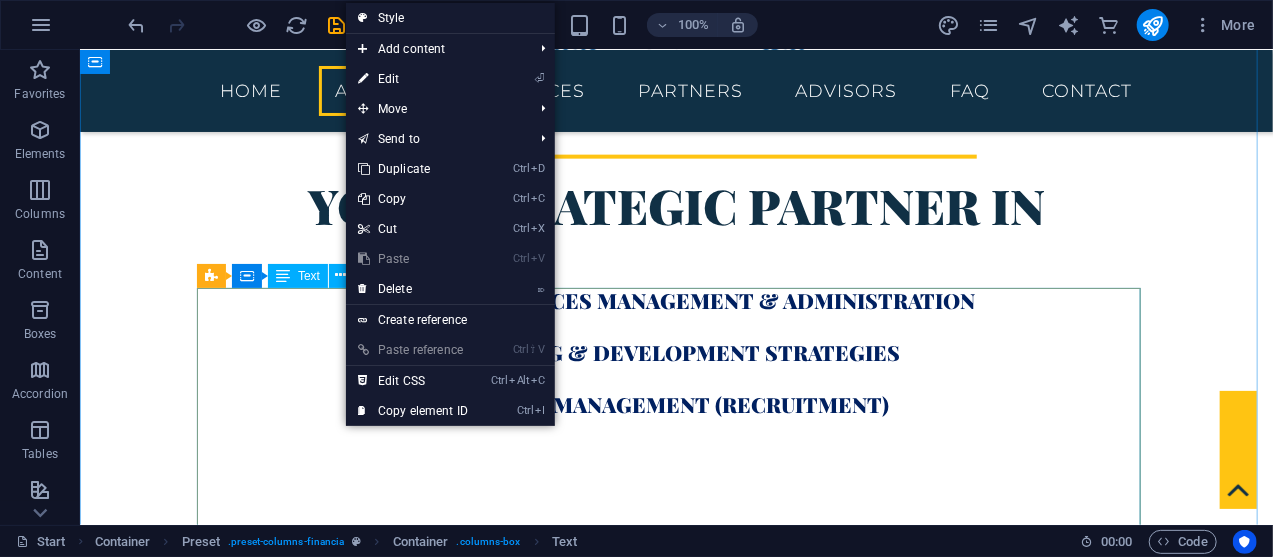 click on "Why We Exist At ElysianCore, we believe that when leaders lead from within, organisations thrive from the inside out . We exist to reimagine leadership and culture in a way that’s deeply human, strategically bold, and systemically impactful. Because in a world of constant change, sustainable success depends on one thing: the strength of your people. How We Work We fuse behavioural science, business strategy, and values-based leadership to transform how people lead, learn, and grow. Our approach is both evidence-informed and emotionally intelligent blending data with insight and systems with soul. Whether we’re designing an L&D strategy, facilitating a workshop, or reshaping HR processes, we meet organisations where they are and guide them to where they need to go. What We Do We offer high-impact, human-centric services across: Human Resource Management: From compliance to culture, we streamline and elevate your people practices. Learning & Development Strategies: Workshops, Seminars & Keynotes:" at bounding box center [676, 1384] 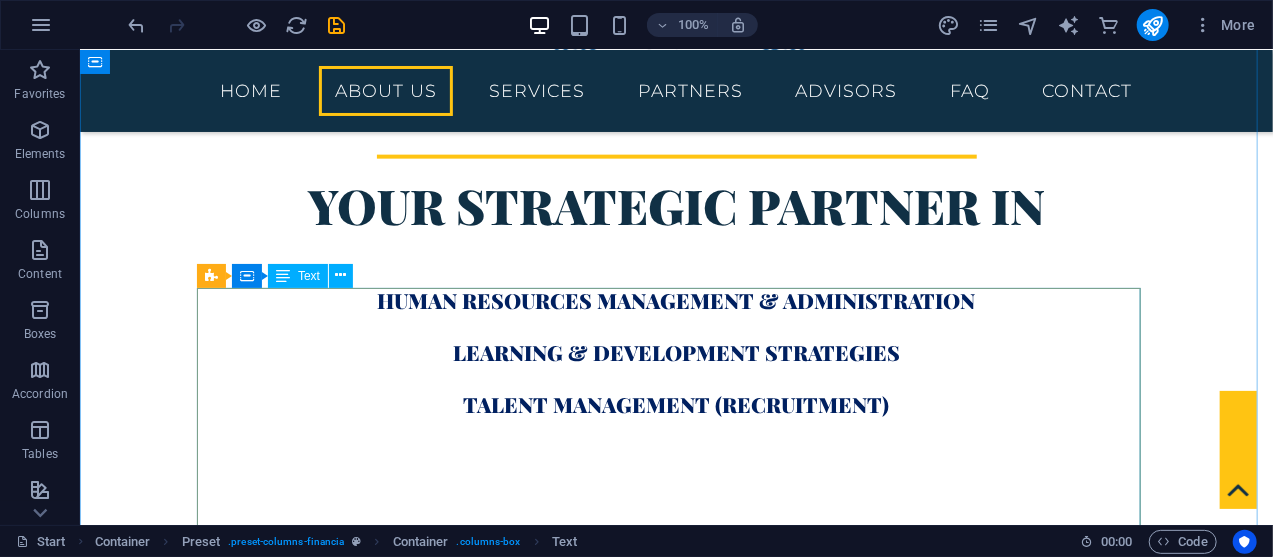 click on "Why We Exist At ElysianCore, we believe that when leaders lead from within, organisations thrive from the inside out . We exist to reimagine leadership and culture in a way that’s deeply human, strategically bold, and systemically impactful. Because in a world of constant change, sustainable success depends on one thing: the strength of your people. How We Work We fuse behavioural science, business strategy, and values-based leadership to transform how people lead, learn, and grow. Our approach is both evidence-informed and emotionally intelligent blending data with insight and systems with soul. Whether we’re designing an L&D strategy, facilitating a workshop, or reshaping HR processes, we meet organisations where they are and guide them to where they need to go. What We Do We offer high-impact, human-centric services across: Human Resource Management: From compliance to culture, we streamline and elevate your people practices. Learning & Development Strategies: Workshops, Seminars & Keynotes:" at bounding box center [676, 1384] 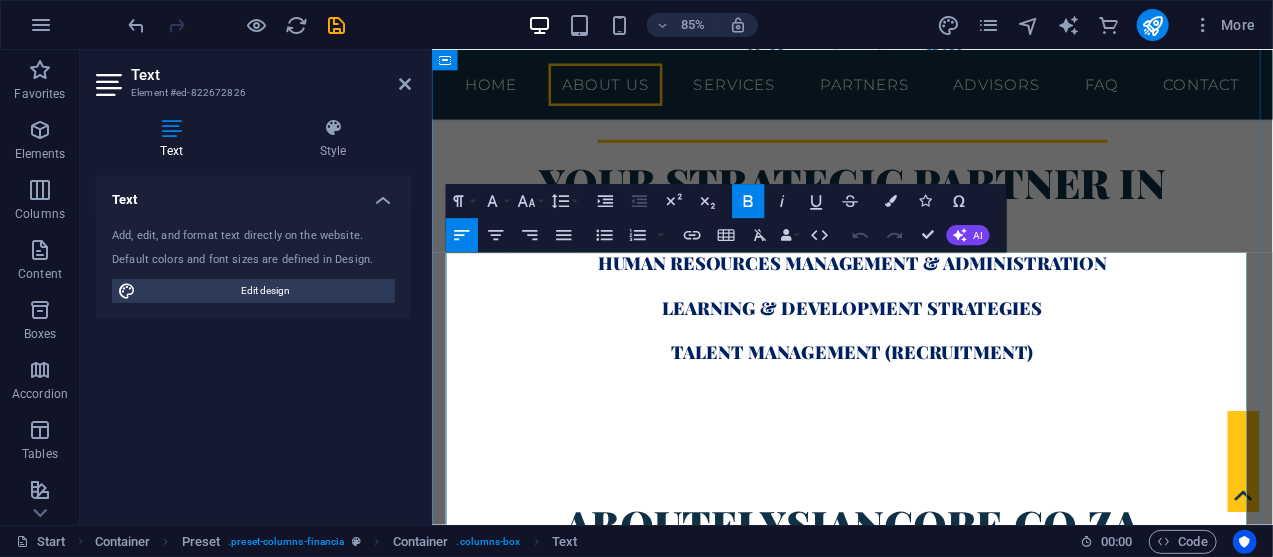 click on "Why We Exist" at bounding box center (534, 1055) 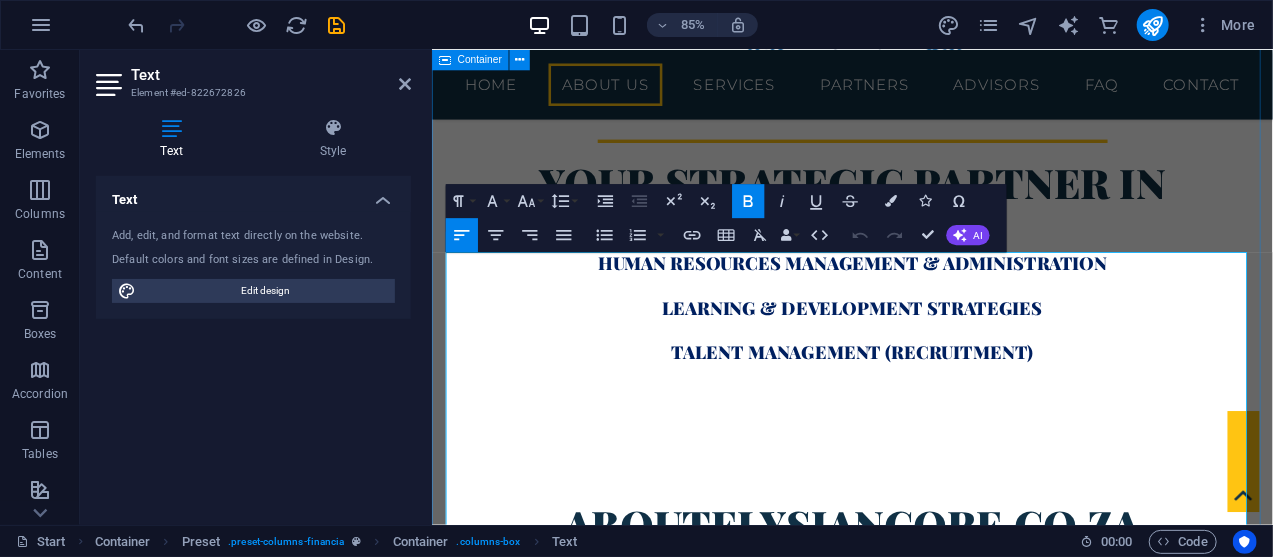 drag, startPoint x: 614, startPoint y: 302, endPoint x: 444, endPoint y: 303, distance: 170.00294 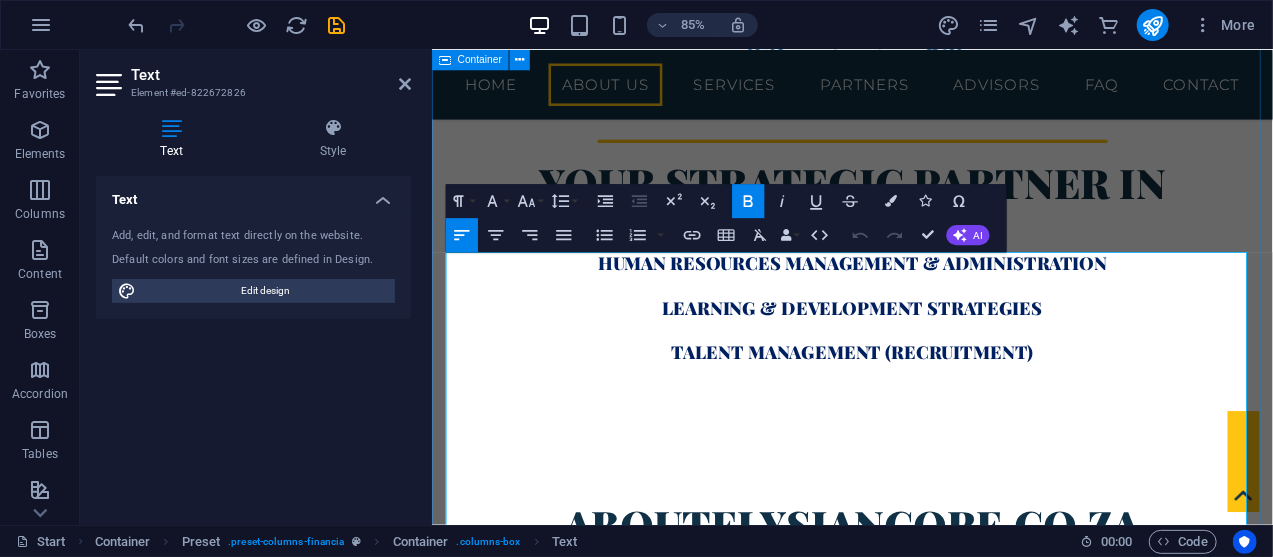 click on "About  elysiancore.co.za New headline Lorem ipsum dolor sit amet, consectetuer adipiscing elit. Aenean commodo ligula eget dolor. Lorem ipsum dolor sit amet, consectetuer adipiscing elit leget dolor. Lorem ipsum dolor sit amet, consectetuer adipiscing elit. Aenean commodo ligula eget dolor. Lorem ipsum dolor sit amet, consectetuer adipiscing elit dolor consectetuer adipiscing elit leget dolor. Lorem elit saget ipsum dolor sit amet, consectetuer. New headline Lorem ipsum dolor sit amet, consectetuer adipiscing elit. Aenean commodo ligula eget dolor. Lorem ipsum dolor sit amet, consectetuer adipiscing elit leget dolor. Lorem ipsum dolor sit amet, consectetuer adipiscing elit. Aenean commodo ligula eget dolor. Lorem ipsum dolor sit amet, consectetuer adipiscing elit dolor consectetuer adipiscing elit leget dolor. Lorem elit saget ipsum dolor sit amet, consectetuer. Why We Exist At ElysianCore, we believe that  when leaders lead from within, organisations thrive from the inside out . How We Work What We Do" at bounding box center [925, 1185] 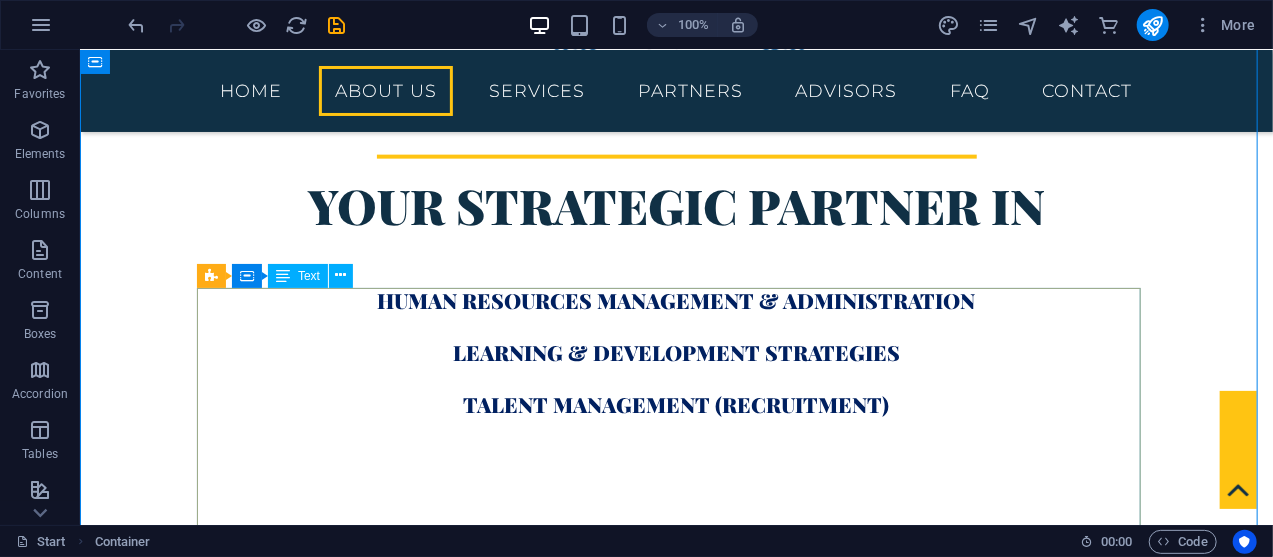 click on "Why We Exist At ElysianCore, we believe that when leaders lead from within, organisations thrive from the inside out . We exist to reimagine leadership and culture in a way that’s deeply human, strategically bold, and systemically impactful. Because in a world of constant change, sustainable success depends on one thing: the strength of your people. How We Work We fuse behavioural science, business strategy, and values-based leadership to transform how people lead, learn, and grow. Our approach is both evidence-informed and emotionally intelligent blending data with insight and systems with soul. Whether we’re designing an L&D strategy, facilitating a workshop, or reshaping HR processes, we meet organisations where they are and guide them to where they need to go. What We Do We offer high-impact, human-centric services across: Human Resource Management: From compliance to culture, we streamline and elevate your people practices. Learning & Development Strategies: Workshops, Seminars & Keynotes:" at bounding box center (676, 1384) 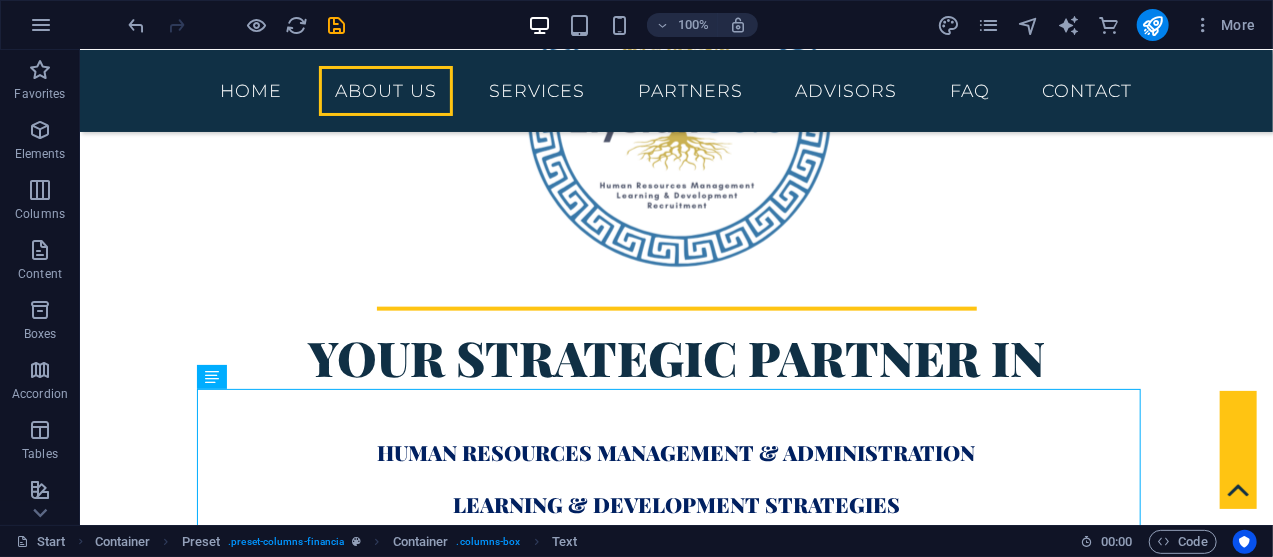 scroll, scrollTop: 1062, scrollLeft: 0, axis: vertical 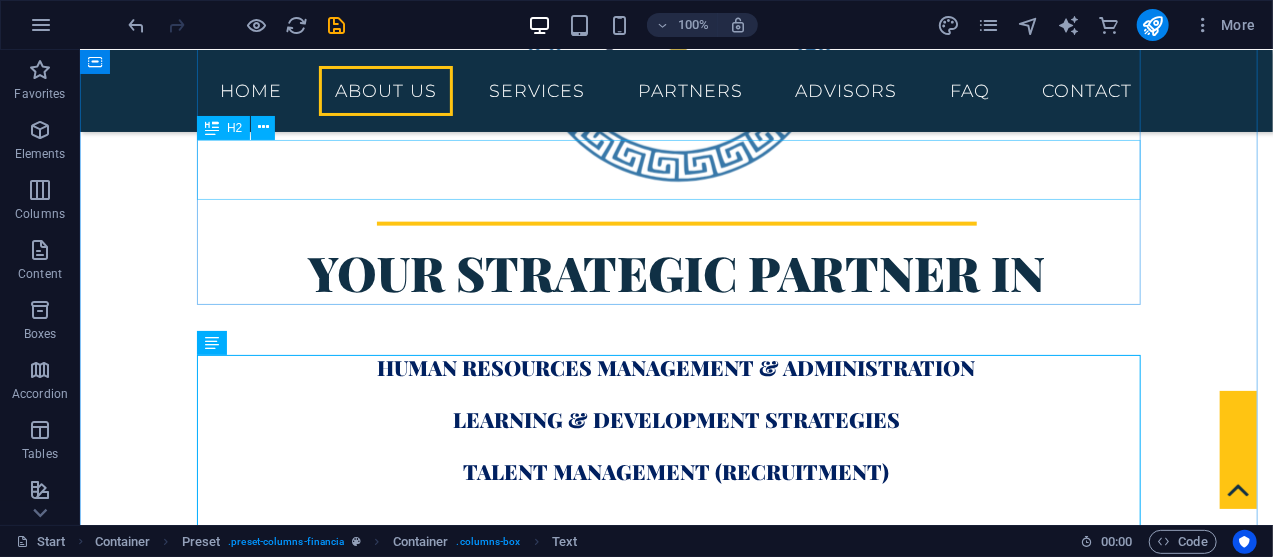 click on "New headline" at bounding box center (676, 924) 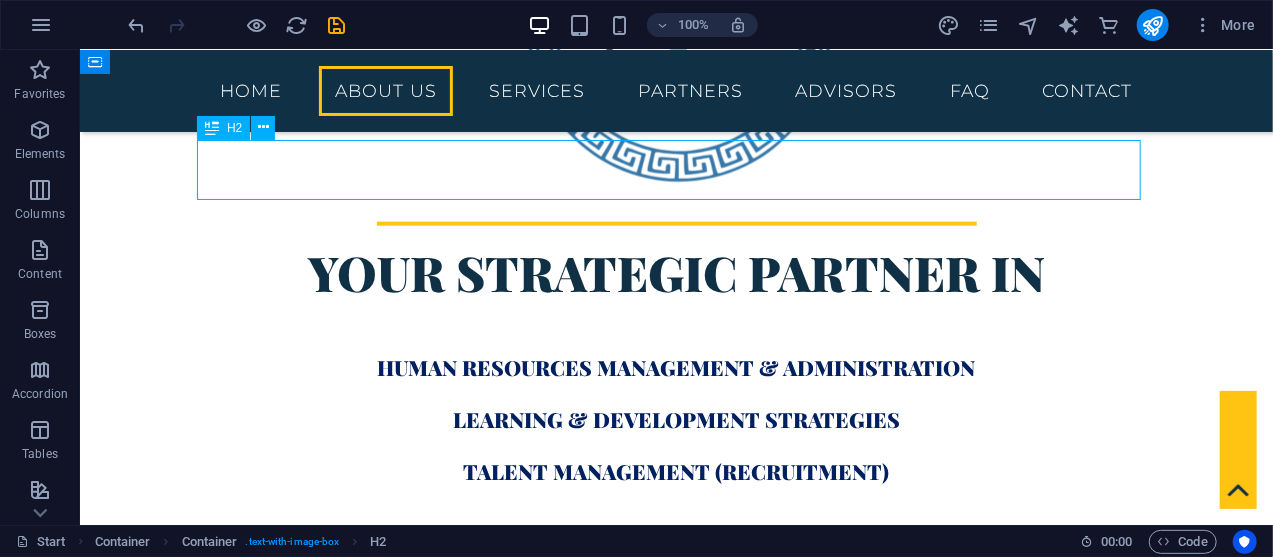 click on "New headline" at bounding box center [676, 924] 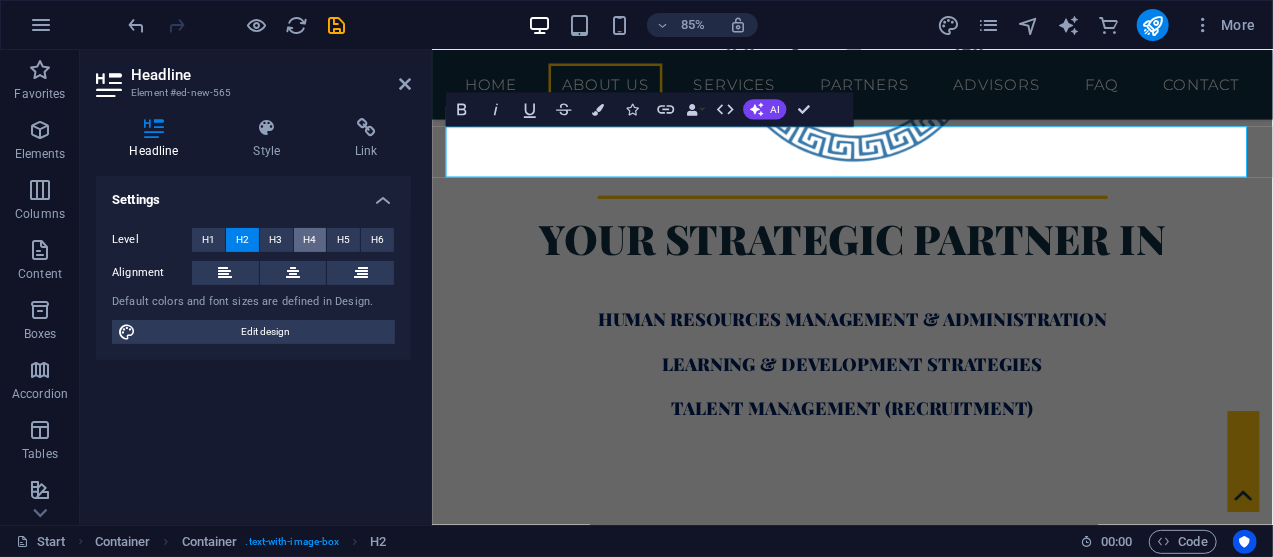 click on "H4" at bounding box center (309, 240) 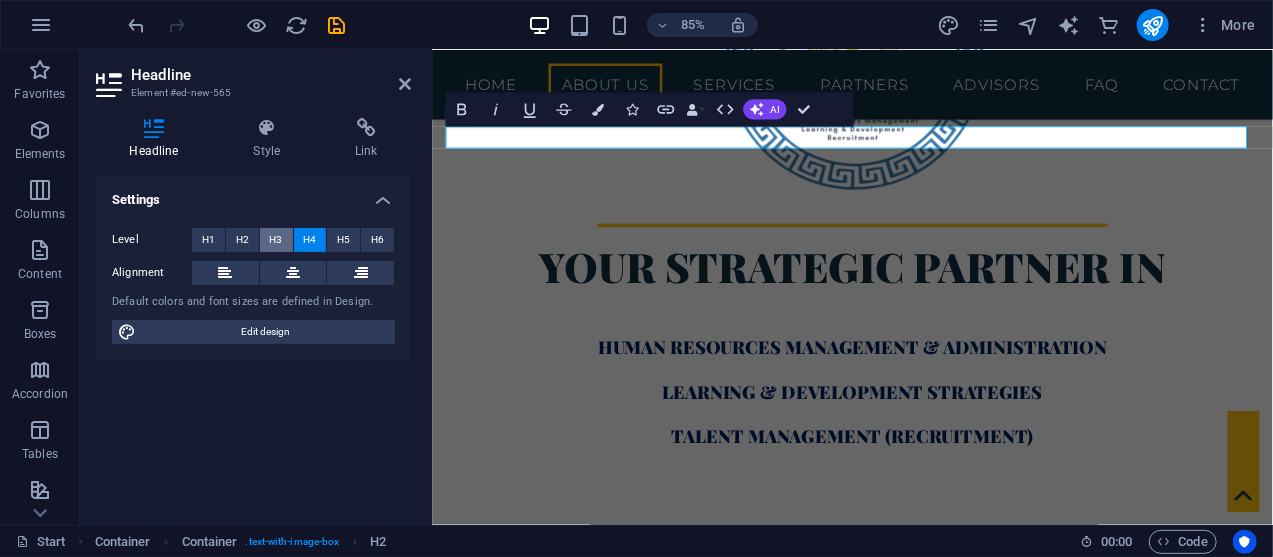 click on "H3" at bounding box center (276, 240) 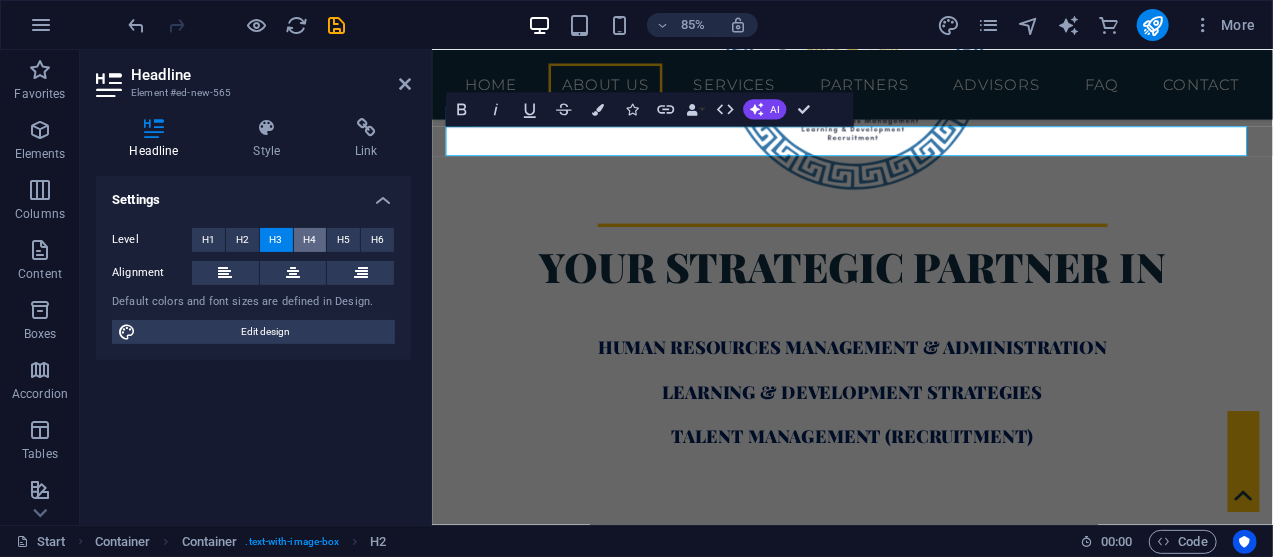 click on "H4" at bounding box center (310, 240) 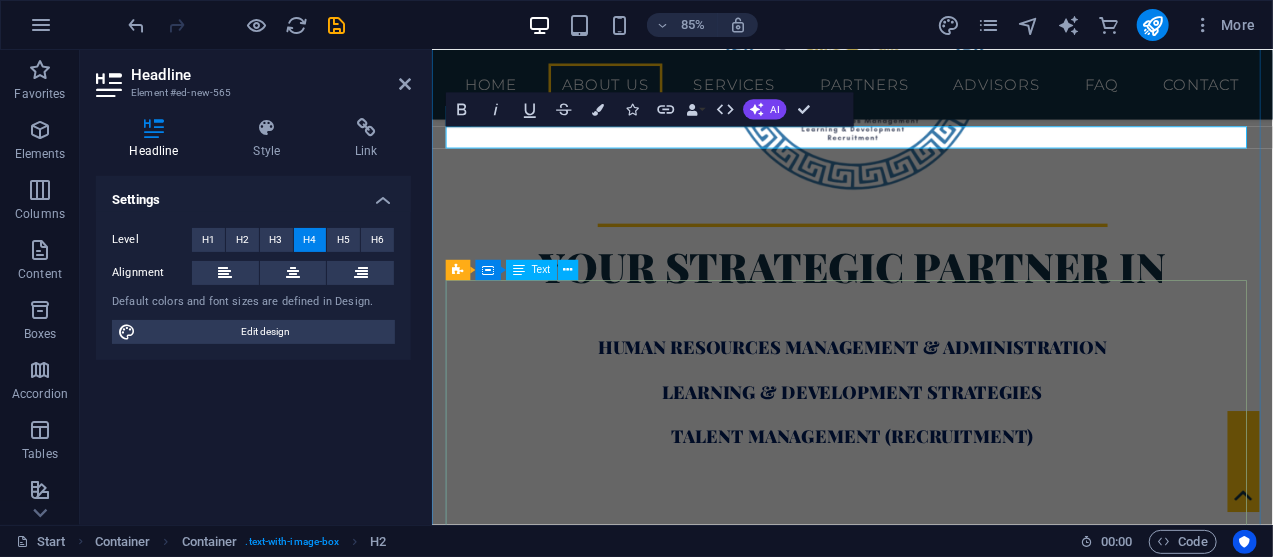 click on "Why We Exist At ElysianCore, we believe that when leaders lead from within, organisations thrive from the inside out . We exist to reimagine leadership and culture in a way that’s deeply human, strategically bold, and systemically impactful. Because in a world of constant change, sustainable success depends on one thing: the strength of your people. How We Work We fuse behavioural science, business strategy, and values-based leadership to transform how people lead, learn, and grow. Our approach is both evidence-informed and emotionally intelligent blending data with insight and systems with soul. Whether we’re designing an L&D strategy, facilitating a workshop, or reshaping HR processes, we meet organisations where they are and guide them to where they need to go. What We Do We offer high-impact, human-centric services across: Human Resource Management: From compliance to culture, we streamline and elevate your people practices. Learning & Development Strategies: Workshops, Seminars & Keynotes:" at bounding box center [926, 1450] 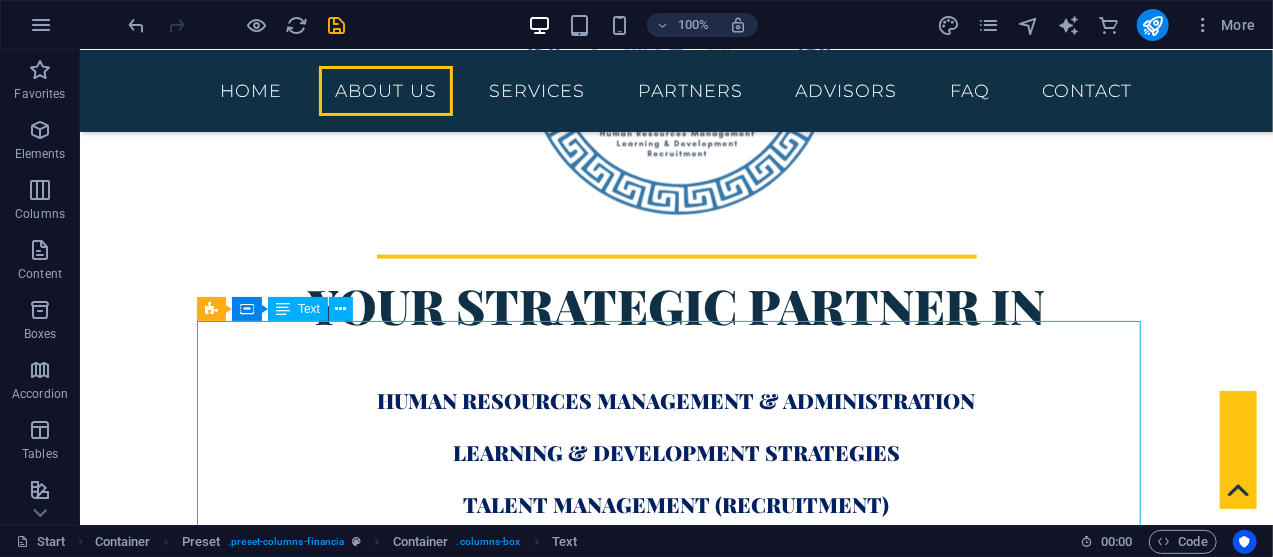 click on "Why We Exist At ElysianCore, we believe that when leaders lead from within, organisations thrive from the inside out . We exist to reimagine leadership and culture in a way that’s deeply human, strategically bold, and systemically impactful. Because in a world of constant change, sustainable success depends on one thing: the strength of your people. How We Work We fuse behavioural science, business strategy, and values-based leadership to transform how people lead, learn, and grow. Our approach is both evidence-informed and emotionally intelligent blending data with insight and systems with soul. Whether we’re designing an L&D strategy, facilitating a workshop, or reshaping HR processes, we meet organisations where they are and guide them to where they need to go. What We Do We offer high-impact, human-centric services across: Human Resource Management: From compliance to culture, we streamline and elevate your people practices. Learning & Development Strategies: Workshops, Seminars & Keynotes:" at bounding box center [676, 1450] 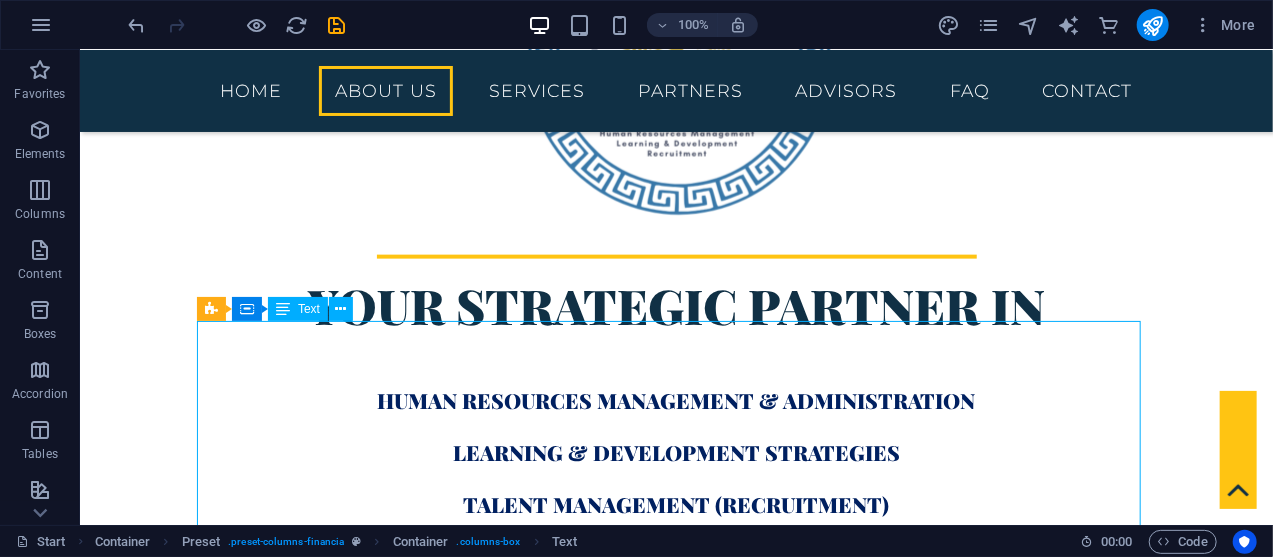 click on "Why We Exist At ElysianCore, we believe that when leaders lead from within, organisations thrive from the inside out . We exist to reimagine leadership and culture in a way that’s deeply human, strategically bold, and systemically impactful. Because in a world of constant change, sustainable success depends on one thing: the strength of your people. How We Work We fuse behavioural science, business strategy, and values-based leadership to transform how people lead, learn, and grow. Our approach is both evidence-informed and emotionally intelligent blending data with insight and systems with soul. Whether we’re designing an L&D strategy, facilitating a workshop, or reshaping HR processes, we meet organisations where they are and guide them to where they need to go. What We Do We offer high-impact, human-centric services across: Human Resource Management: From compliance to culture, we streamline and elevate your people practices. Learning & Development Strategies: Workshops, Seminars & Keynotes:" at bounding box center (676, 1450) 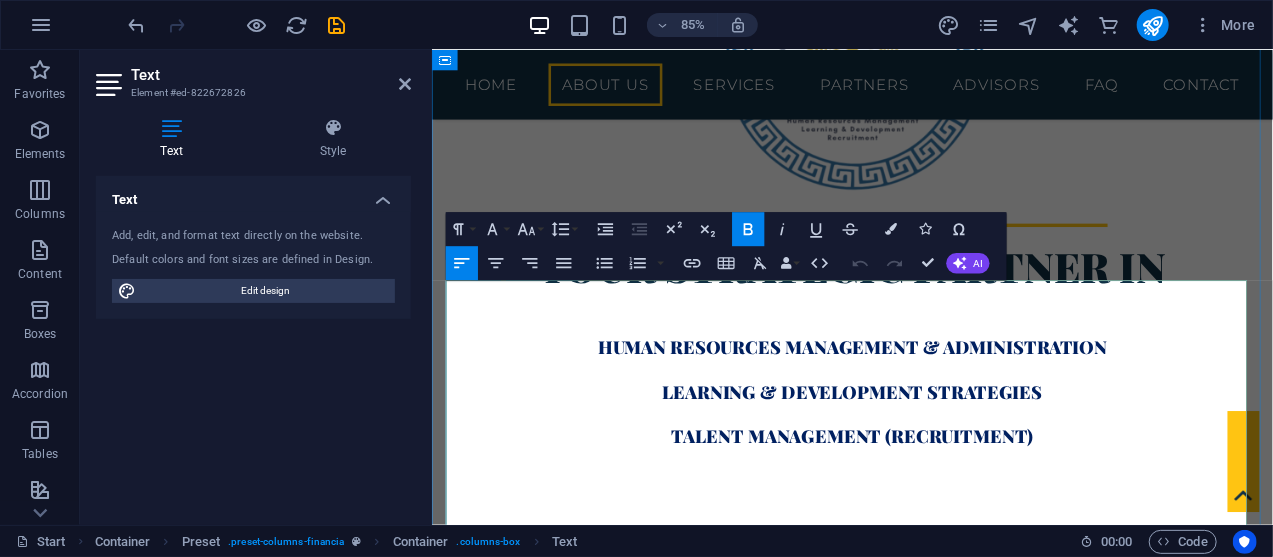 click on "At ElysianCore, we believe that  when leaders lead from within, organisations thrive from the inside out . We exist to reimagine leadership and culture in a way that’s deeply human, strategically bold, and systemically impactful. Because in a world of constant change, sustainable success depends on one thing: the strength of your people." at bounding box center (926, 1187) 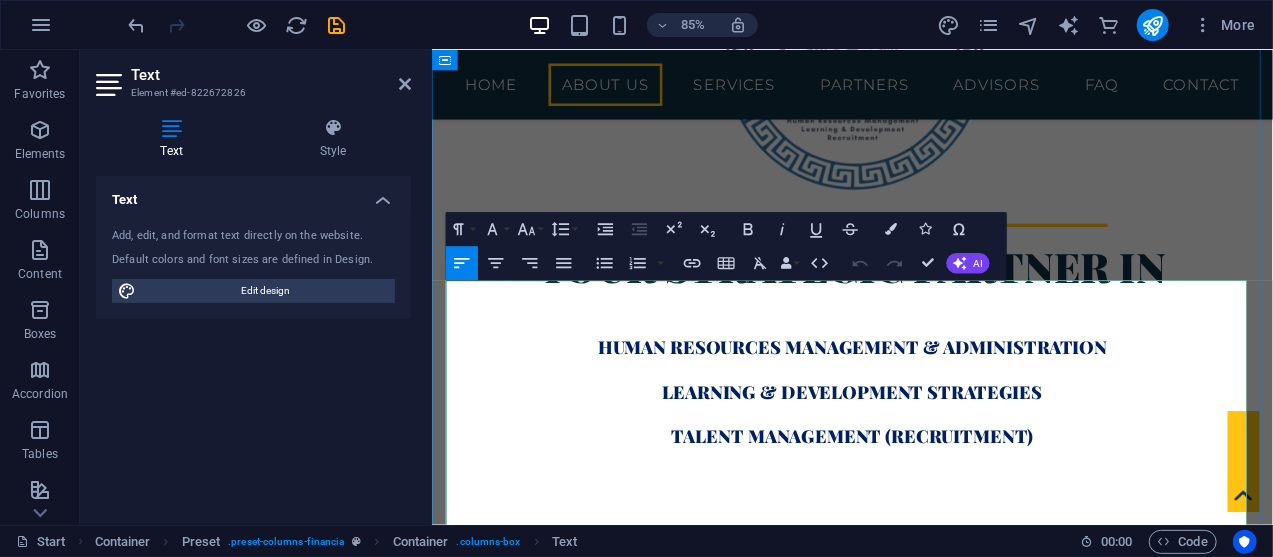 click on "At ElysianCore, we believe that  when leaders lead from within, organisations thrive from the inside out . We exist to reimagine leadership and culture in a way that’s deeply human, strategically bold, and systemically impactful. Because in a world of constant change, sustainable success depends on one thing: the strength of your people." at bounding box center [926, 1187] 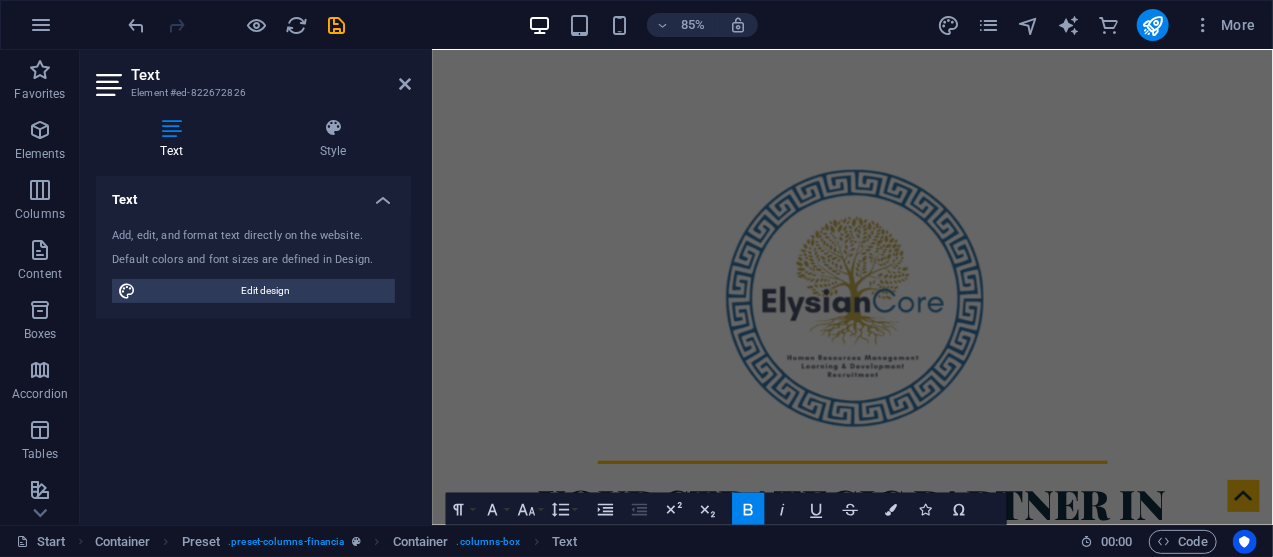scroll, scrollTop: 857, scrollLeft: 0, axis: vertical 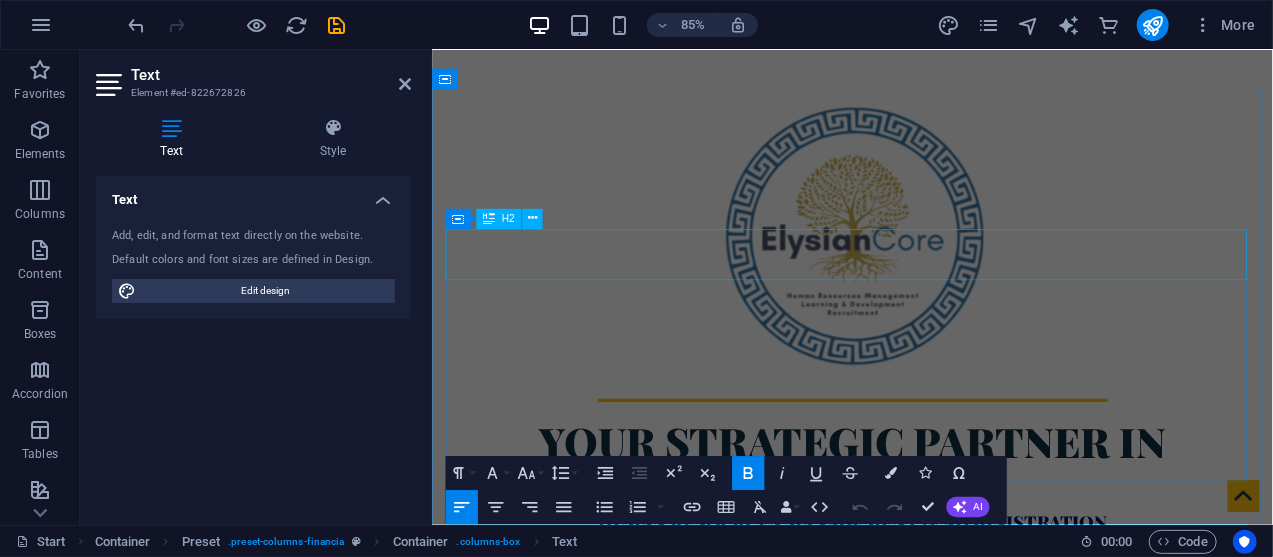 click on "New headline" at bounding box center (926, 1078) 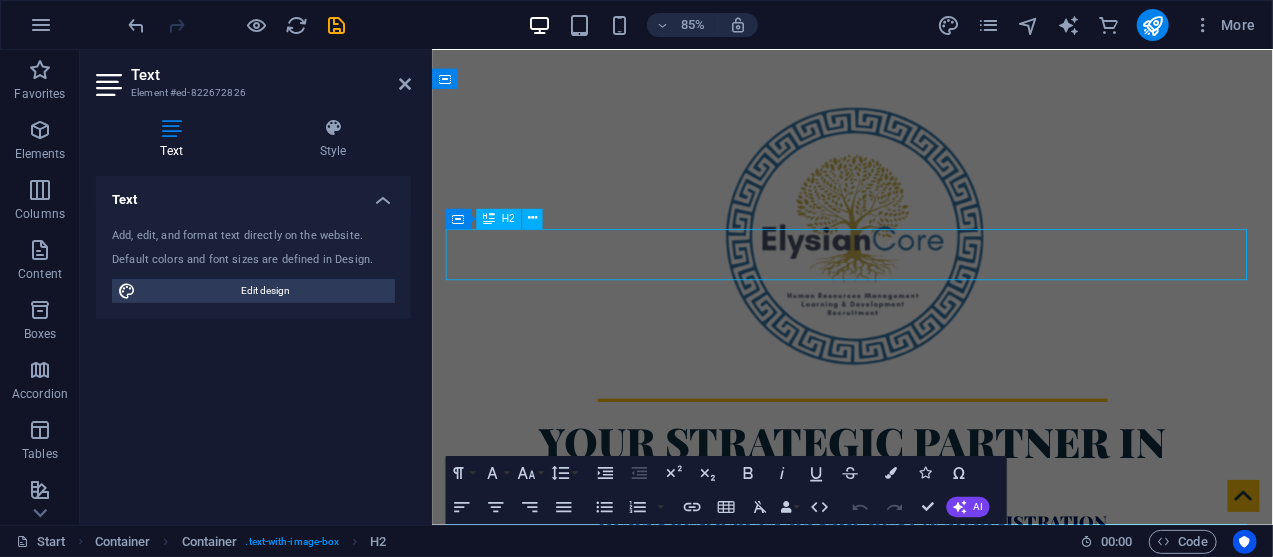 click on "New headline" at bounding box center [926, 1078] 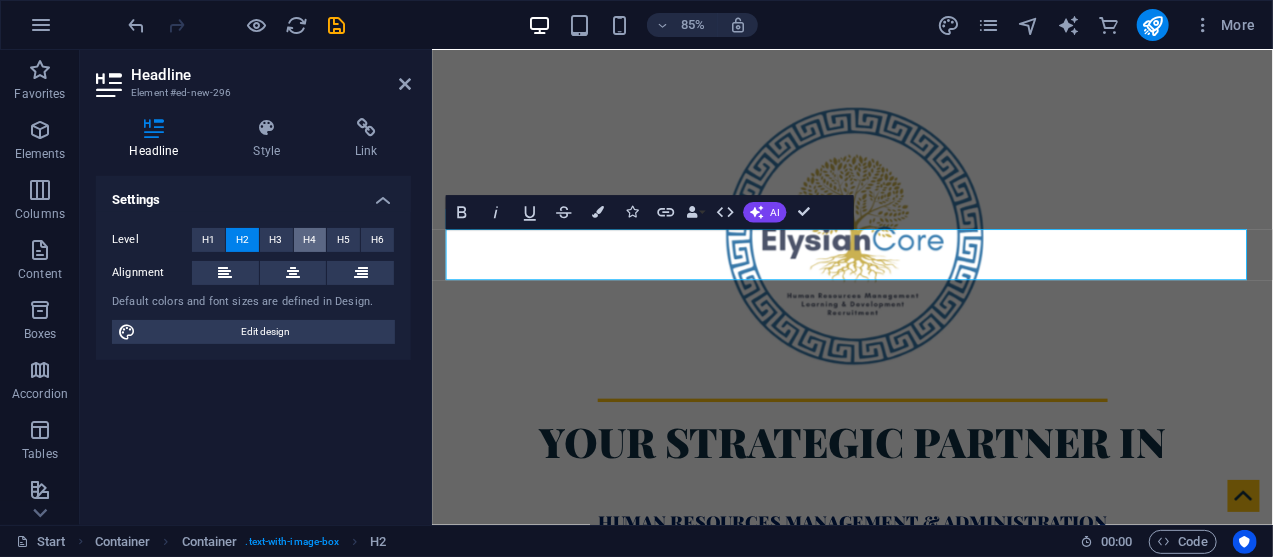 click on "H4" at bounding box center [309, 240] 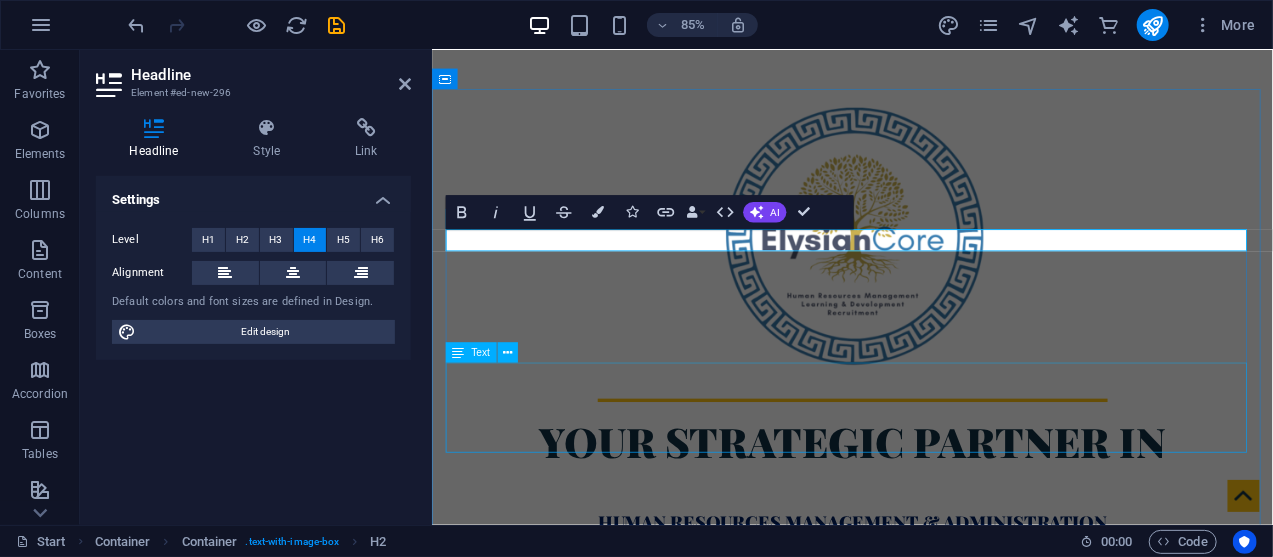 click on "Lorem ipsum dolor sit amet, consectetuer adipiscing elit. Aenean commodo ligula eget dolor. Lorem ipsum dolor sit amet, consectetuer adipiscing elit leget dolor. Lorem ipsum dolor sit amet, consectetuer adipiscing elit. Aenean commodo ligula eget dolor. Lorem ipsum dolor sit amet, consectetuer adipiscing elit dolor consectetuer adipiscing elit leget dolor. Lorem elit saget ipsum dolor sit amet, consectetuer." at bounding box center [926, 1258] 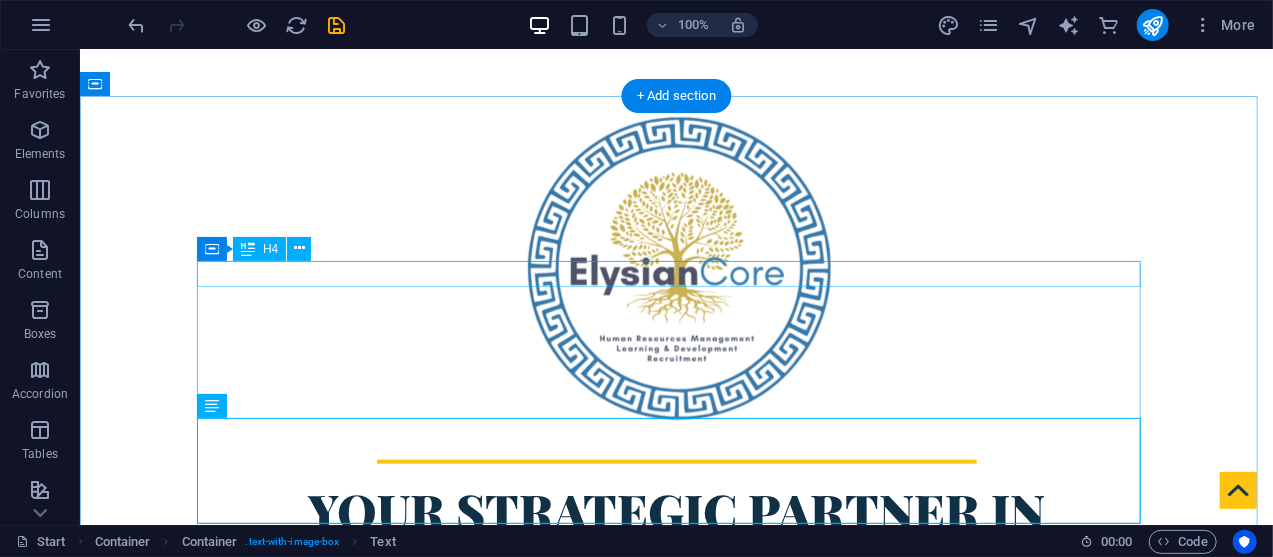 click on "New headline" at bounding box center [676, 1061] 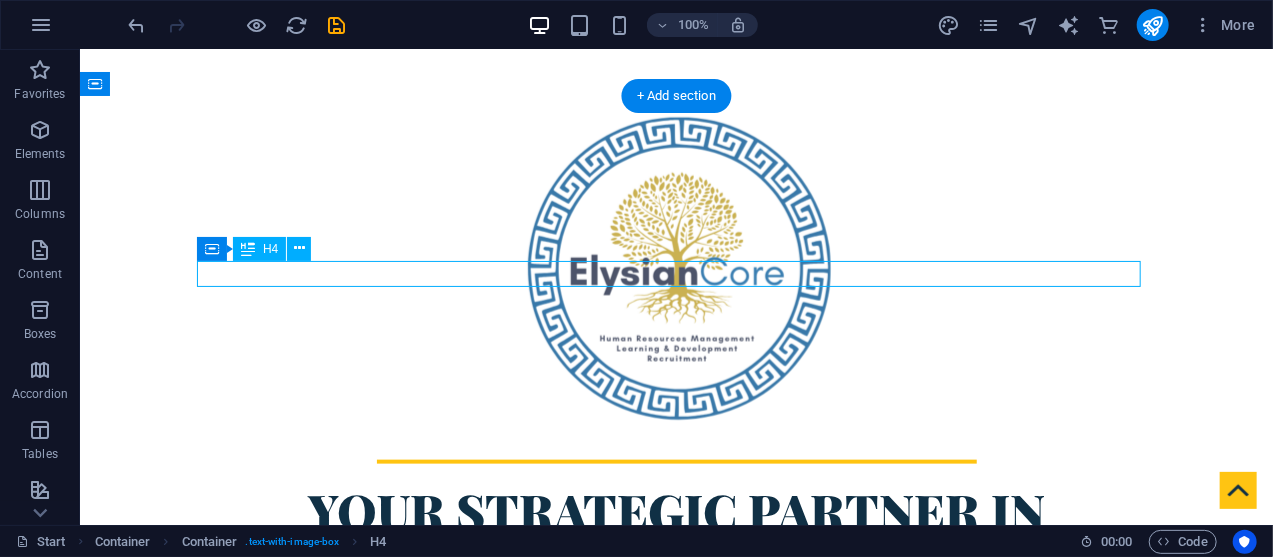 click on "New headline" at bounding box center [676, 1061] 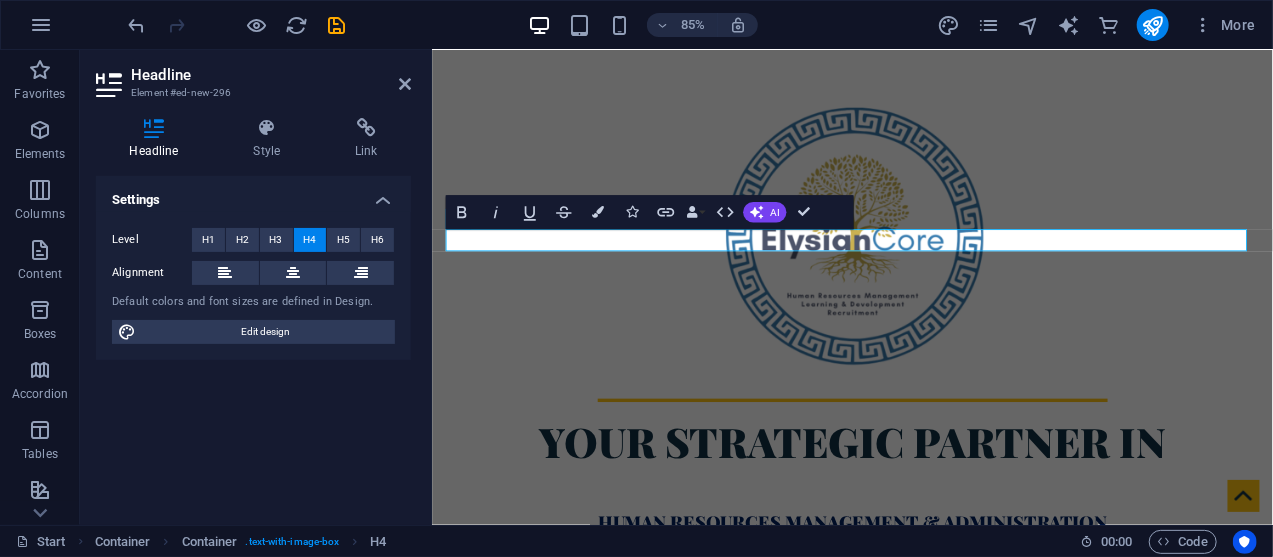 type 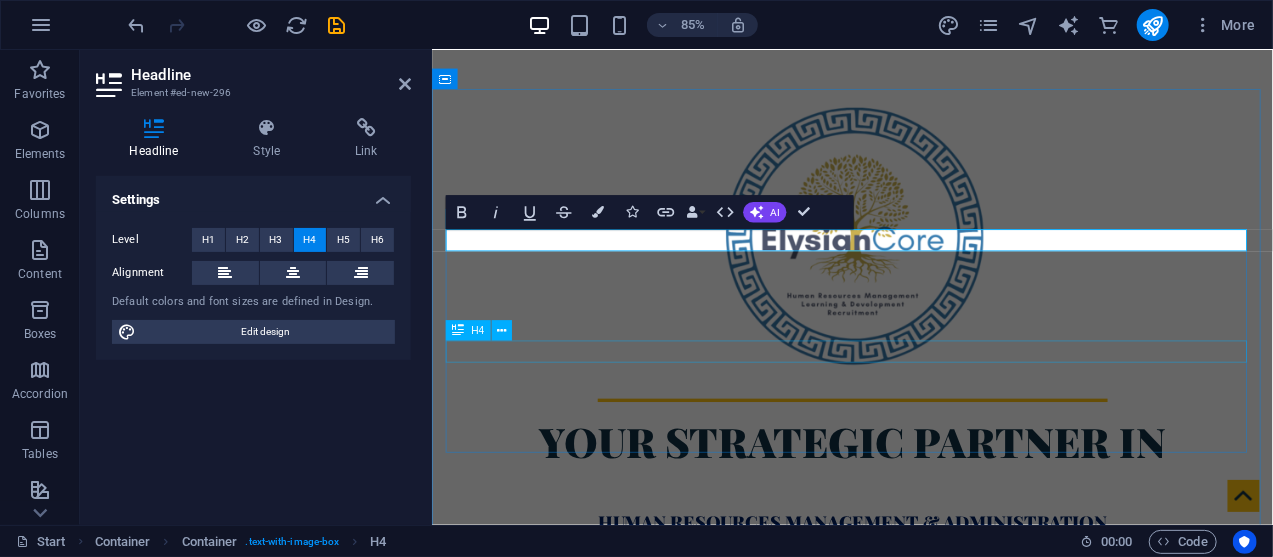click on "New headline" at bounding box center (926, 1192) 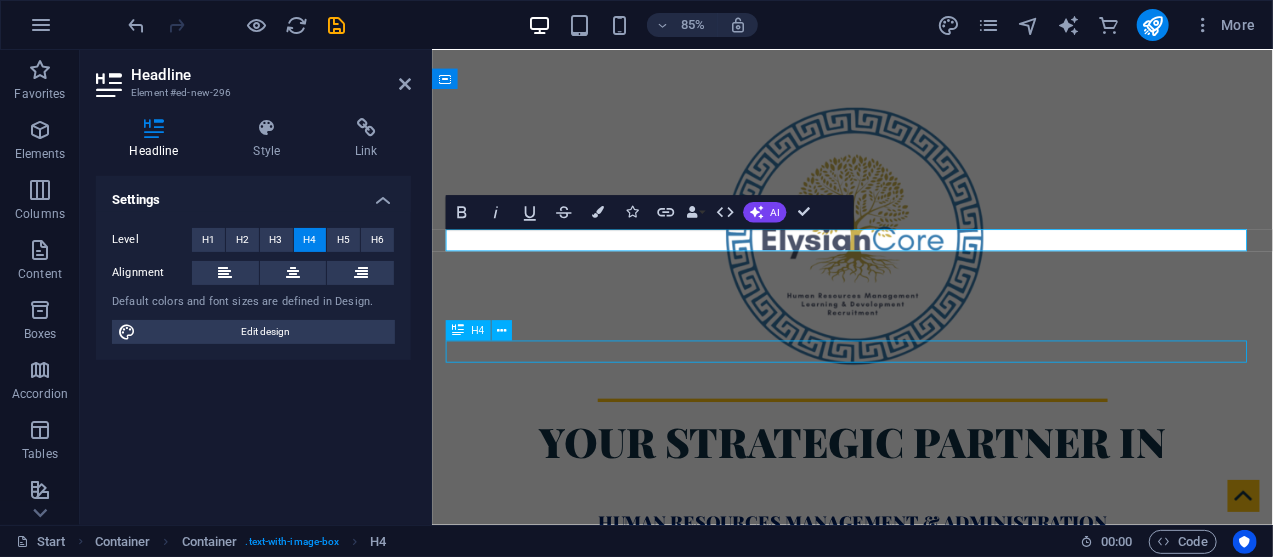 click on "New headline" at bounding box center (926, 1192) 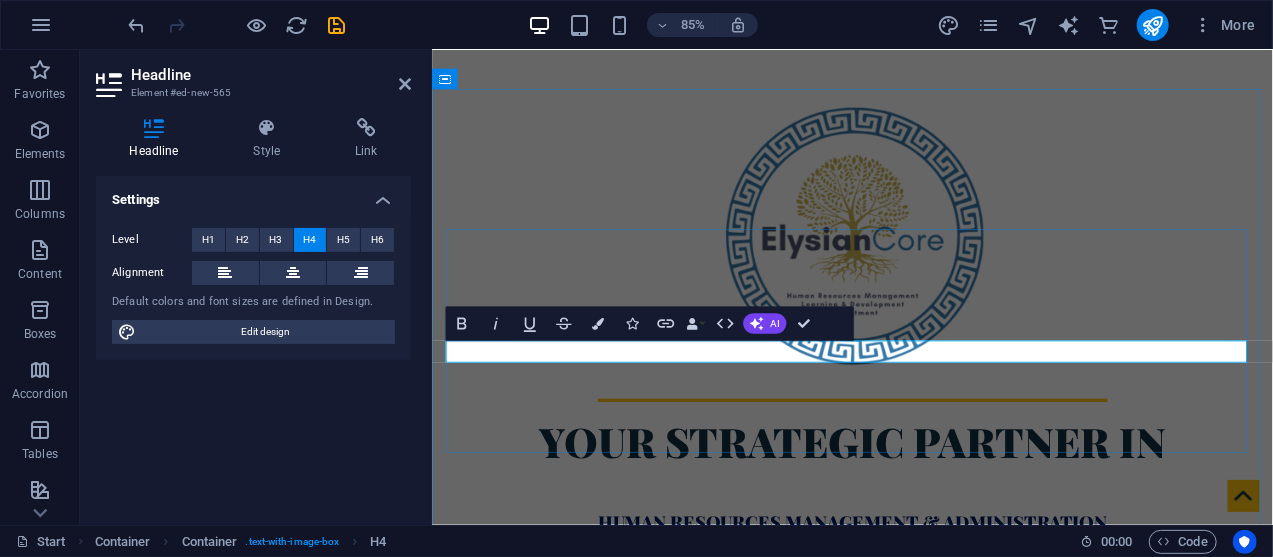 type 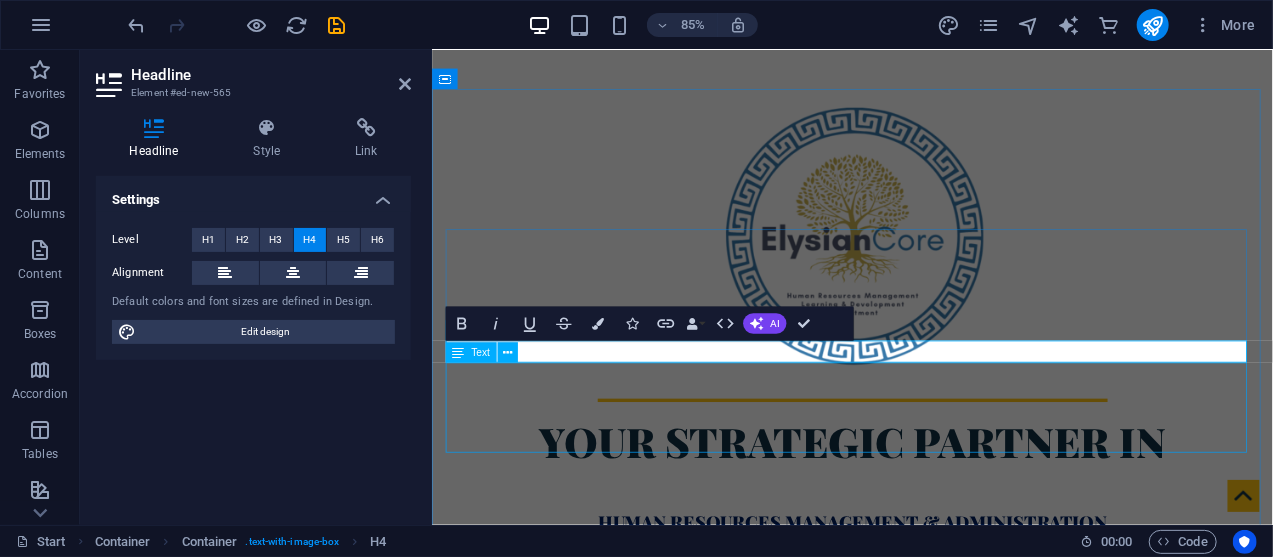 click on "Lorem ipsum dolor sit amet, consectetuer adipiscing elit. Aenean commodo ligula eget dolor. Lorem ipsum dolor sit amet, consectetuer adipiscing elit leget dolor. Lorem ipsum dolor sit amet, consectetuer adipiscing elit. Aenean commodo ligula eget dolor. Lorem ipsum dolor sit amet, consectetuer adipiscing elit dolor consectetuer adipiscing elit leget dolor. Lorem elit saget ipsum dolor sit amet, consectetuer." at bounding box center [926, 1258] 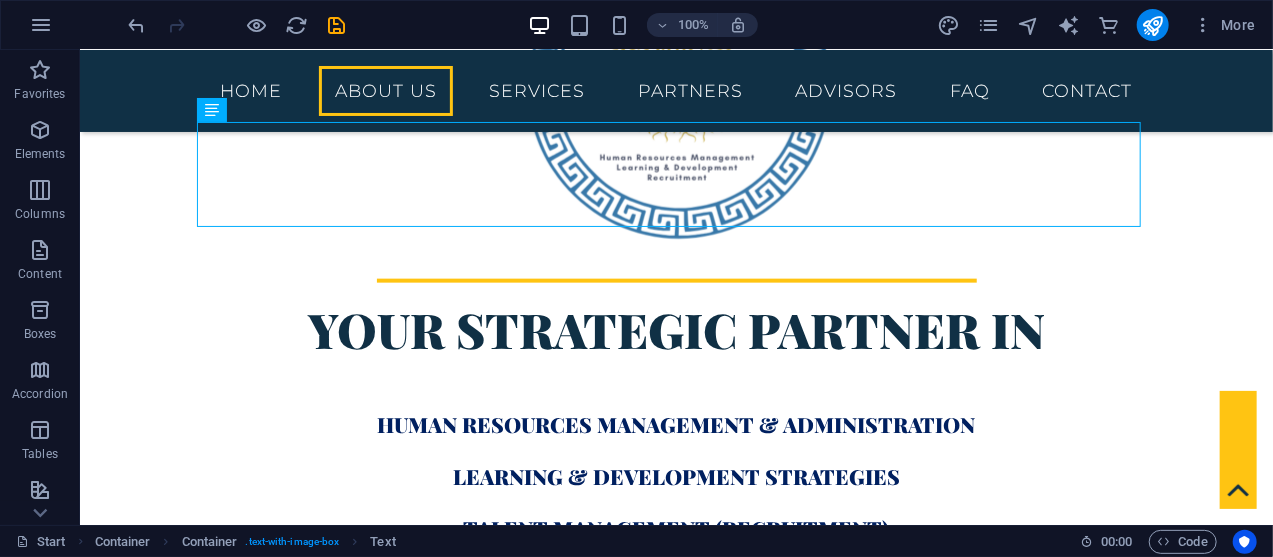 scroll, scrollTop: 971, scrollLeft: 0, axis: vertical 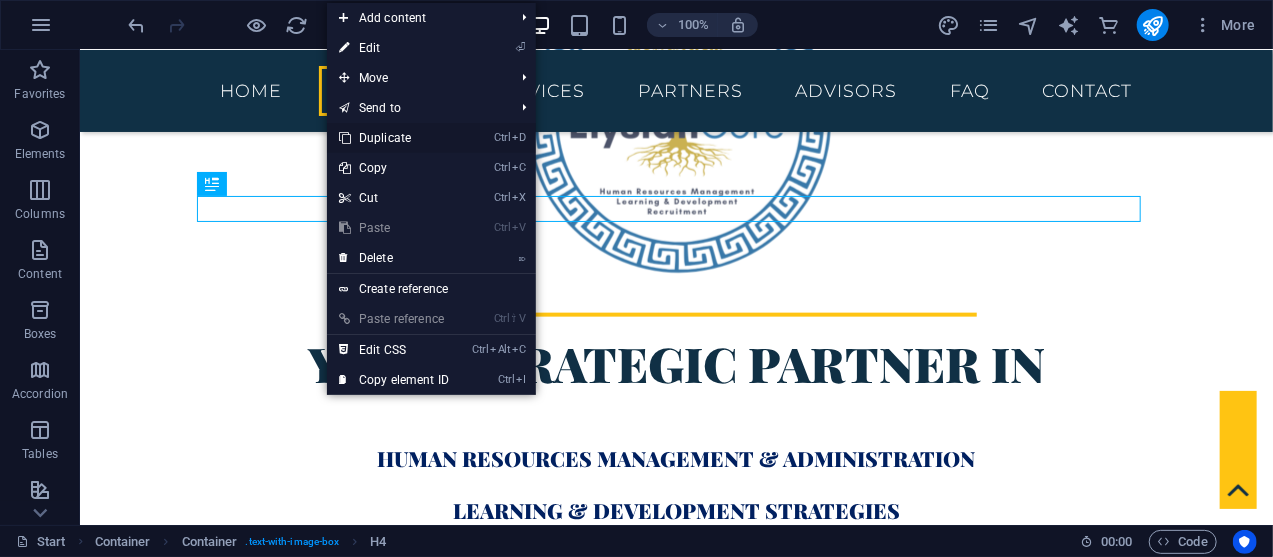 click on "Ctrl D  Duplicate" at bounding box center [394, 138] 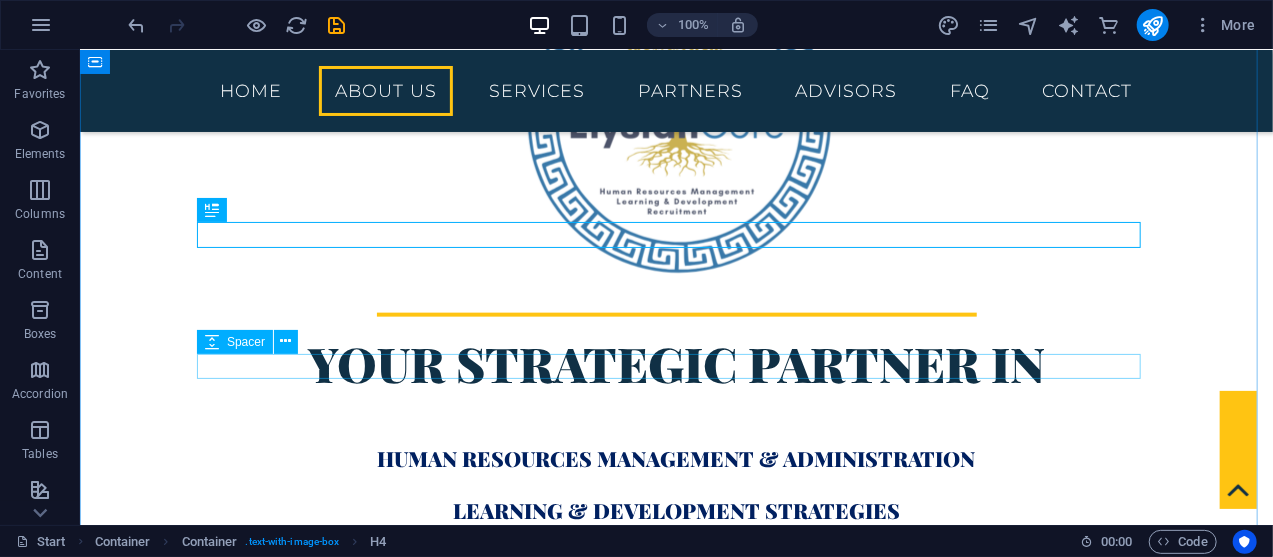 drag, startPoint x: 371, startPoint y: 283, endPoint x: 282, endPoint y: 361, distance: 118.34272 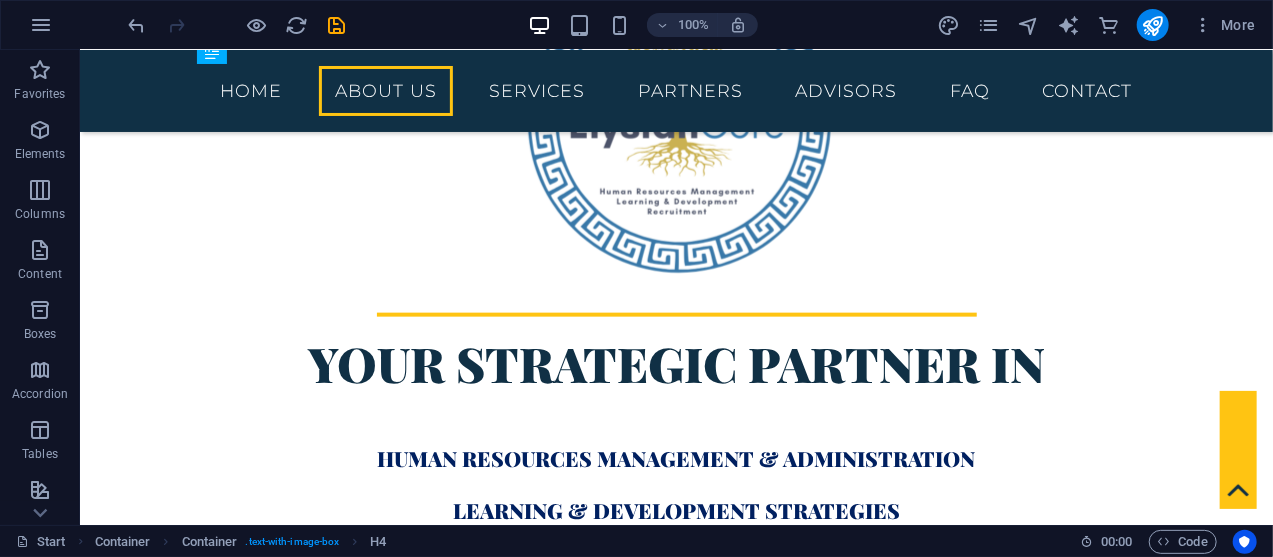 drag, startPoint x: 338, startPoint y: 233, endPoint x: 326, endPoint y: 345, distance: 112.64102 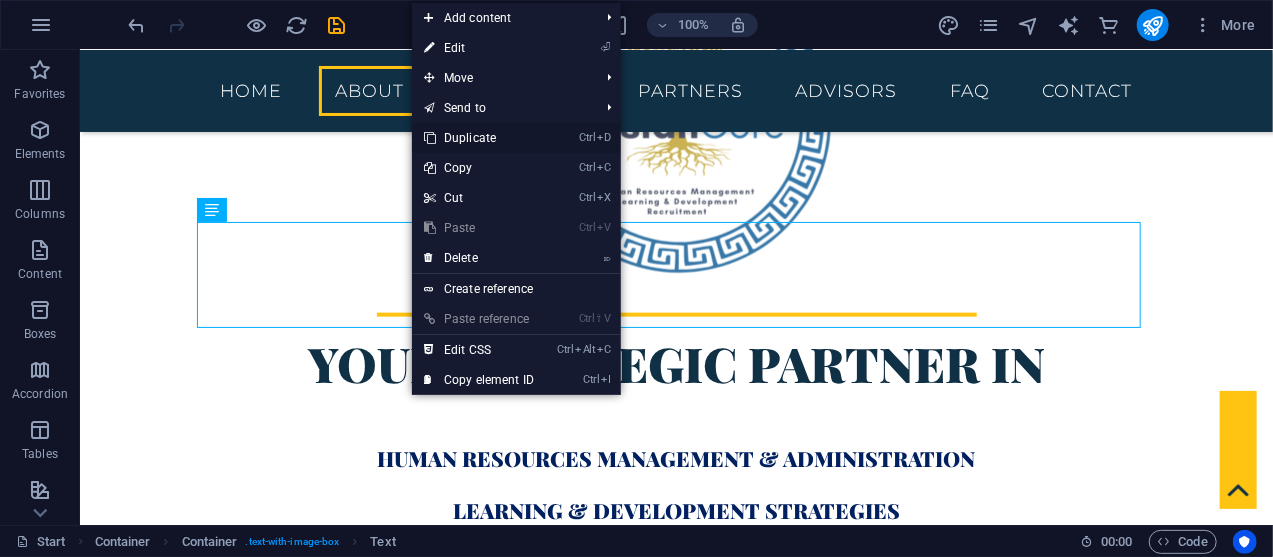 click on "Ctrl D  Duplicate" at bounding box center (479, 138) 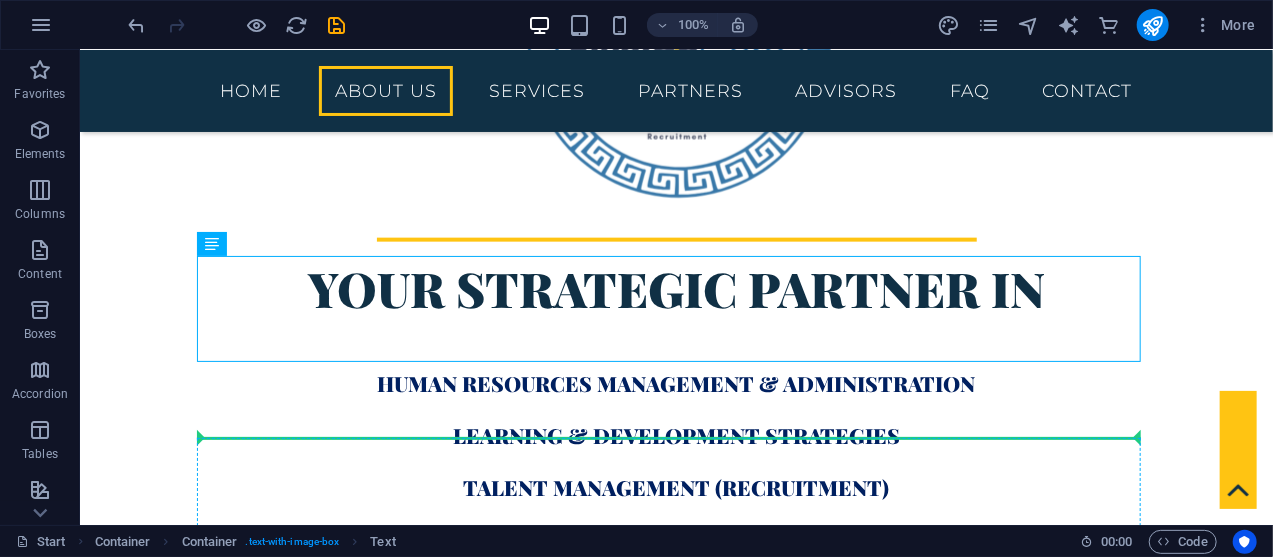 scroll, scrollTop: 1048, scrollLeft: 0, axis: vertical 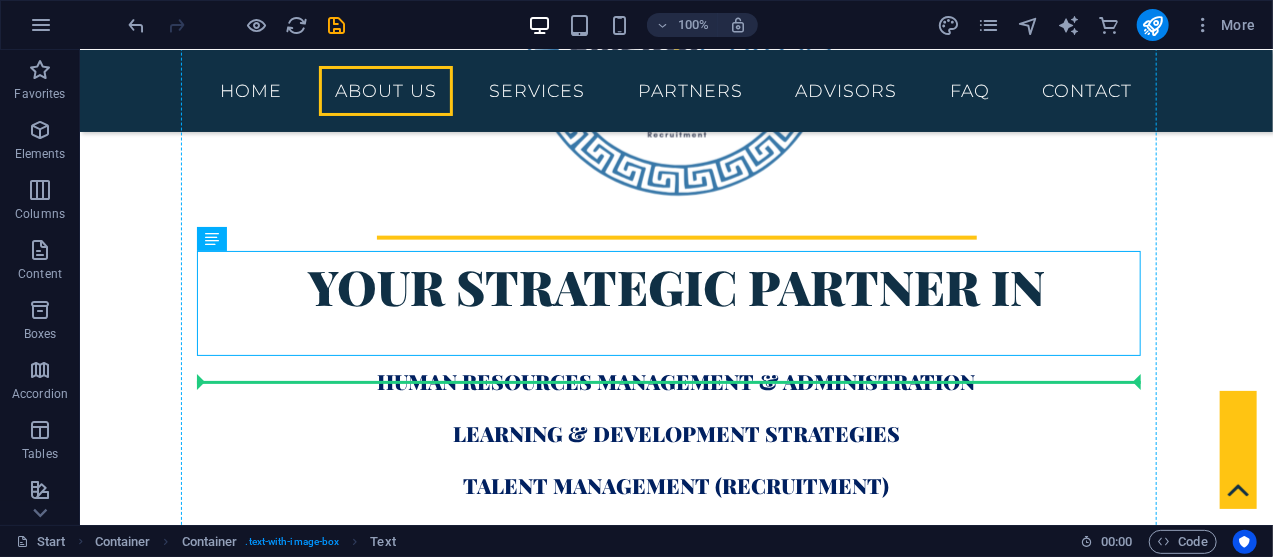 drag, startPoint x: 401, startPoint y: 370, endPoint x: 378, endPoint y: 388, distance: 29.206163 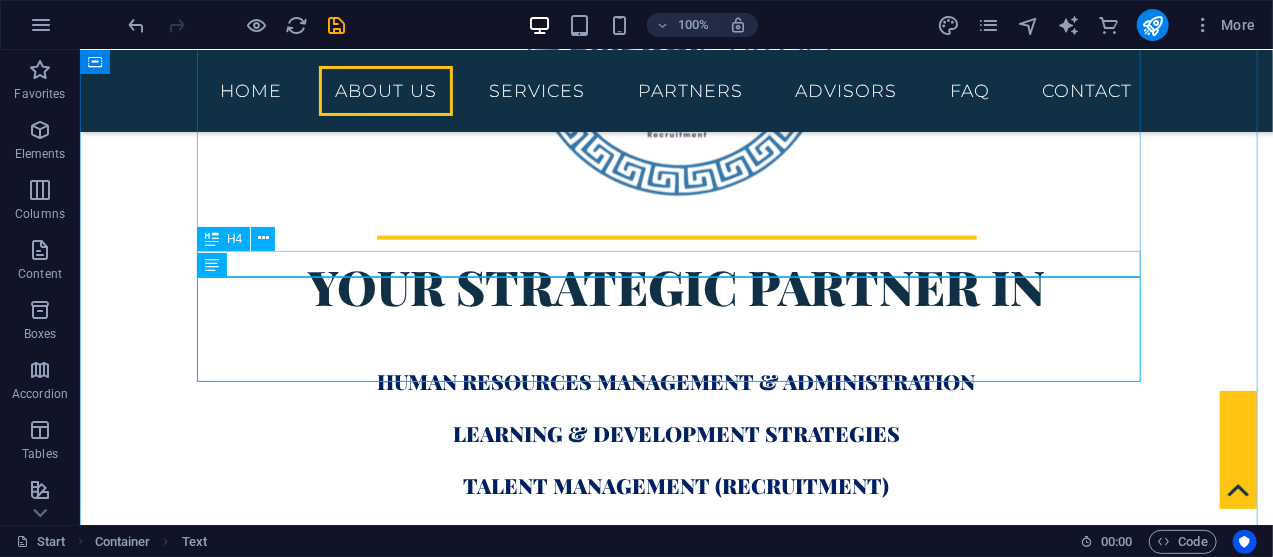 click on "OUR VISION" at bounding box center (676, 1018) 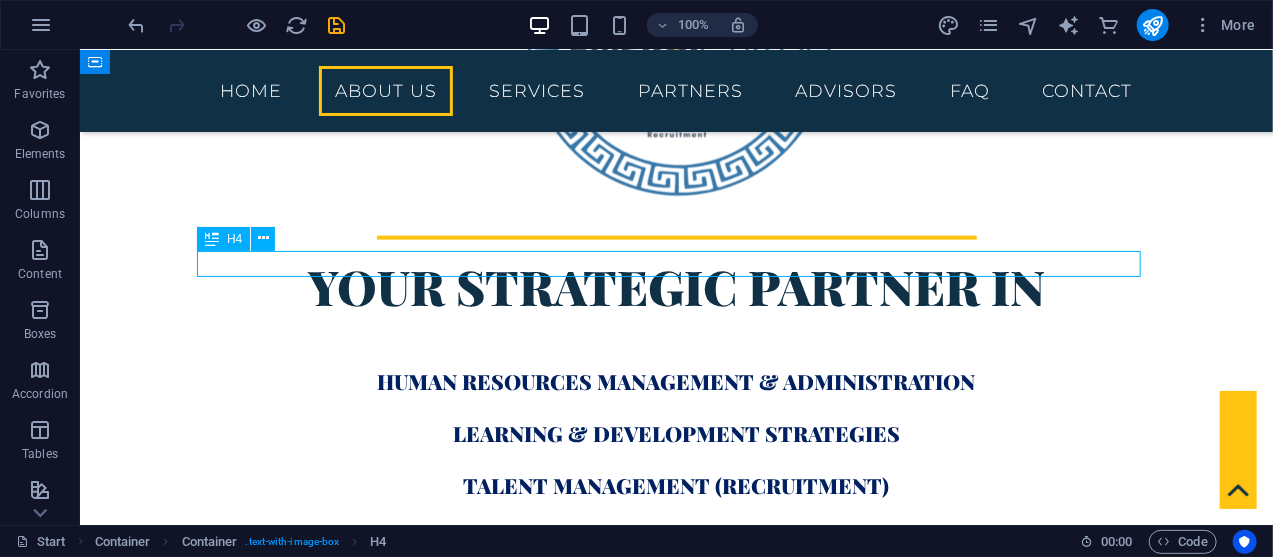 click on "OUR VISION" at bounding box center (676, 1018) 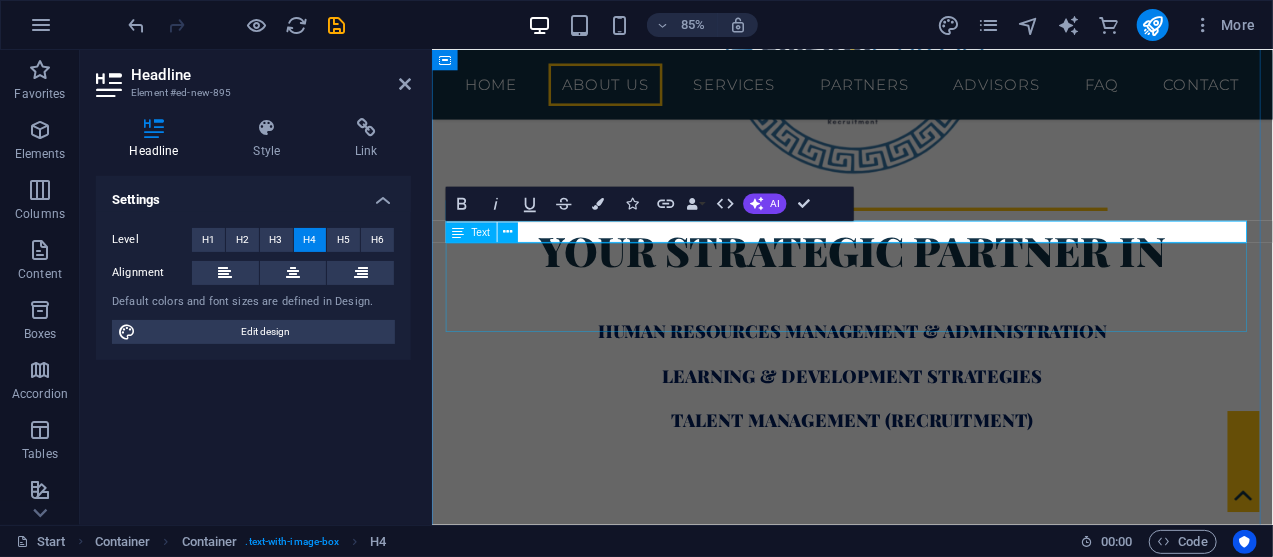 click on "Text" at bounding box center [487, 232] 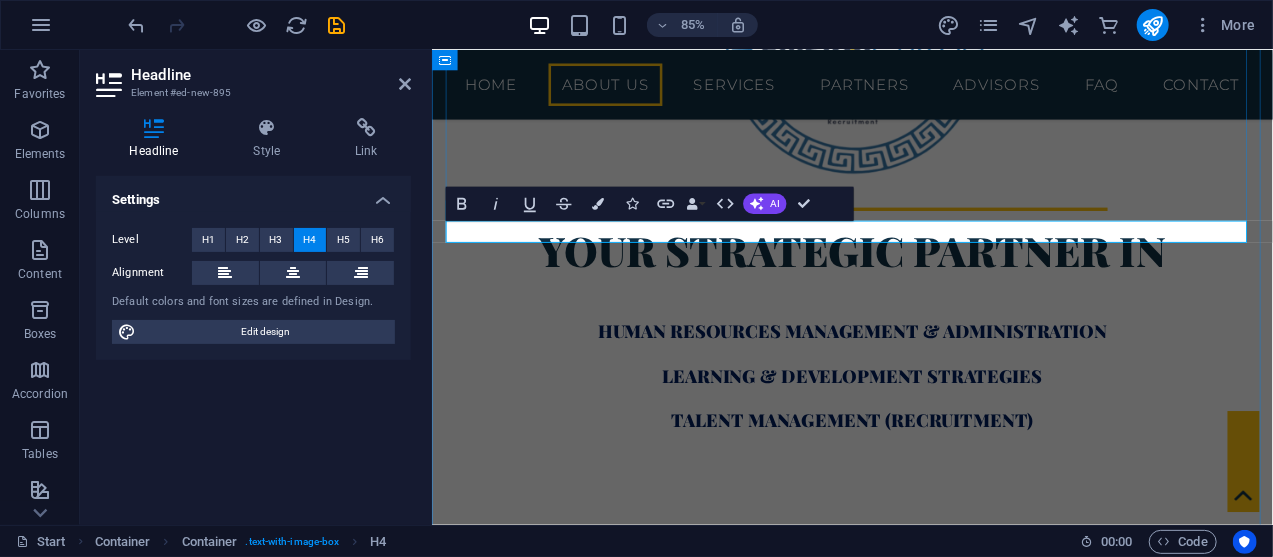 click on "OUR VISION" at bounding box center [926, 1018] 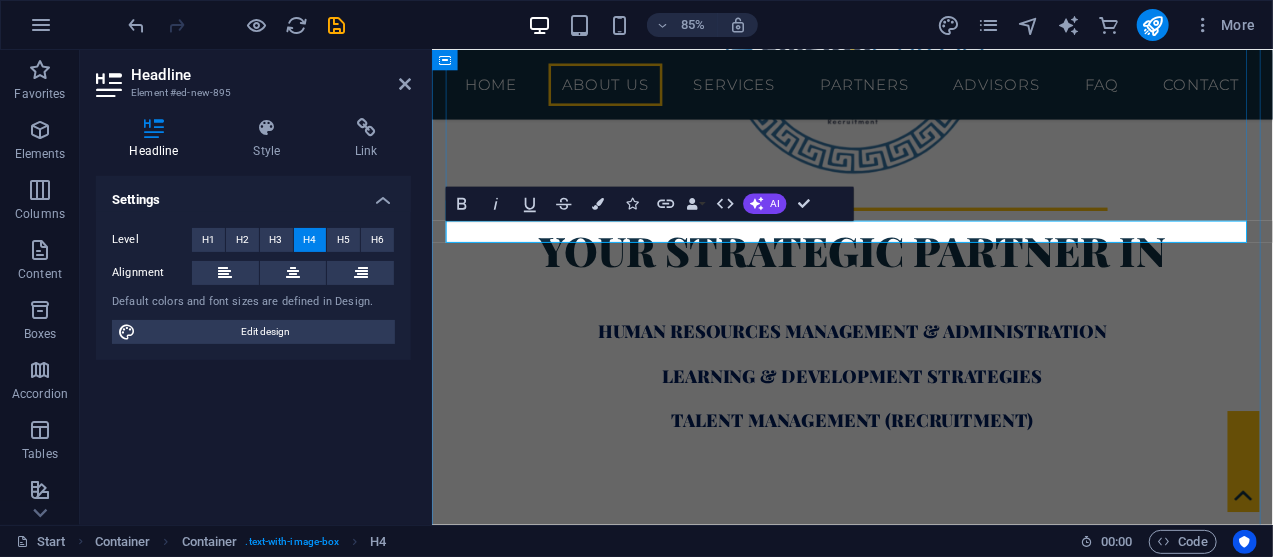 drag, startPoint x: 599, startPoint y: 260, endPoint x: 500, endPoint y: 264, distance: 99.08077 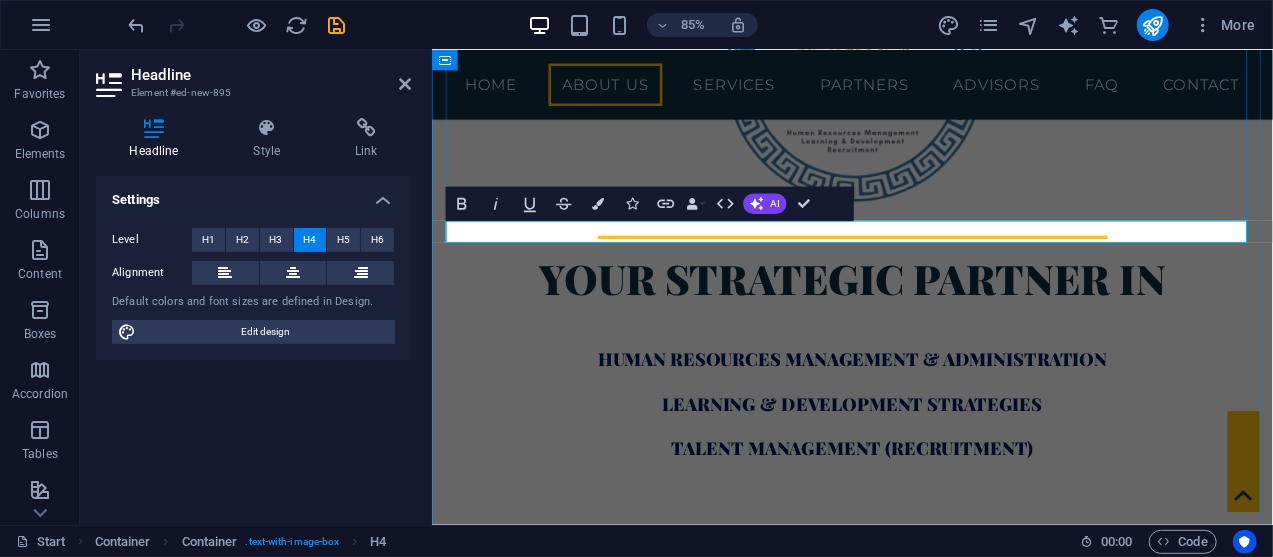 type 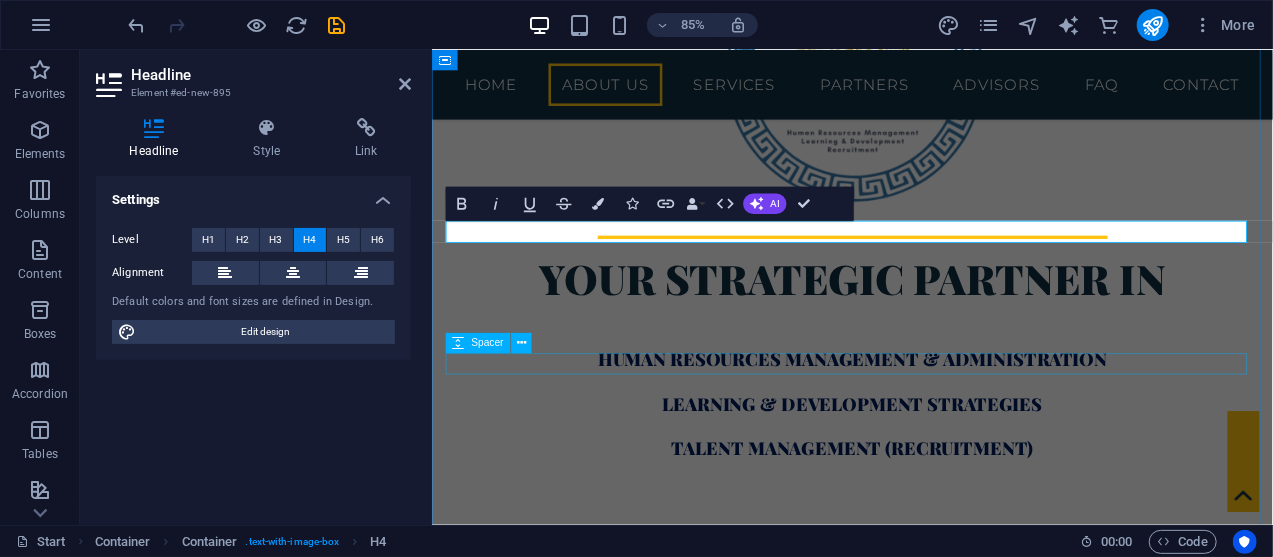 click at bounding box center (926, 1207) 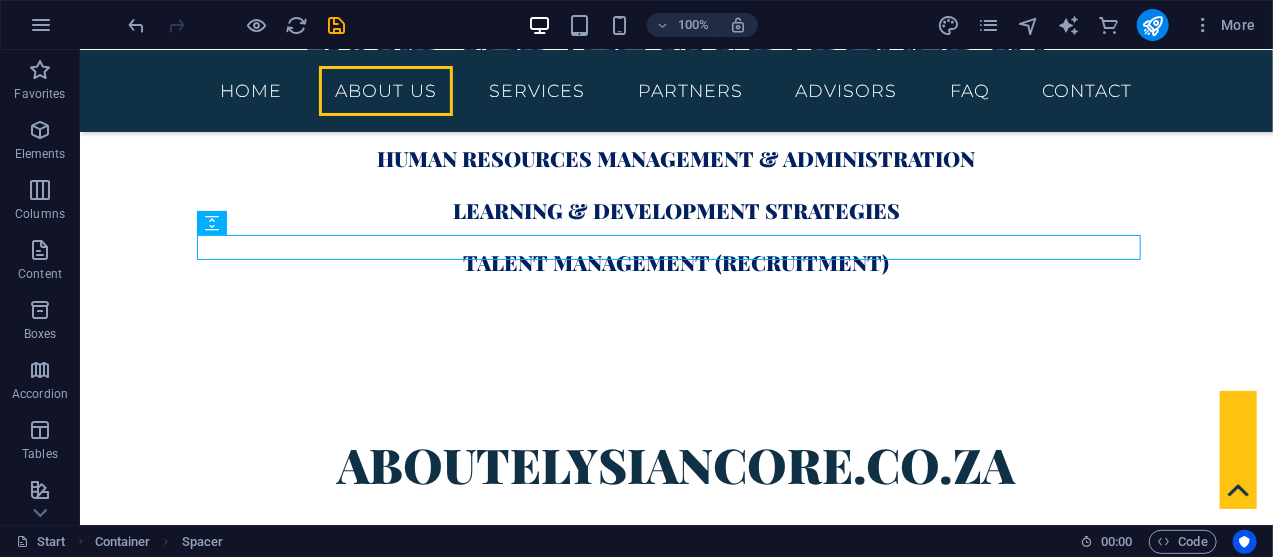 scroll, scrollTop: 1187, scrollLeft: 0, axis: vertical 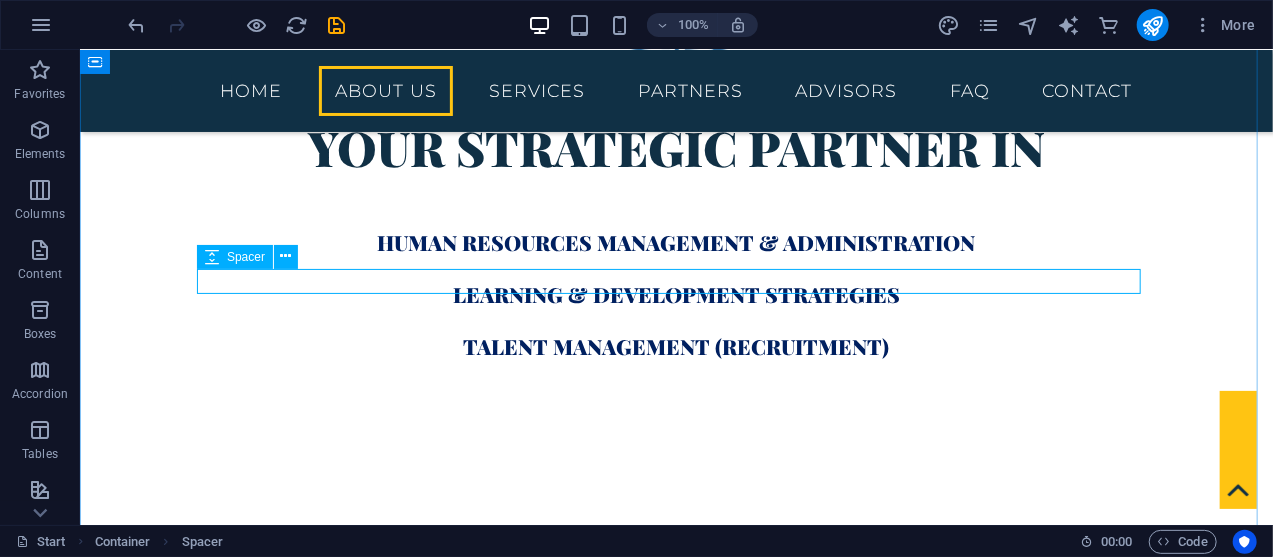 click on "Spacer" at bounding box center [254, 257] 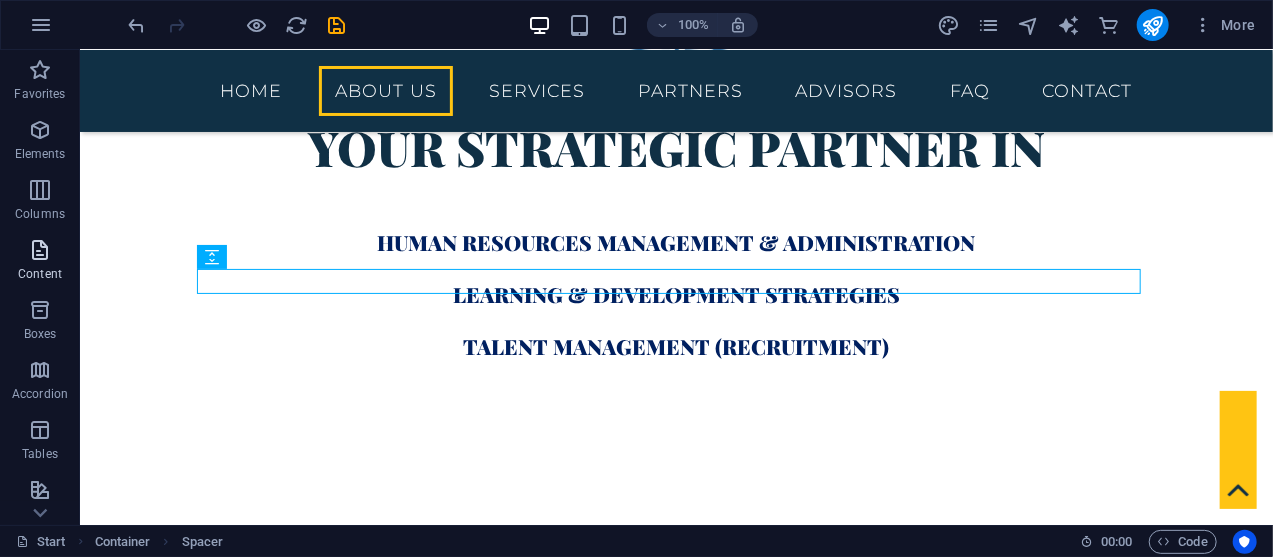 click at bounding box center [40, 250] 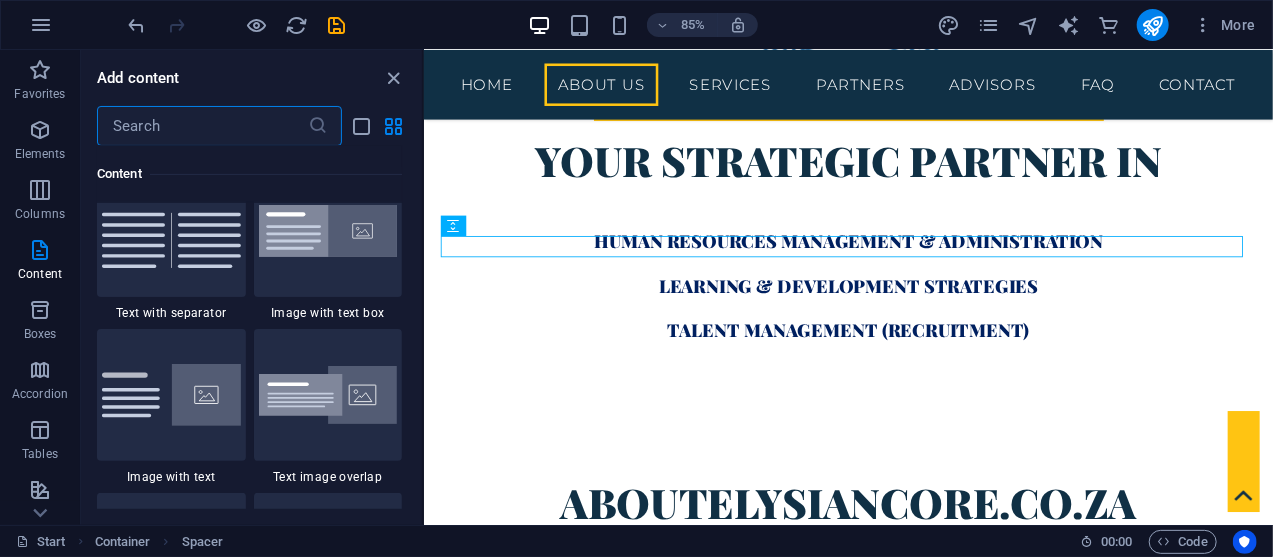 scroll, scrollTop: 3590, scrollLeft: 0, axis: vertical 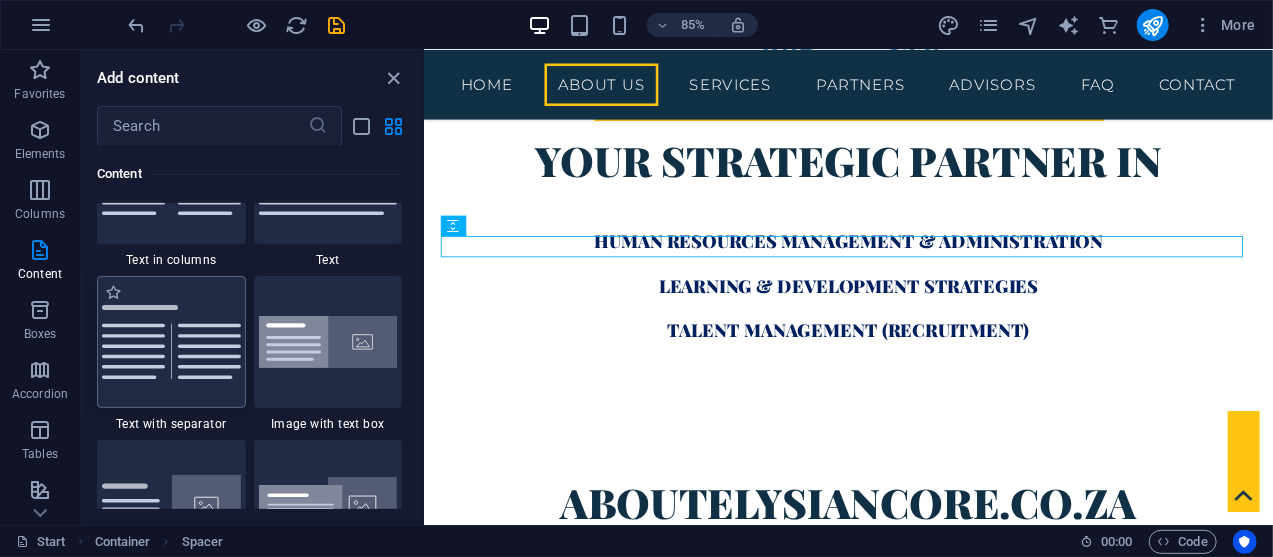 click at bounding box center [171, 342] 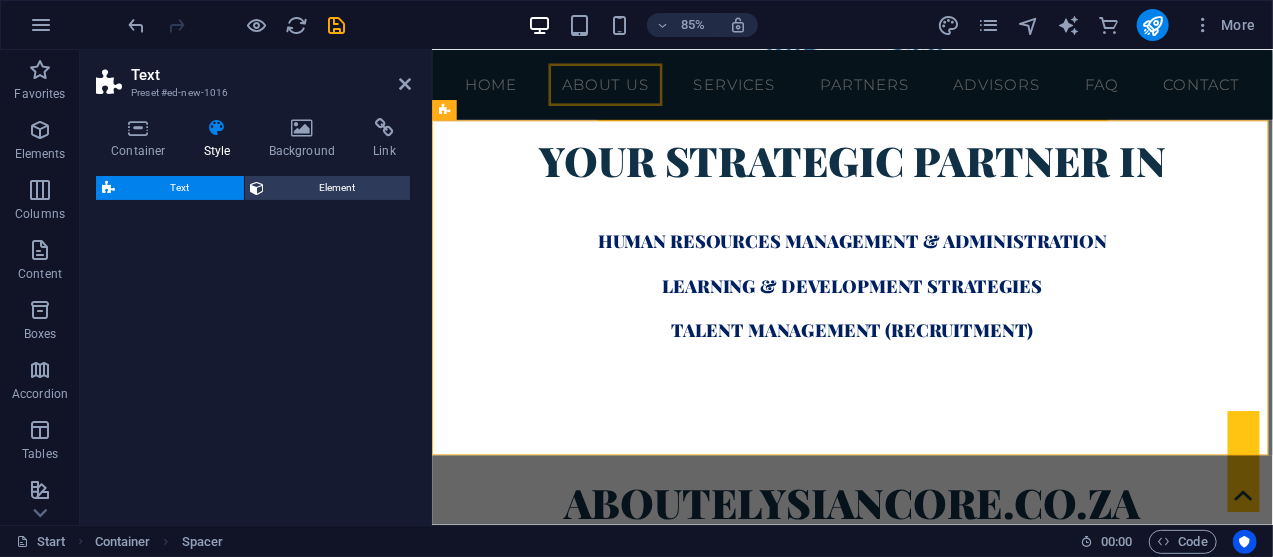 scroll, scrollTop: 2179, scrollLeft: 0, axis: vertical 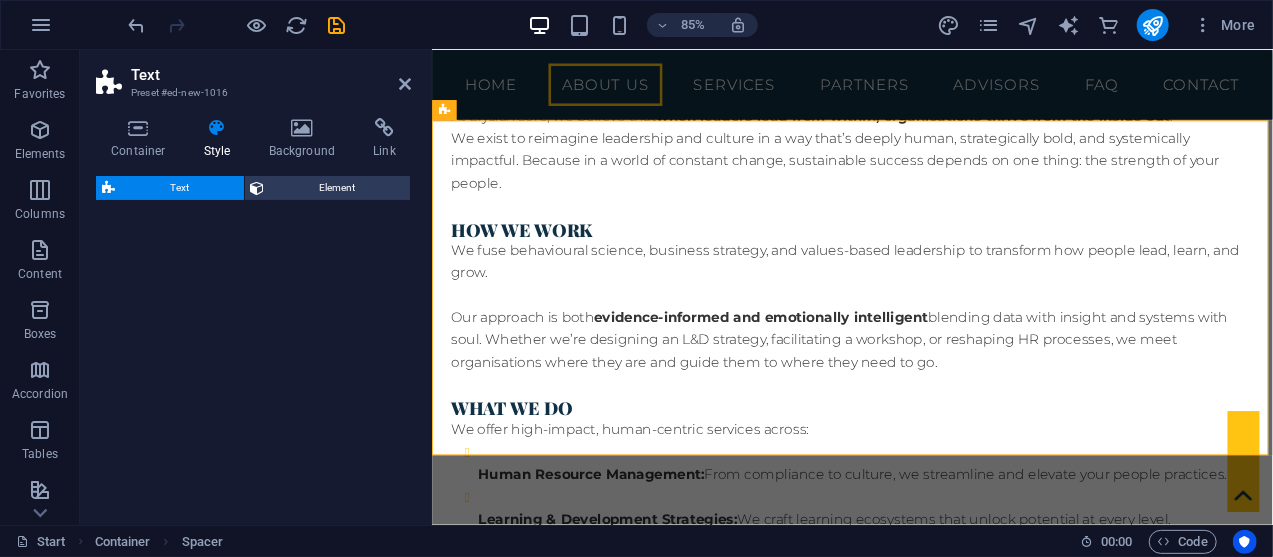 select on "rem" 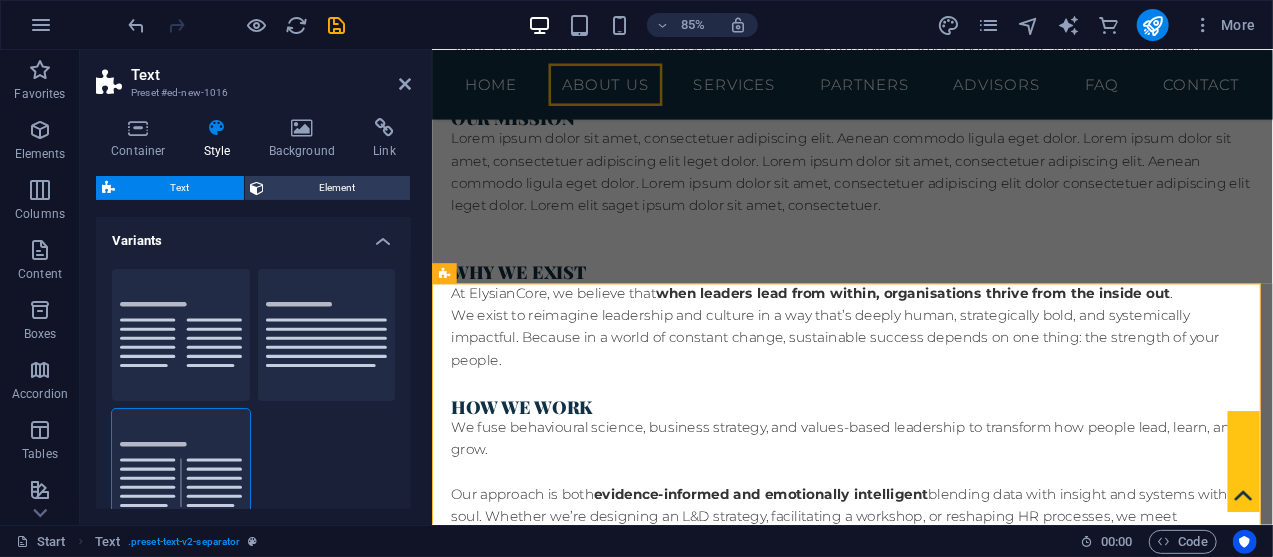 scroll, scrollTop: 1941, scrollLeft: 0, axis: vertical 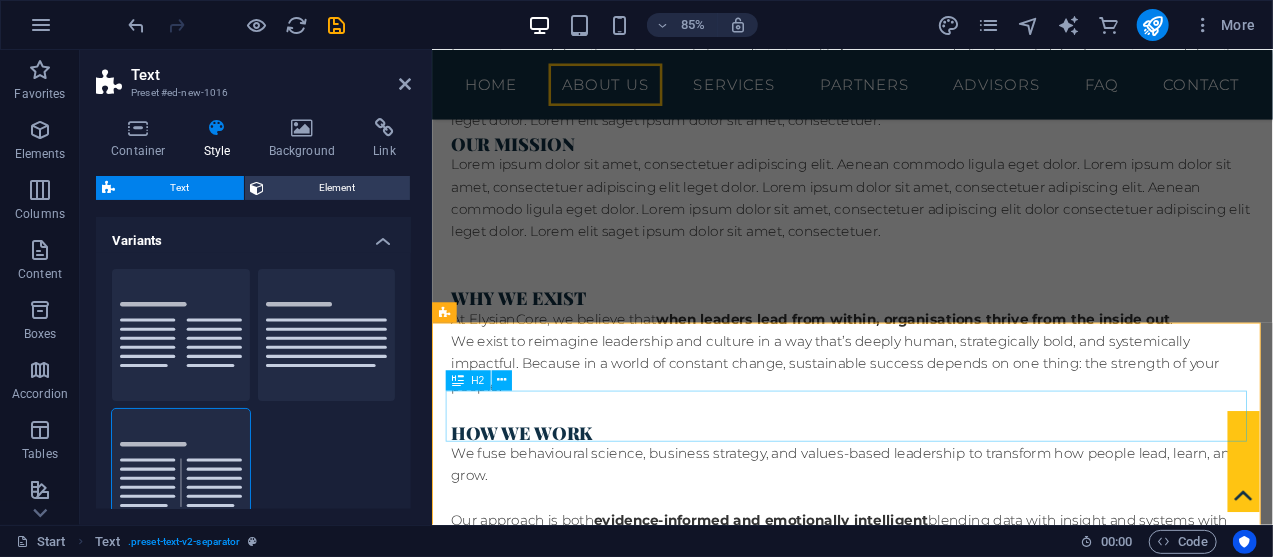click on "Headline" at bounding box center [926, 1269] 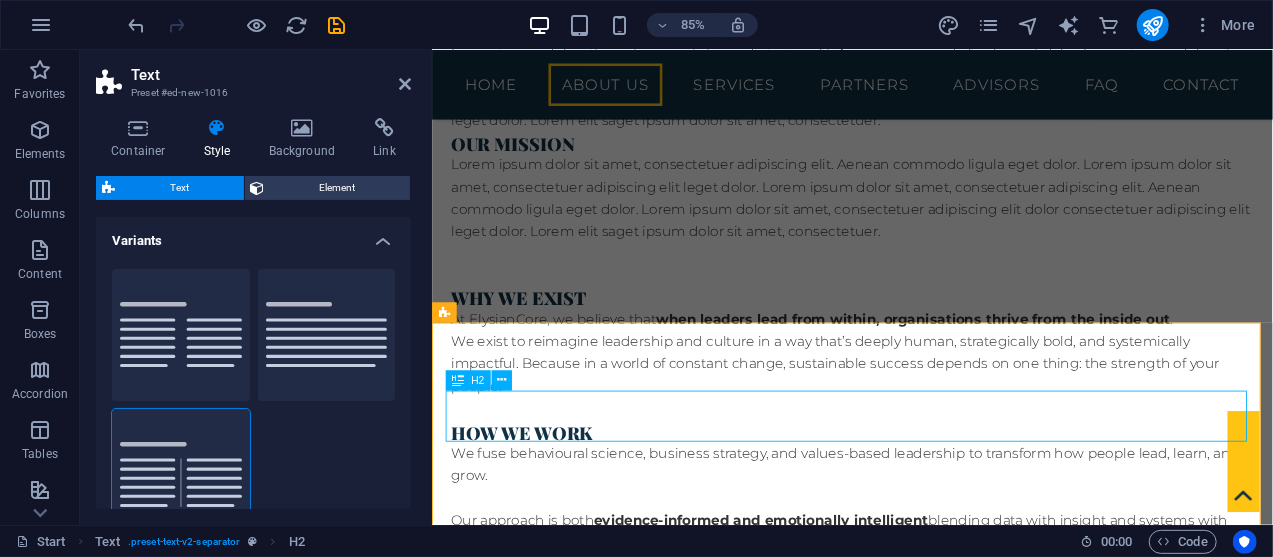 click on "Headline" at bounding box center (926, 1269) 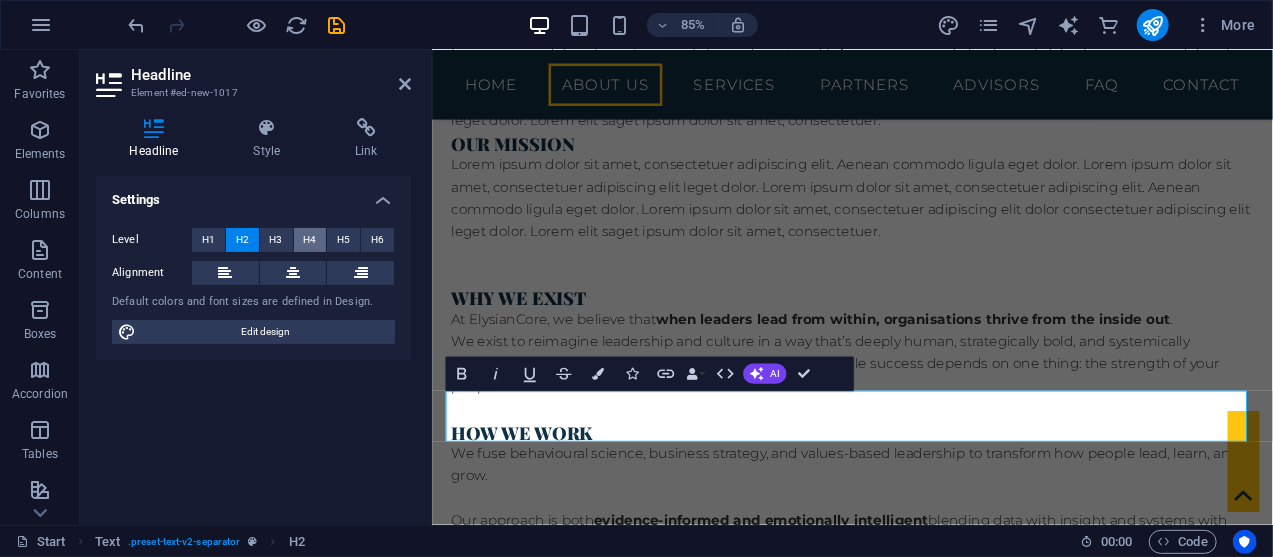 click on "H4" at bounding box center [309, 240] 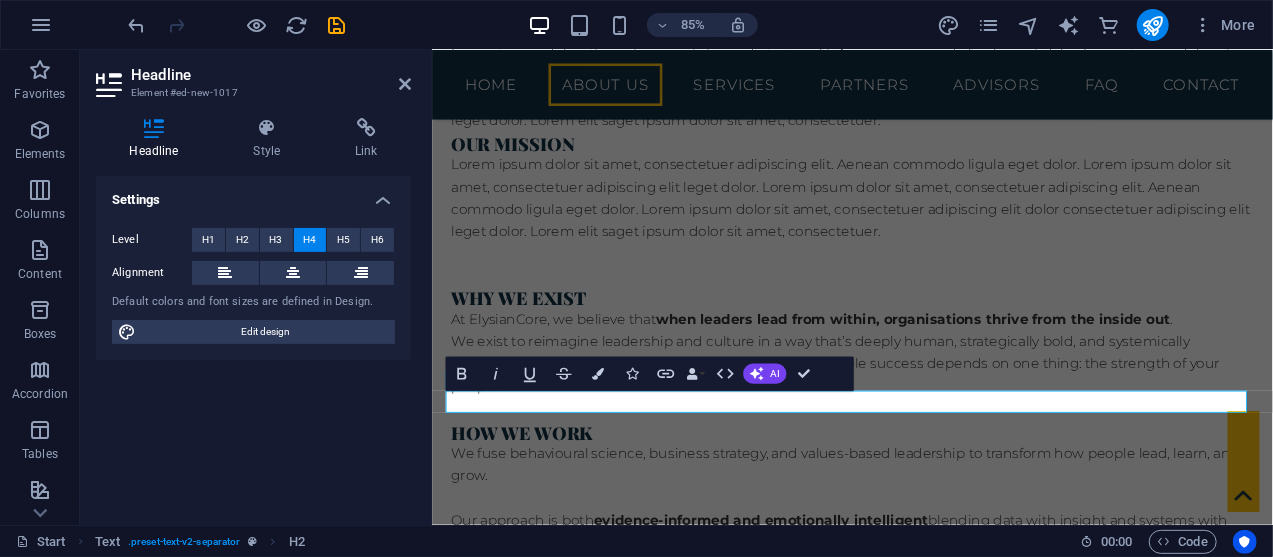 type 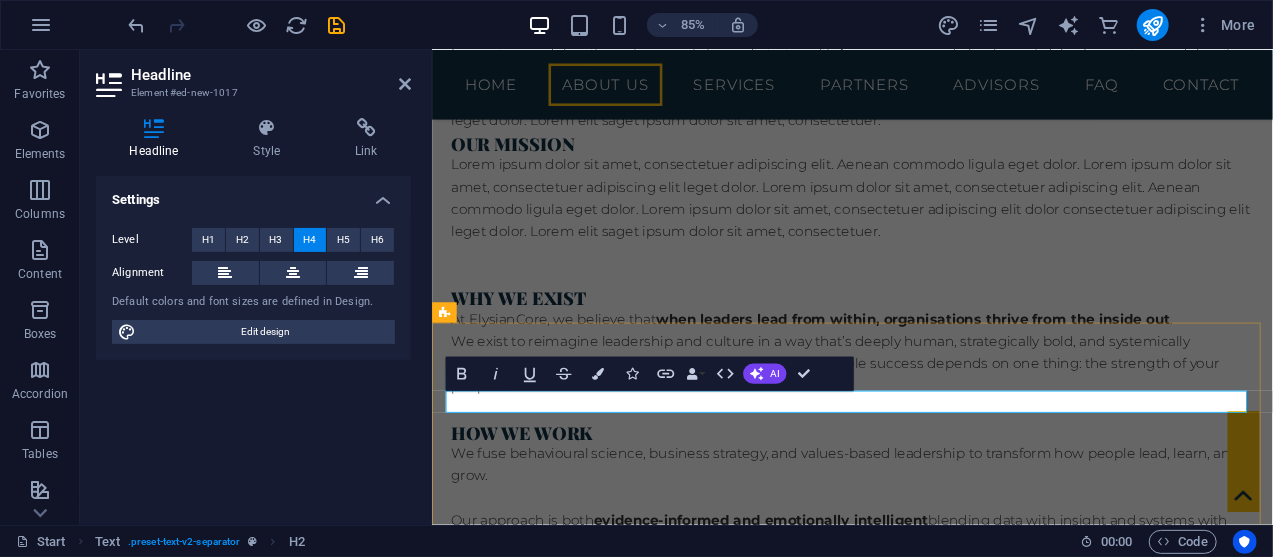 click on "Headline" at bounding box center [926, 1252] 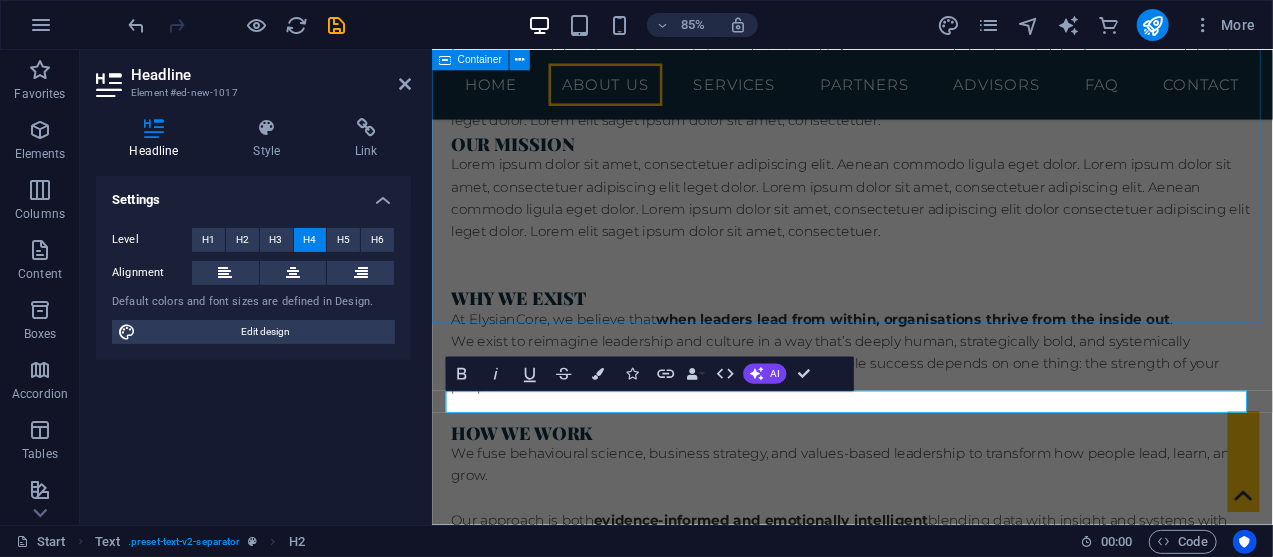 click on "About  elysiancore.co.za OUR PURPOSE Lorem ipsum dolor sit amet, consectetuer adipiscing elit. Aenean commodo ligula eget dolor. Lorem ipsum dolor sit amet, consectetuer adipiscing elit leget dolor. Lorem ipsum dolor sit amet, consectetuer adipiscing elit. Aenean commodo ligula eget dolor. Lorem ipsum dolor sit amet, consectetuer adipiscing elit dolor consectetuer adipiscing elit leget dolor. Lorem elit saget ipsum dolor sit amet, consectetuer. OUR VISION Lorem ipsum dolor sit amet, consectetuer adipiscing elit. Aenean commodo ligula eget dolor. Lorem ipsum dolor sit amet, consectetuer adipiscing elit leget dolor. Lorem ipsum dolor sit amet, consectetuer adipiscing elit. Aenean commodo ligula eget dolor. Lorem ipsum dolor sit amet, consectetuer adipiscing elit dolor consectetuer adipiscing elit leget dolor. Lorem elit saget ipsum dolor sit amet, consectetuer. OUR MISSION Why We Exist At ElysianCore, we believe that  when leaders lead from within, organisations thrive from the inside out . How We Work" at bounding box center (925, 438) 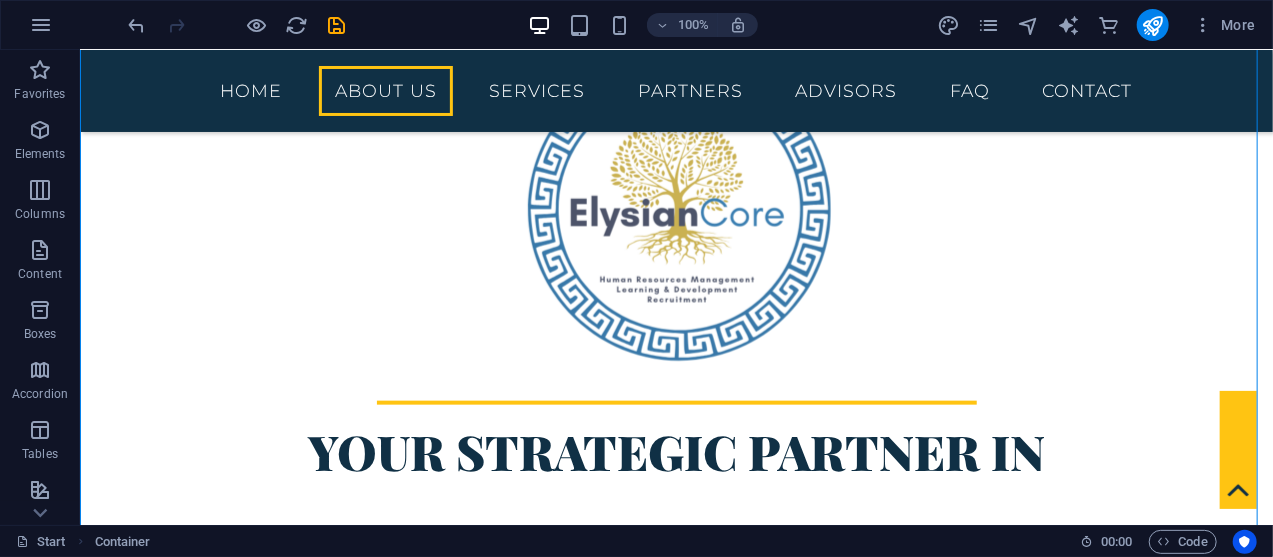 scroll, scrollTop: 848, scrollLeft: 0, axis: vertical 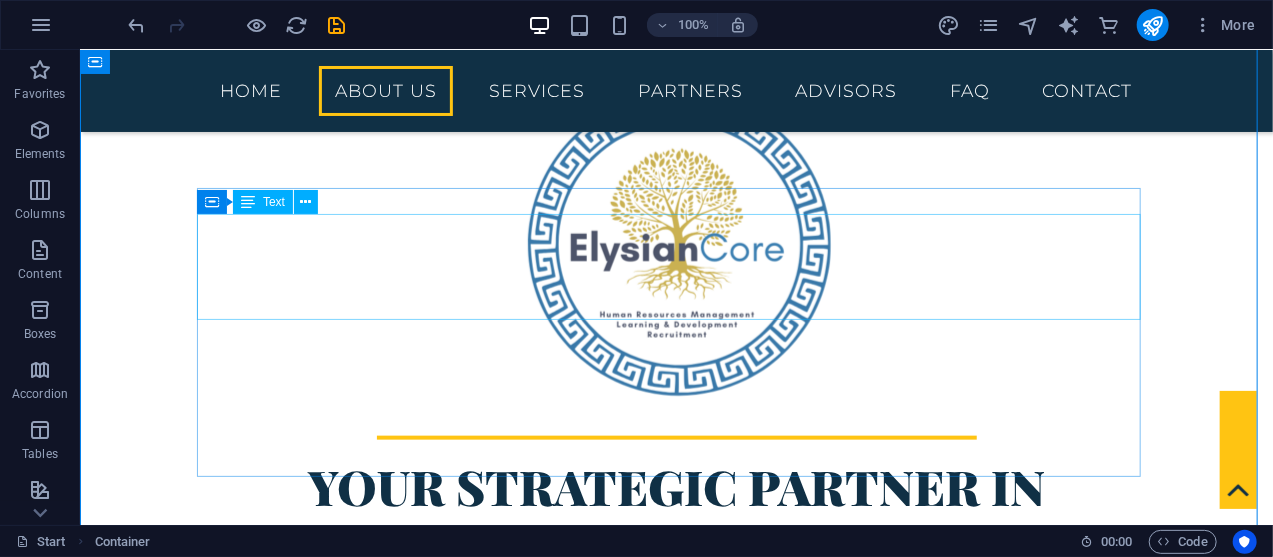 click on "Lorem ipsum dolor sit amet, consectetuer adipiscing elit. Aenean commodo ligula eget dolor. Lorem ipsum dolor sit amet, consectetuer adipiscing elit leget dolor. Lorem ipsum dolor sit amet, consectetuer adipiscing elit. Aenean commodo ligula eget dolor. Lorem ipsum dolor sit amet, consectetuer adipiscing elit dolor consectetuer adipiscing elit leget dolor. Lorem elit saget ipsum dolor sit amet, consectetuer." at bounding box center (676, 1021) 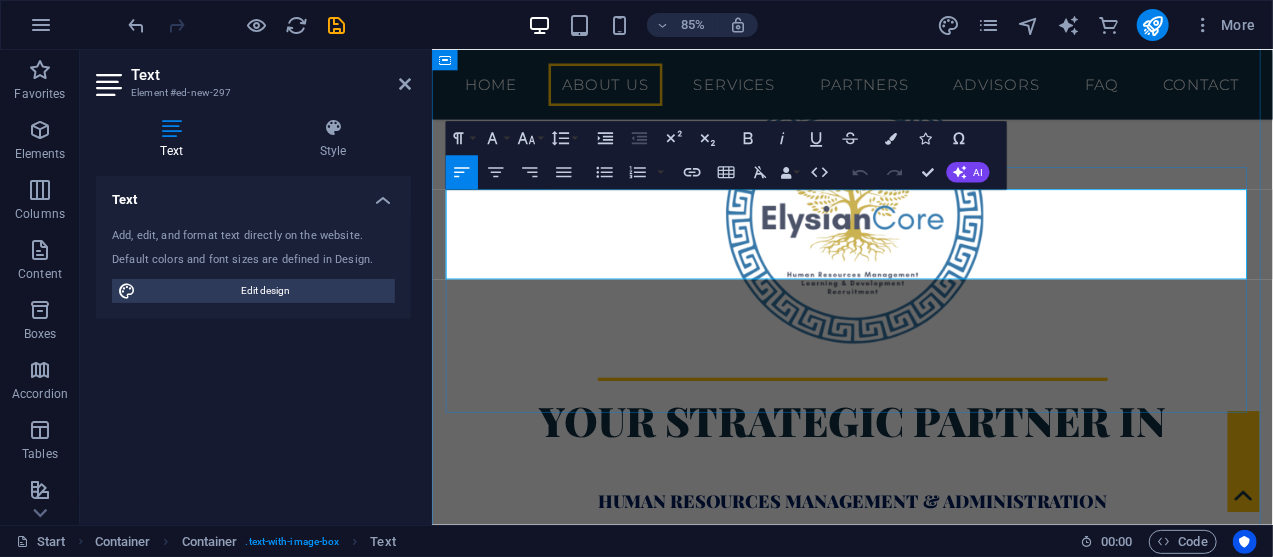 drag, startPoint x: 449, startPoint y: 226, endPoint x: 1077, endPoint y: 302, distance: 632.58203 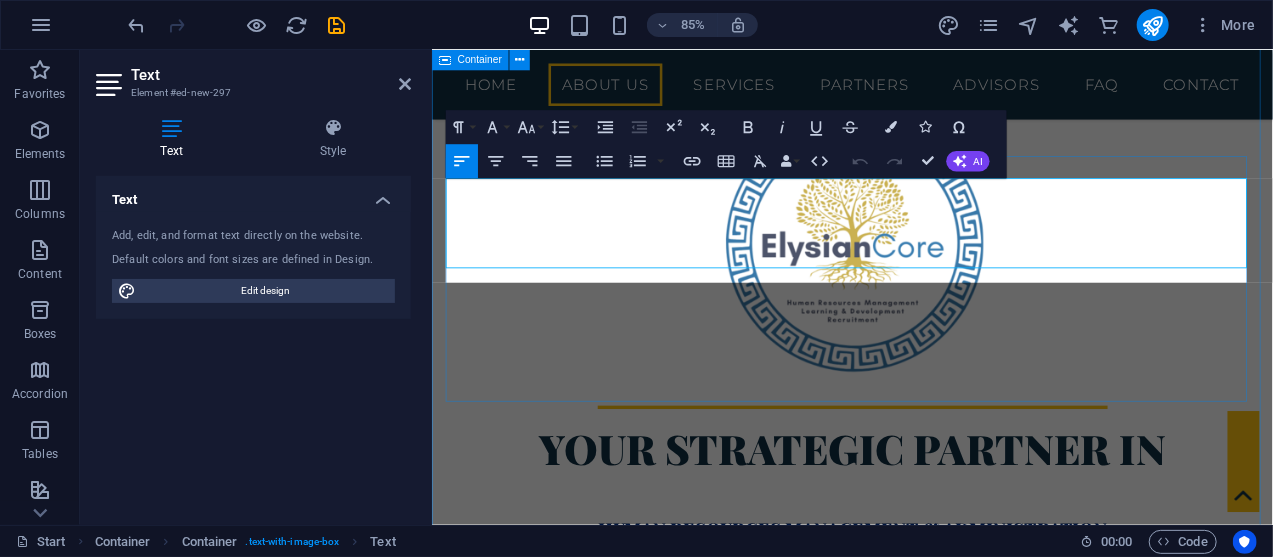 scroll, scrollTop: 861, scrollLeft: 0, axis: vertical 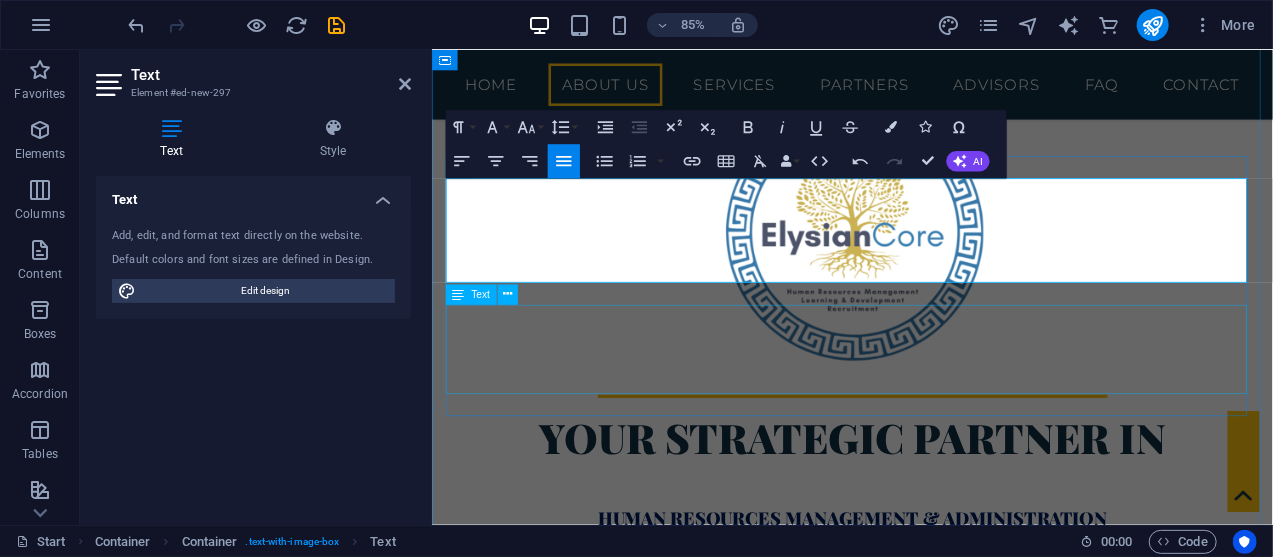 click on "Lorem ipsum dolor sit amet, consectetuer adipiscing elit. Aenean commodo ligula eget dolor. Lorem ipsum dolor sit amet, consectetuer adipiscing elit leget dolor. Lorem ipsum dolor sit amet, consectetuer adipiscing elit. Aenean commodo ligula eget dolor. Lorem ipsum dolor sit amet, consectetuer adipiscing elit dolor consectetuer adipiscing elit leget dolor. Lorem elit saget ipsum dolor sit amet, consectetuer." at bounding box center [926, 1190] 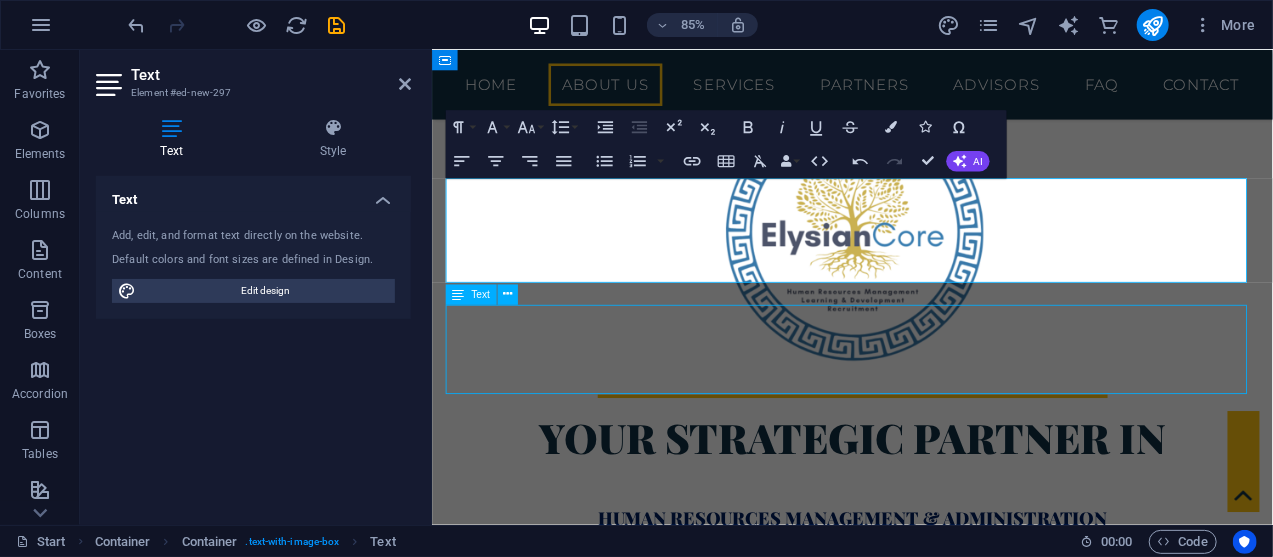click on "Lorem ipsum dolor sit amet, consectetuer adipiscing elit. Aenean commodo ligula eget dolor. Lorem ipsum dolor sit amet, consectetuer adipiscing elit leget dolor. Lorem ipsum dolor sit amet, consectetuer adipiscing elit. Aenean commodo ligula eget dolor. Lorem ipsum dolor sit amet, consectetuer adipiscing elit dolor consectetuer adipiscing elit leget dolor. Lorem elit saget ipsum dolor sit amet, consectetuer." at bounding box center (926, 1190) 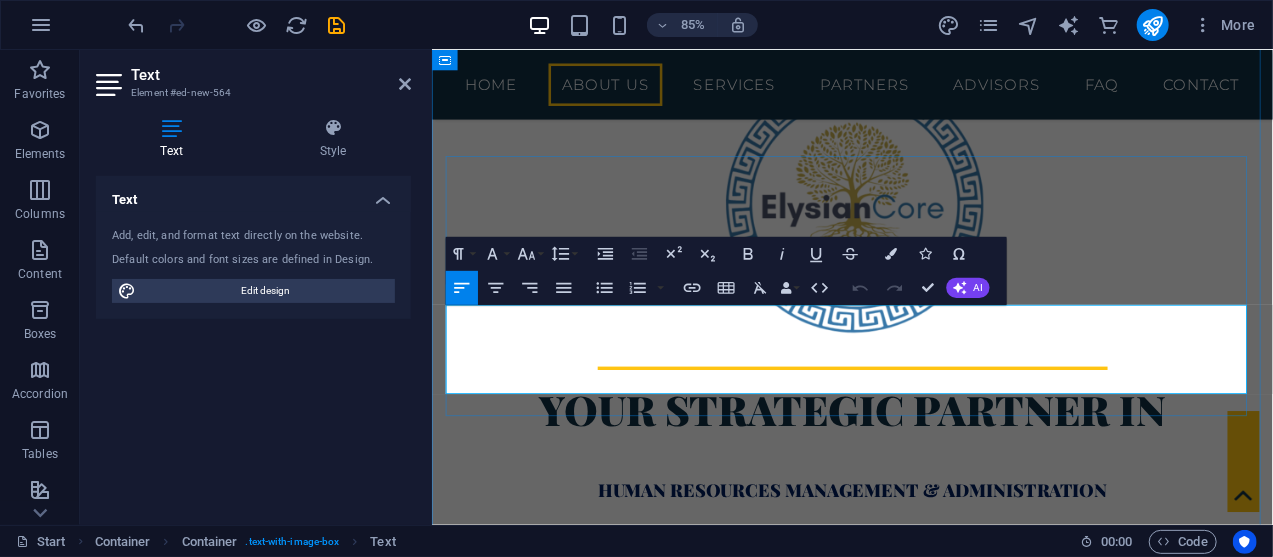drag, startPoint x: 449, startPoint y: 359, endPoint x: 1020, endPoint y: 440, distance: 576.71655 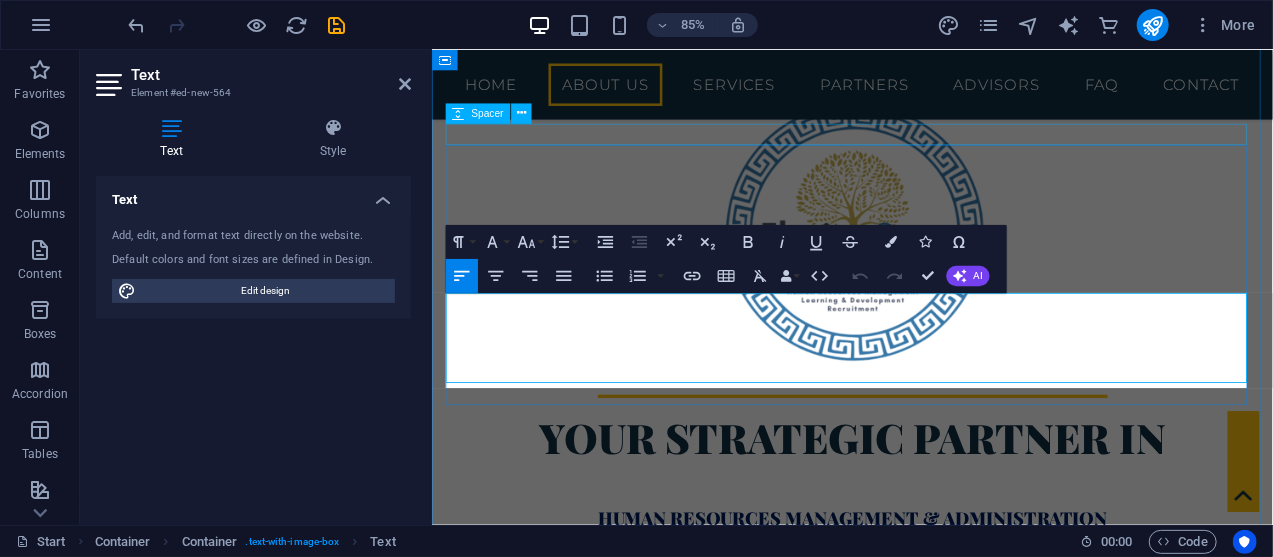 scroll, scrollTop: 874, scrollLeft: 0, axis: vertical 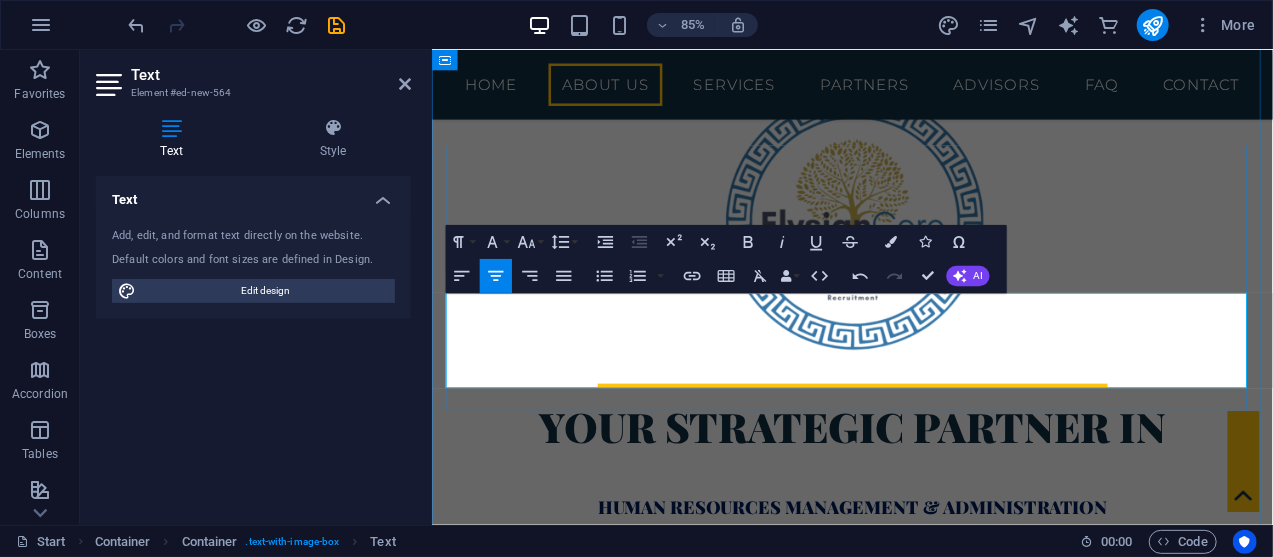 click on "To Occupy Space On The Global Stage" at bounding box center [926, 1149] 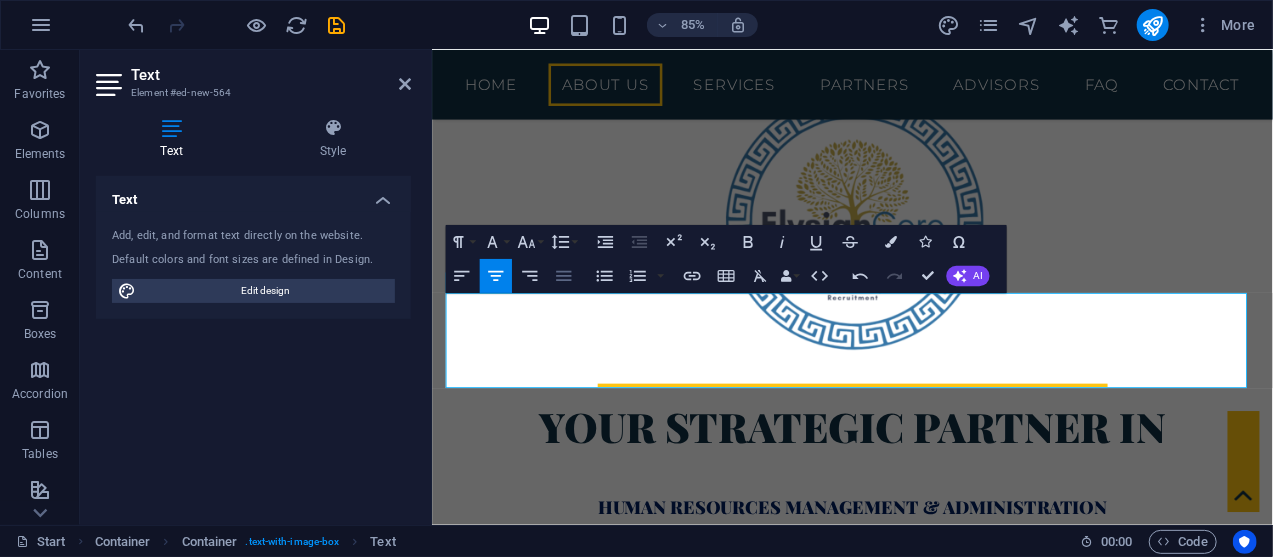 click 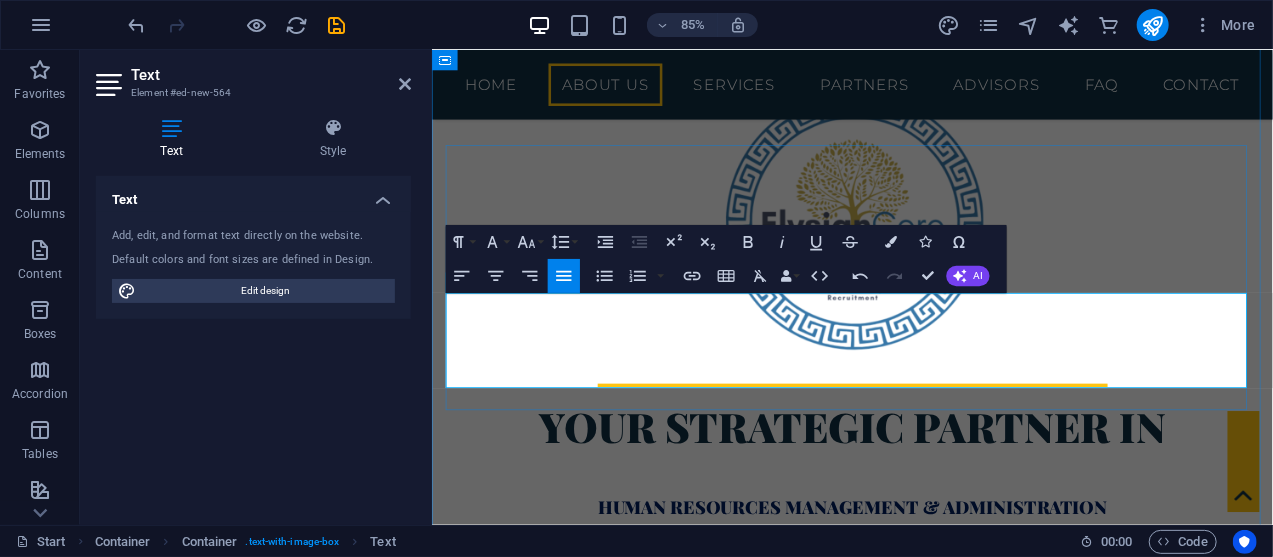 click on "Impacting and Inspiring Organisational Leadership" at bounding box center (926, 1186) 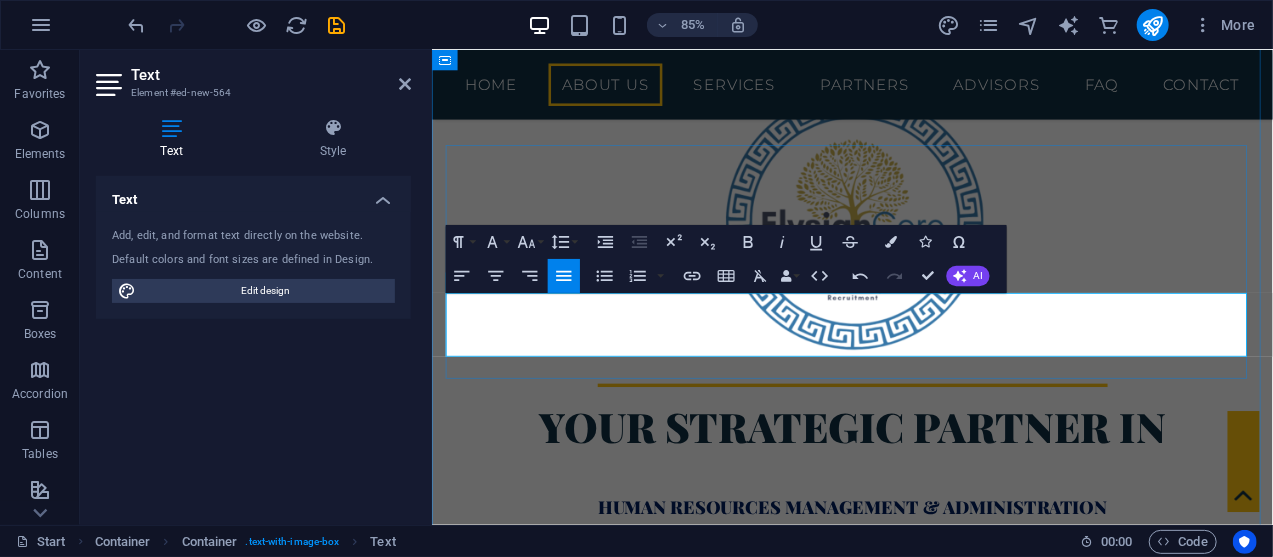type 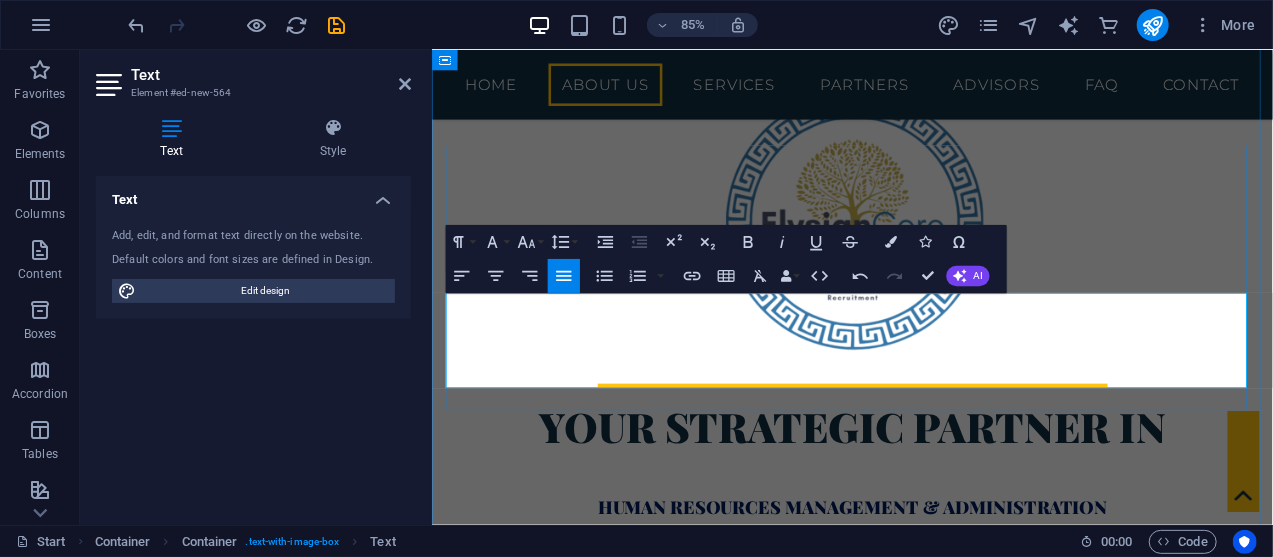 drag, startPoint x: 702, startPoint y: 436, endPoint x: 778, endPoint y: 436, distance: 76 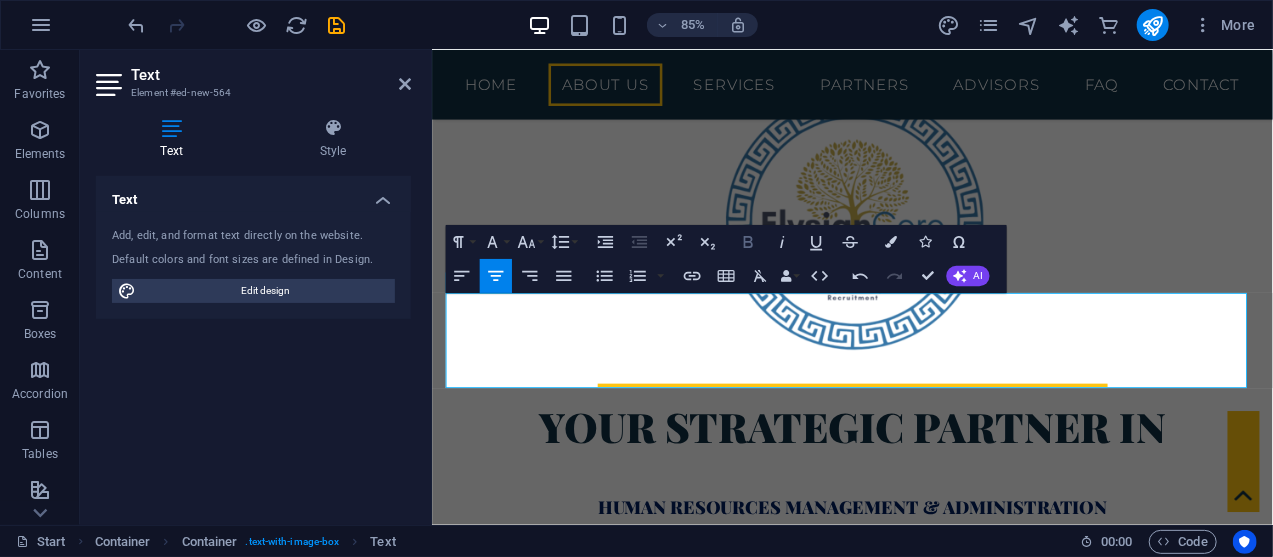 click 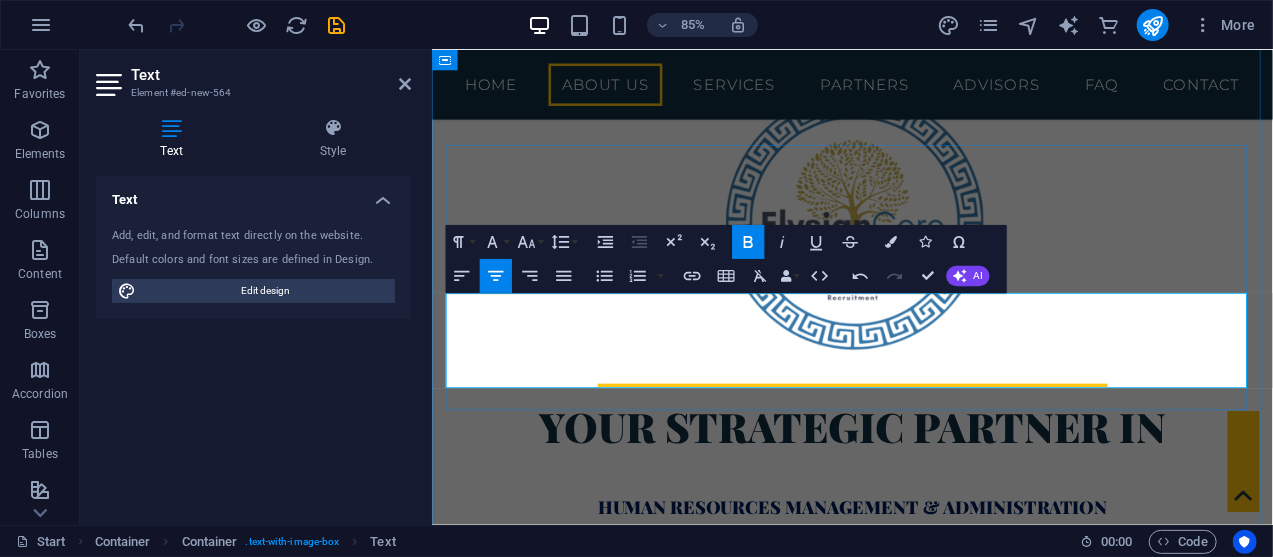 drag, startPoint x: 791, startPoint y: 433, endPoint x: 1123, endPoint y: 423, distance: 332.15057 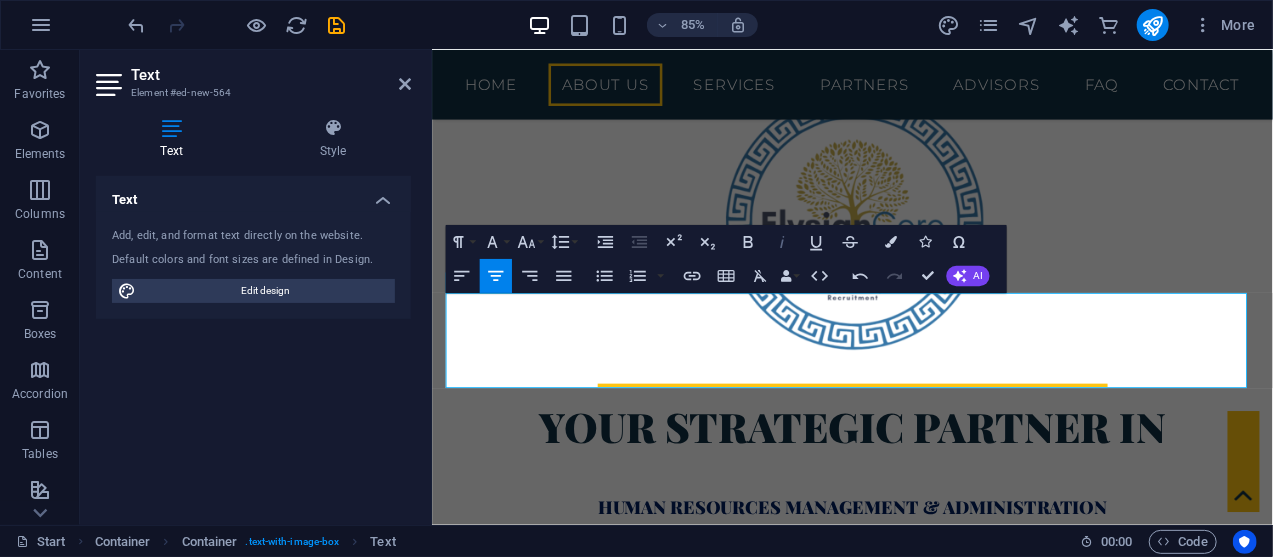 click 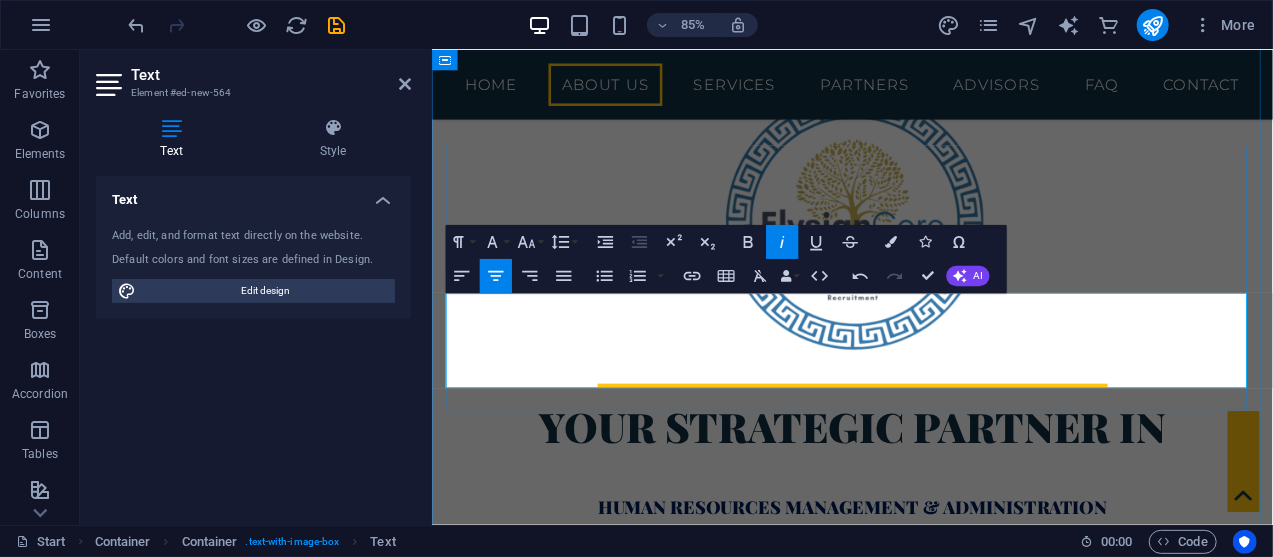 click on "To occupy space on the global stage, impacting and inspiring organisational leadership. Proverbs:  " Where there is no vision, the people perish "." at bounding box center (926, 1186) 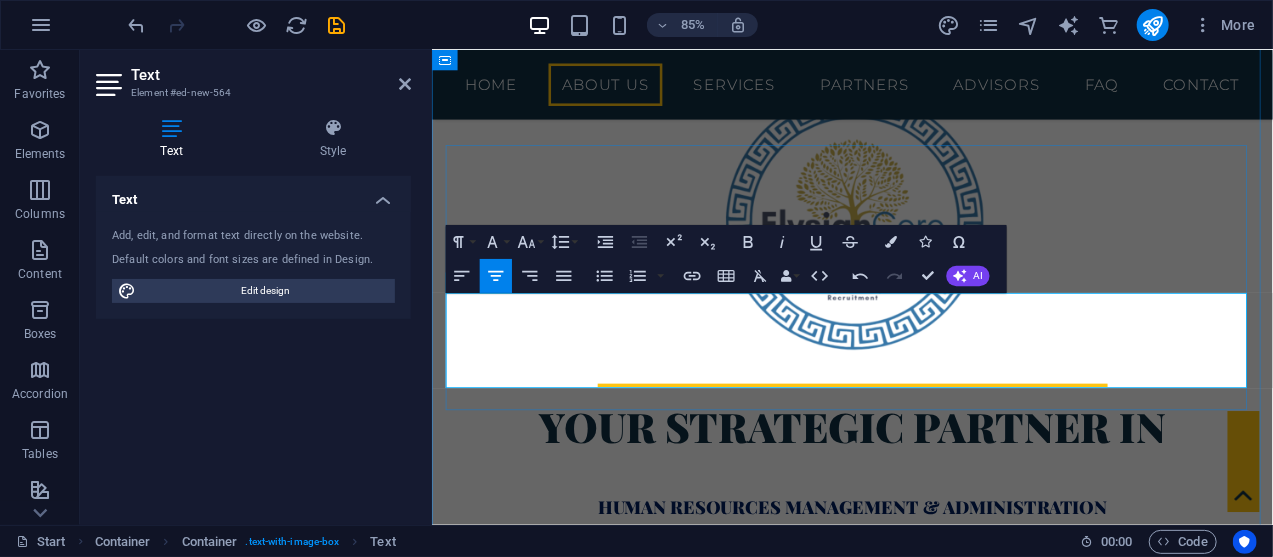 click on "Where there is no vision, the people perish" at bounding box center [965, 1223] 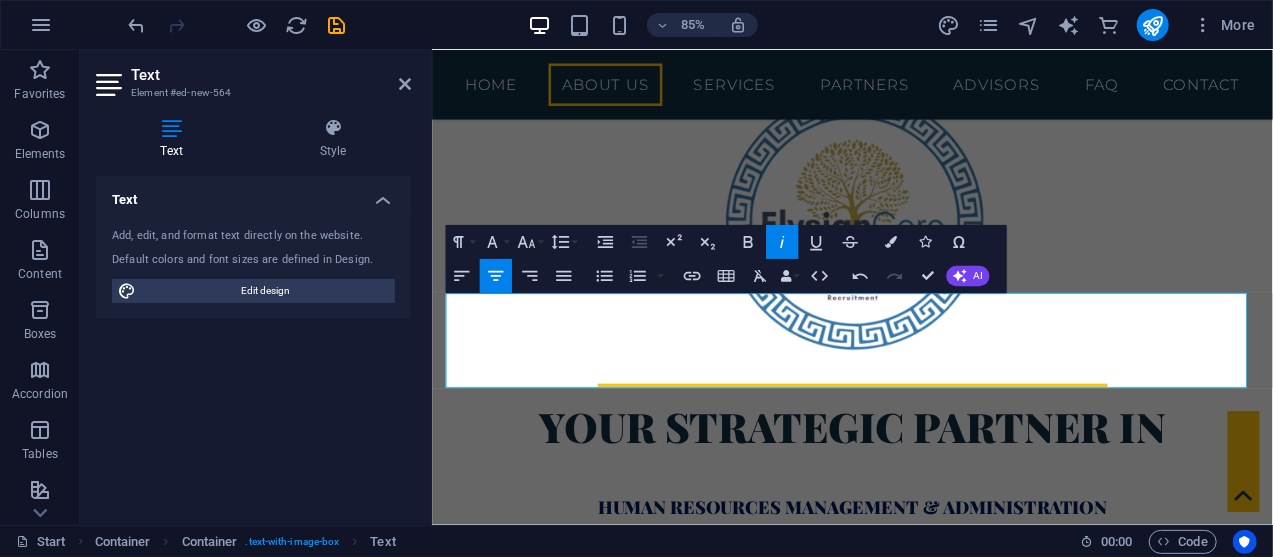 click on "perish."" 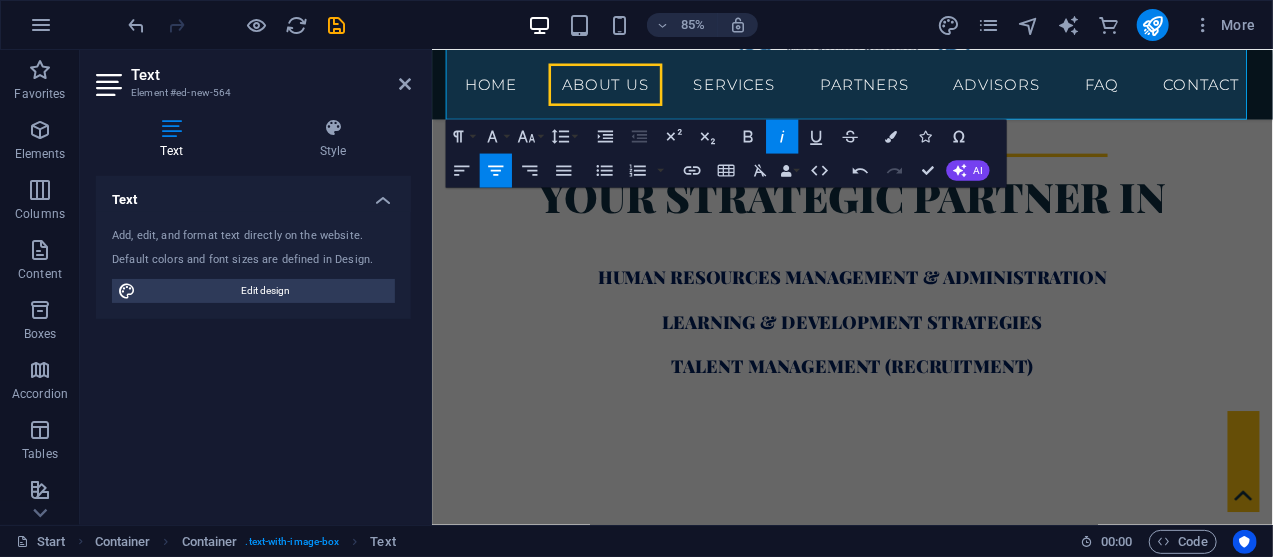 scroll, scrollTop: 1206, scrollLeft: 0, axis: vertical 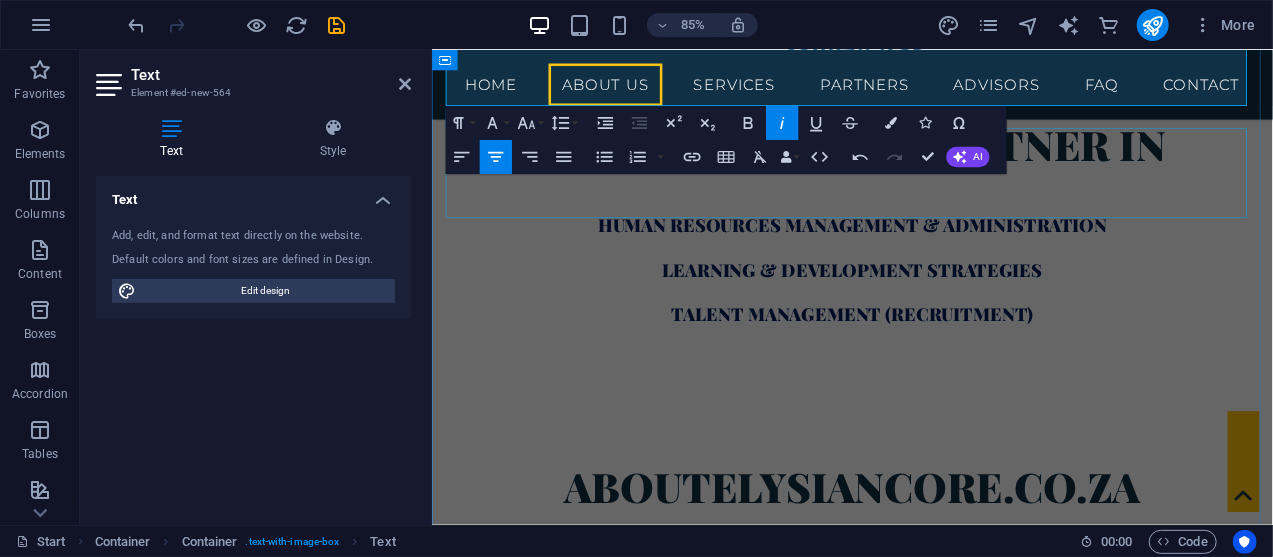 click on "Lorem ipsum dolor sit amet, consectetuer adipiscing elit. Aenean commodo ligula eget dolor. Lorem ipsum dolor sit amet, consectetuer adipiscing elit leget dolor. Lorem ipsum dolor sit amet, consectetuer adipiscing elit. Aenean commodo ligula eget dolor. Lorem ipsum dolor sit amet, consectetuer adipiscing elit dolor consectetuer adipiscing elit leget dolor. Lorem elit saget ipsum dolor sit amet, consectetuer." at bounding box center (926, 983) 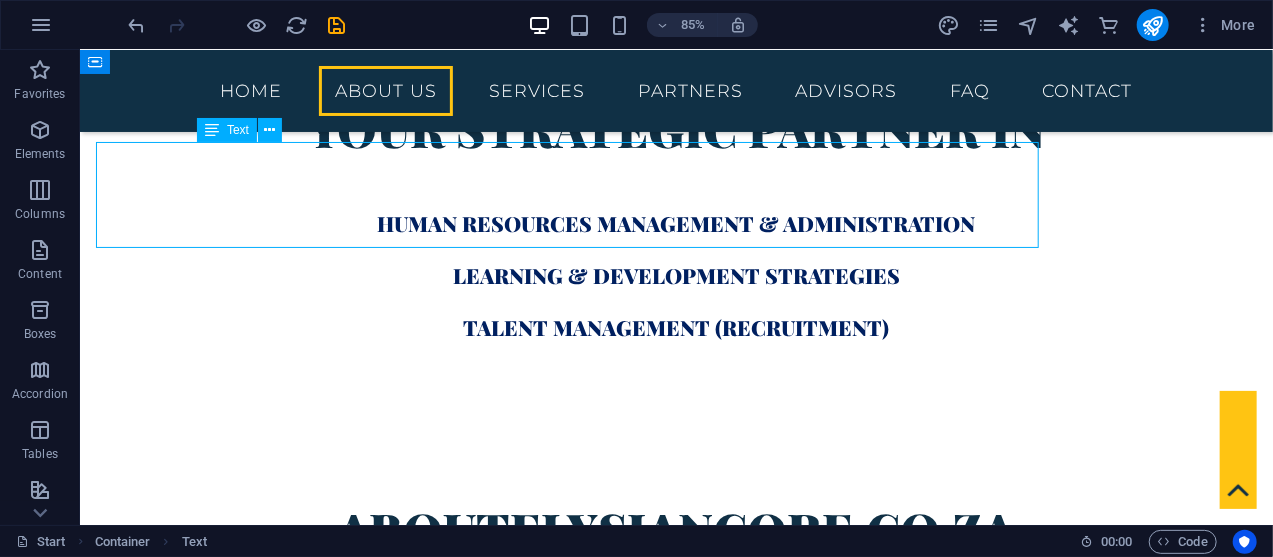 click on "Lorem ipsum dolor sit amet, consectetuer adipiscing elit. Aenean commodo ligula eget dolor. Lorem ipsum dolor sit amet, consectetuer adipiscing elit leget dolor. Lorem ipsum dolor sit amet, consectetuer adipiscing elit. Aenean commodo ligula eget dolor. Lorem ipsum dolor sit amet, consectetuer adipiscing elit dolor consectetuer adipiscing elit leget dolor. Lorem elit saget ipsum dolor sit amet, consectetuer." at bounding box center [676, 950] 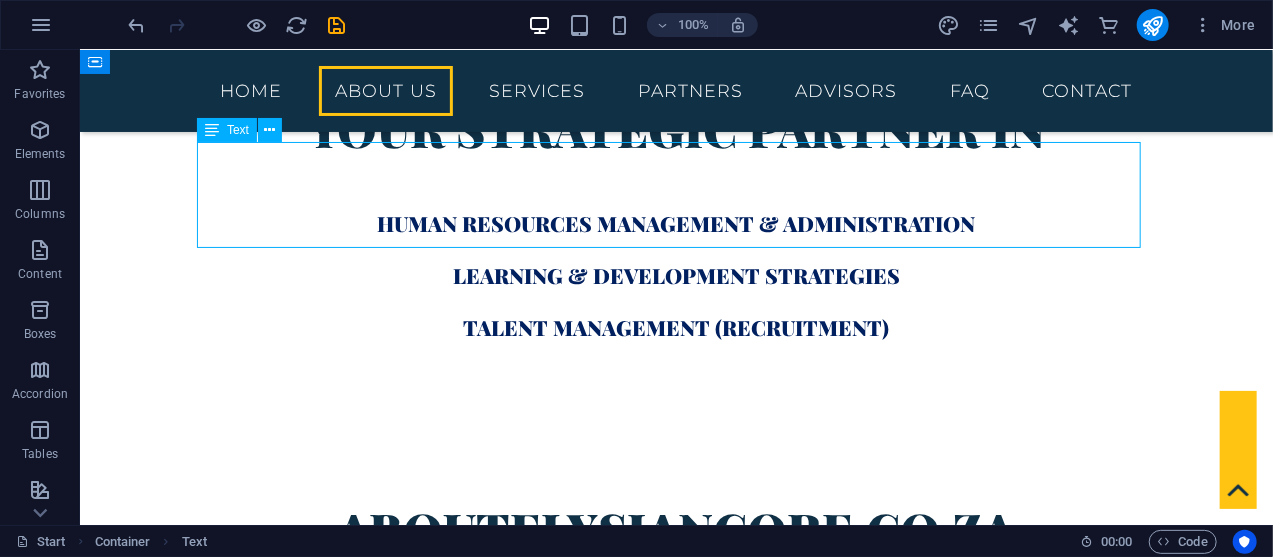 click on "Lorem ipsum dolor sit amet, consectetuer adipiscing elit. Aenean commodo ligula eget dolor. Lorem ipsum dolor sit amet, consectetuer adipiscing elit leget dolor. Lorem ipsum dolor sit amet, consectetuer adipiscing elit. Aenean commodo ligula eget dolor. Lorem ipsum dolor sit amet, consectetuer adipiscing elit dolor consectetuer adipiscing elit leget dolor. Lorem elit saget ipsum dolor sit amet, consectetuer." at bounding box center [676, 950] 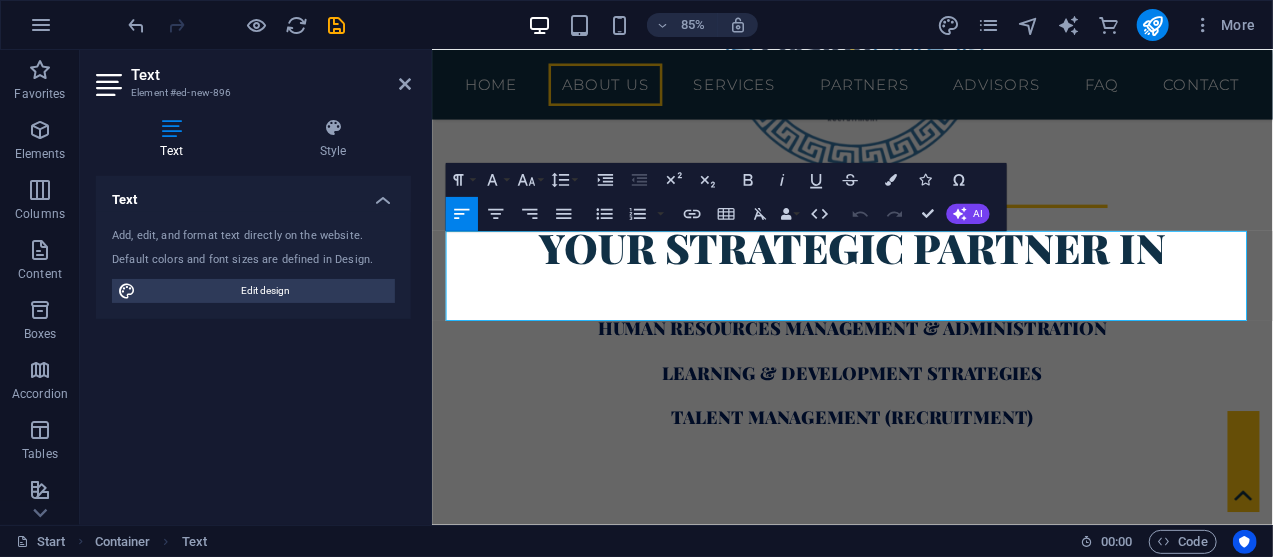 scroll, scrollTop: 1046, scrollLeft: 0, axis: vertical 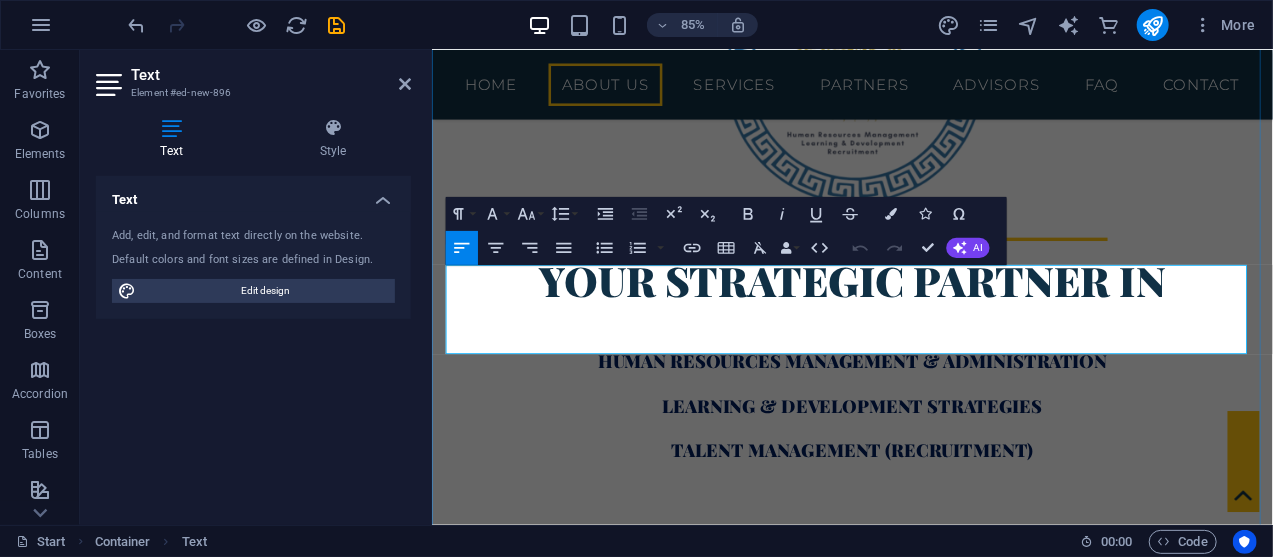 drag, startPoint x: 448, startPoint y: 317, endPoint x: 976, endPoint y: 390, distance: 533.0225 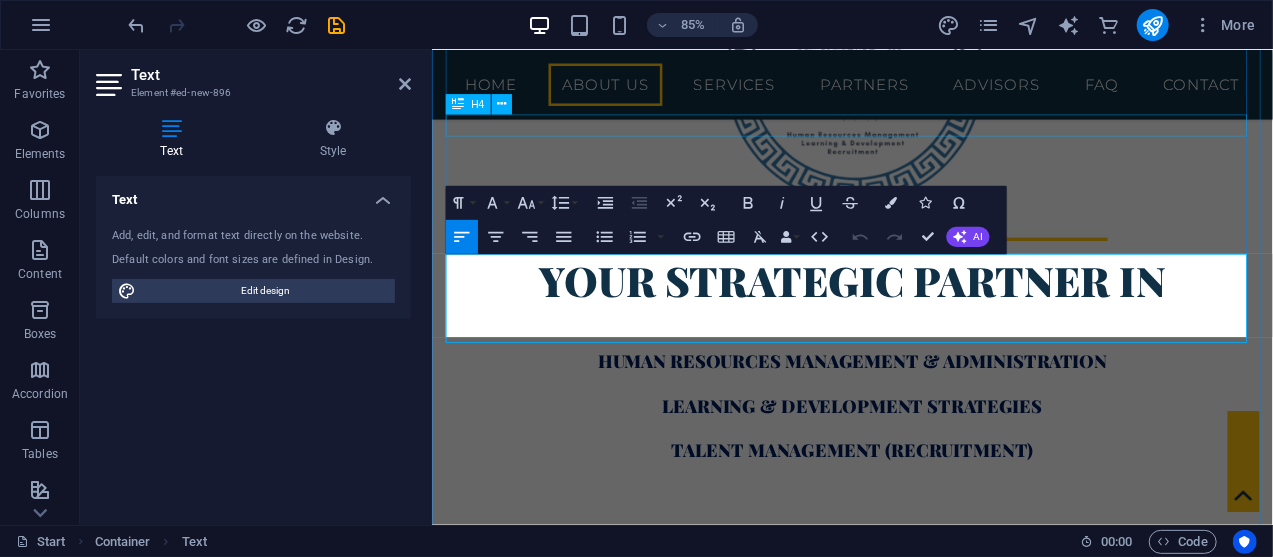 scroll, scrollTop: 1059, scrollLeft: 0, axis: vertical 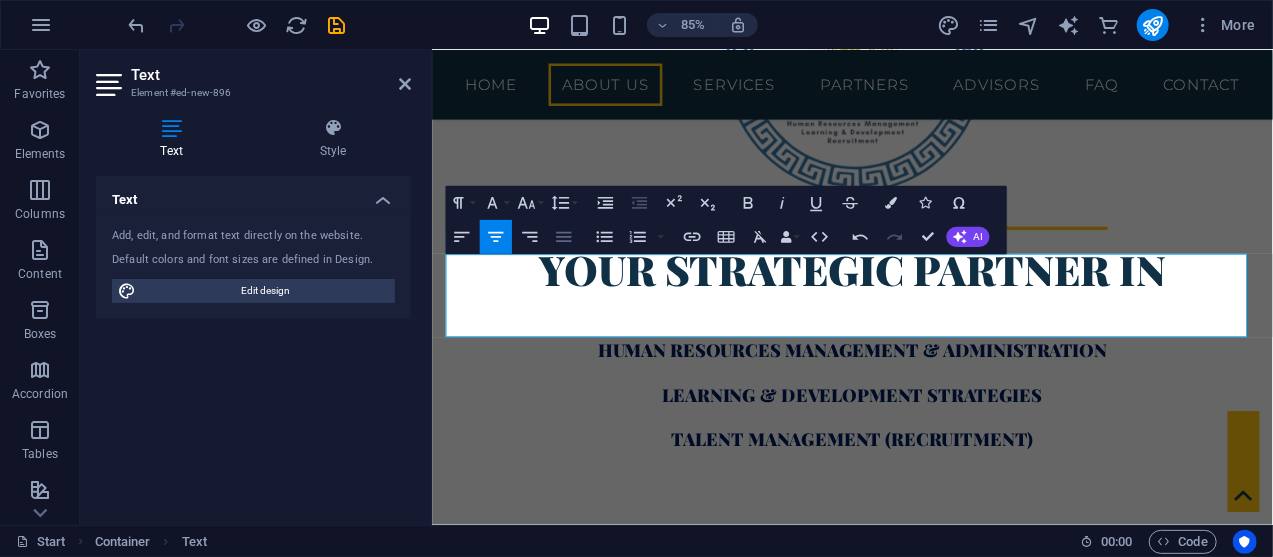 click 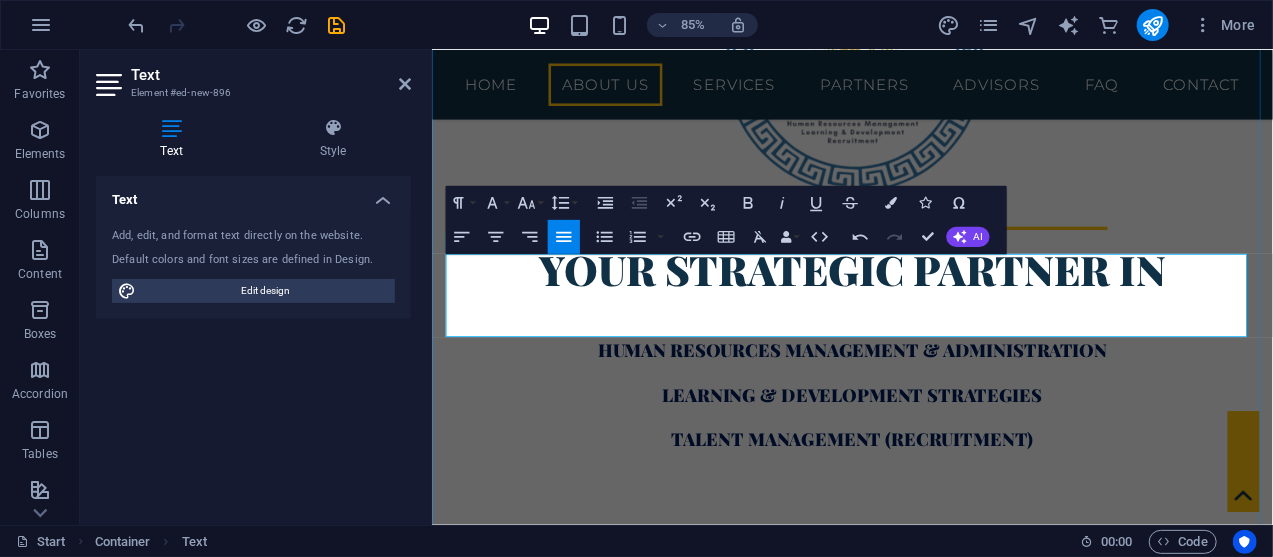 click on "To help shape conscious, values-based leadership that inspires transformation, cultivates personal mastery, and creates purpose-driven, psychologically safe work cultures that empowers organisations and leaders to" at bounding box center [926, 1114] 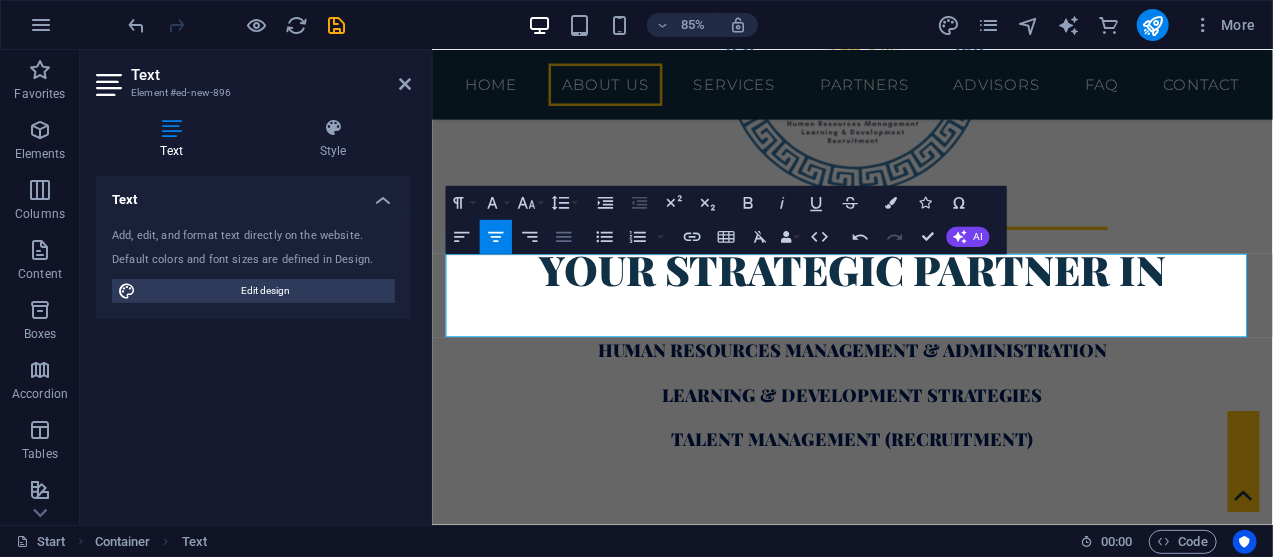 click 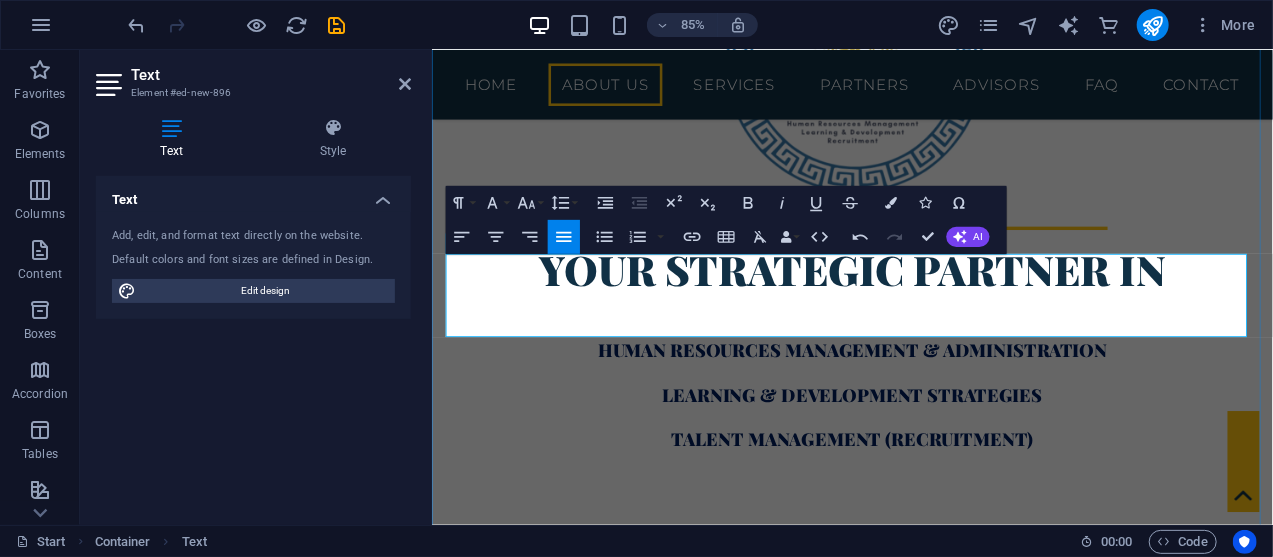 click on "build profitable, legacy businesses." at bounding box center [926, 1163] 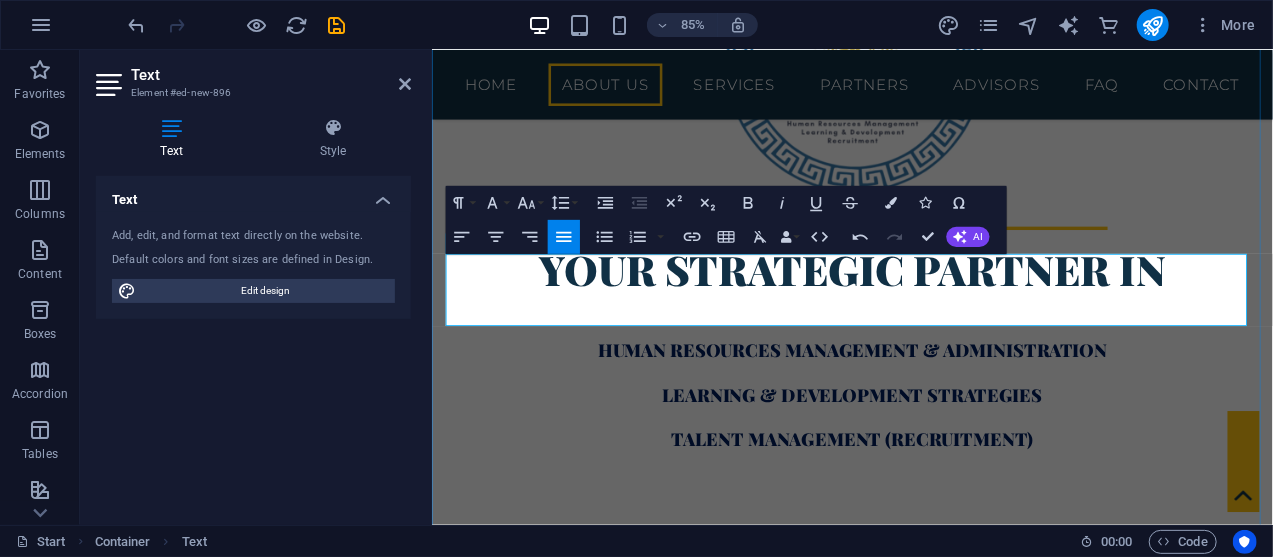 type 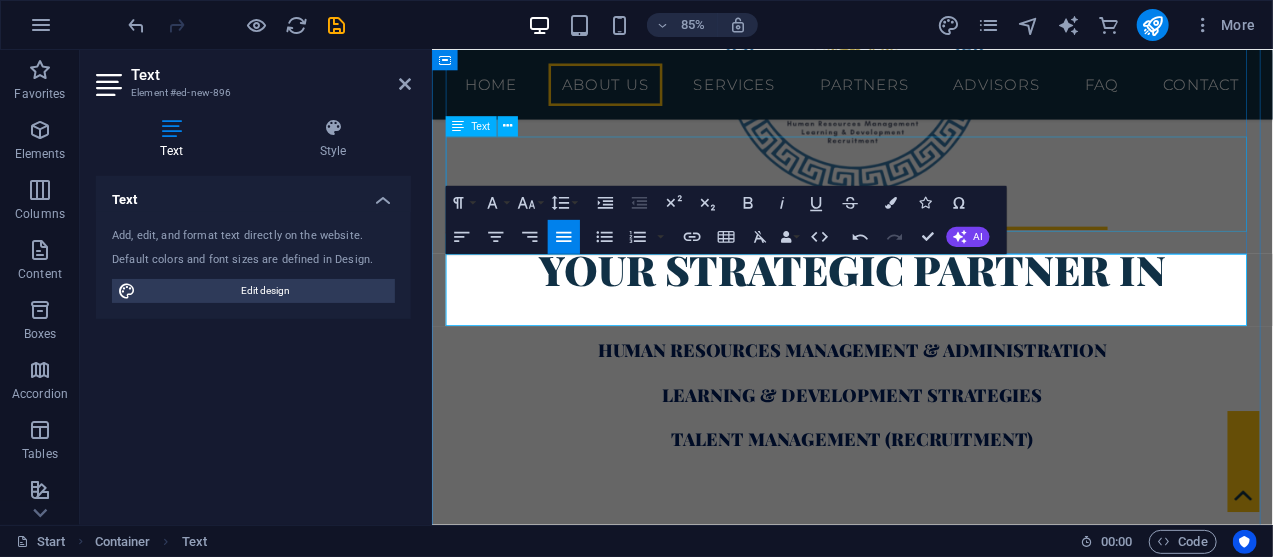 click on "To occupy space on the global stage, impacting and inspiring organisational leadership. Proverbs:  " Where there is no vision, the people perish."" at bounding box center [926, 1001] 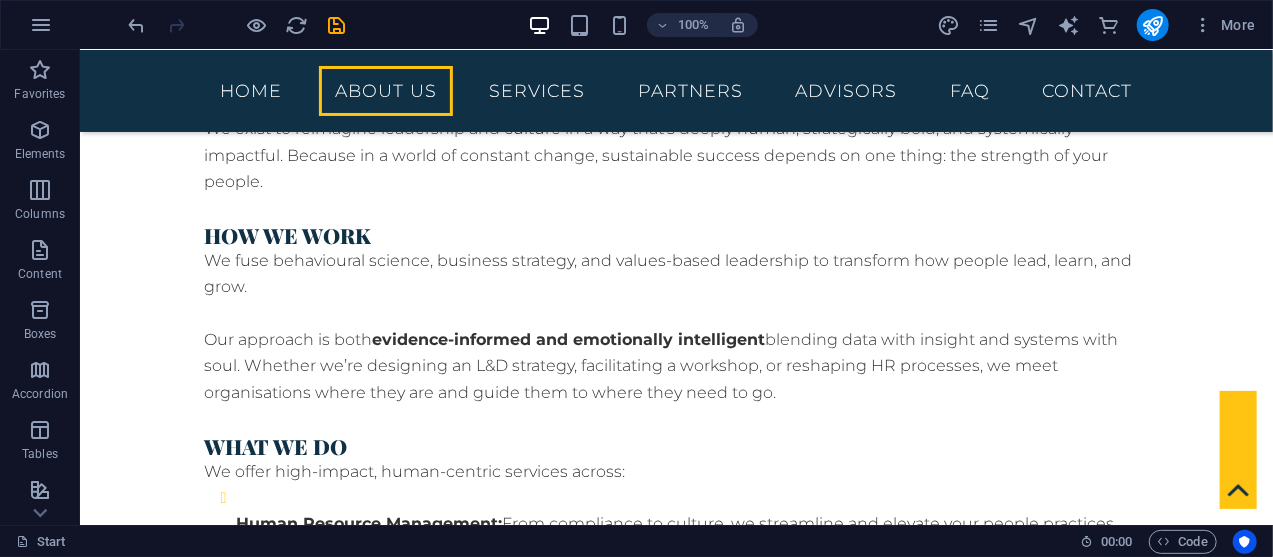 scroll, scrollTop: 2192, scrollLeft: 0, axis: vertical 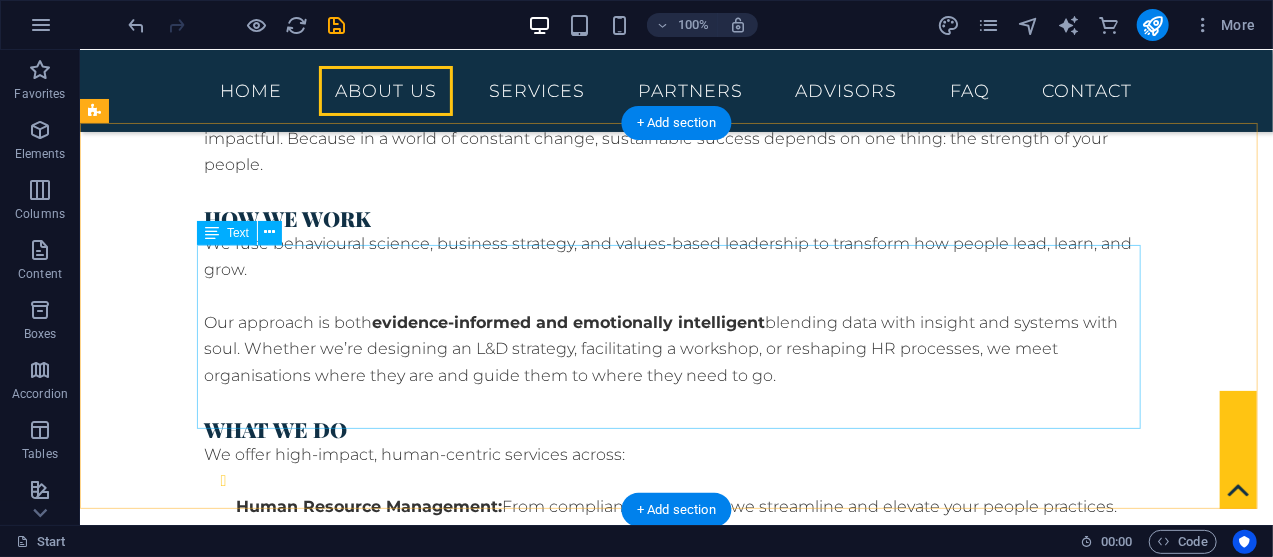 click on "Lorem ipsum dolor sitope amet, consectetur adipisicing elitip. Massumenda, dolore, cum vel modi asperiores consequatur suscipit quidem ducimus eveniet iure expedita consecteture odiogil voluptatum similique fugit voluptates atem accusamus quae quas dolorem tenetur facere tempora maiores adipisci reiciendis accusantium voluptatibus id voluptate tempore dolor harum nisi amet! Nobis, eaque. Aenean commodo ligula eget dolor. Lorem ipsum dolor sit amet, consectetuer adipiscing elit leget odiogil voluptatum similique fugit voluptates dolor. Libero assumenda, dolore, cum vel modi asperiores consequatur." at bounding box center [676, 1092] 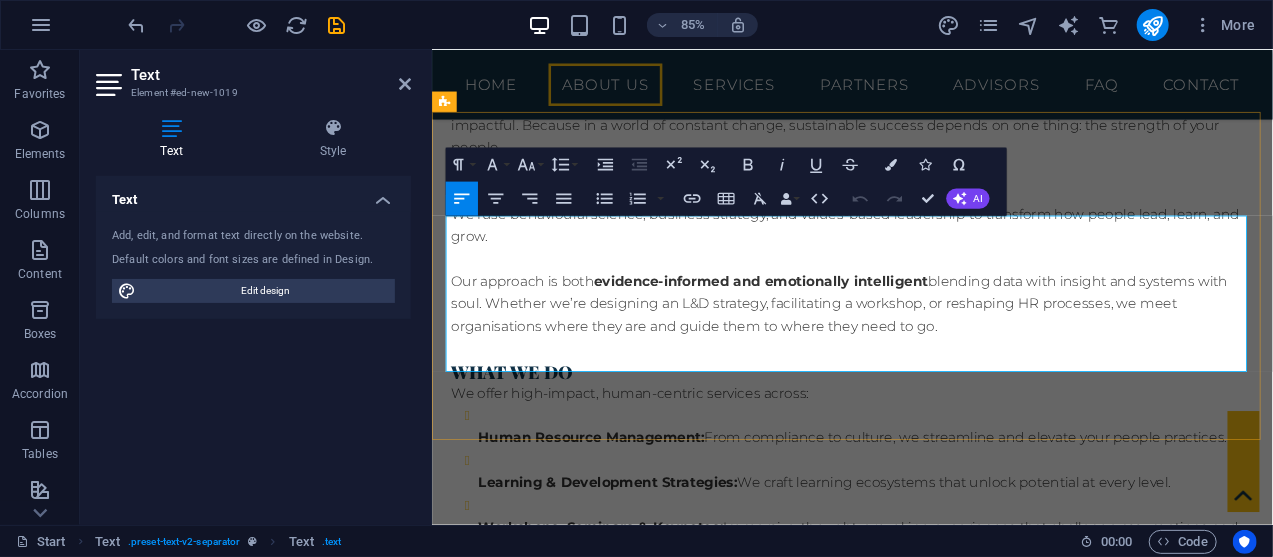 drag, startPoint x: 450, startPoint y: 257, endPoint x: 848, endPoint y: 412, distance: 427.11707 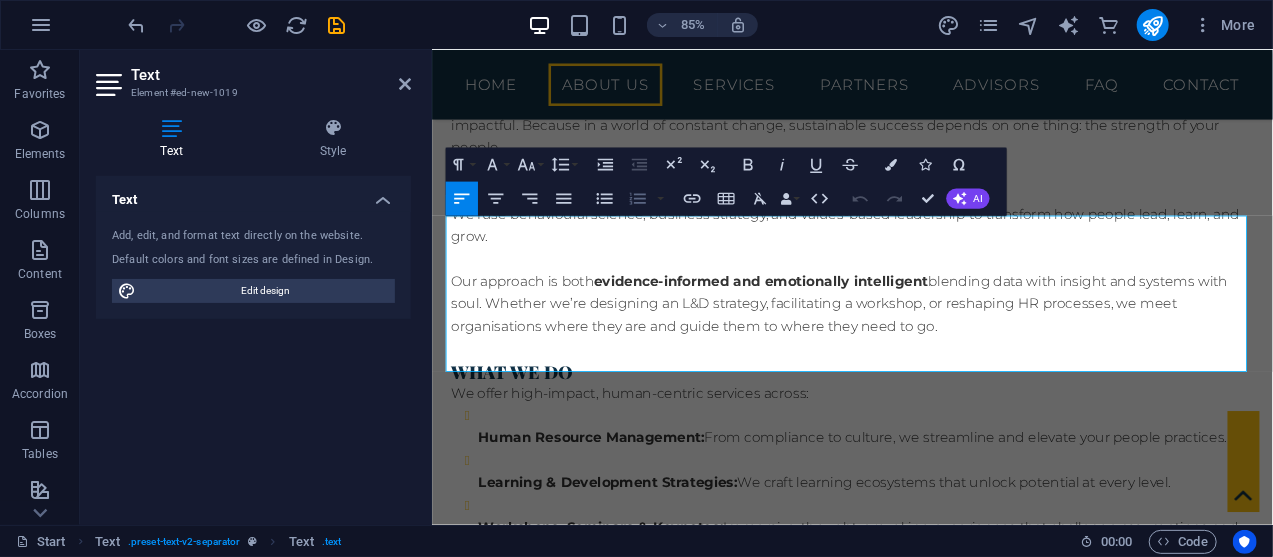 click 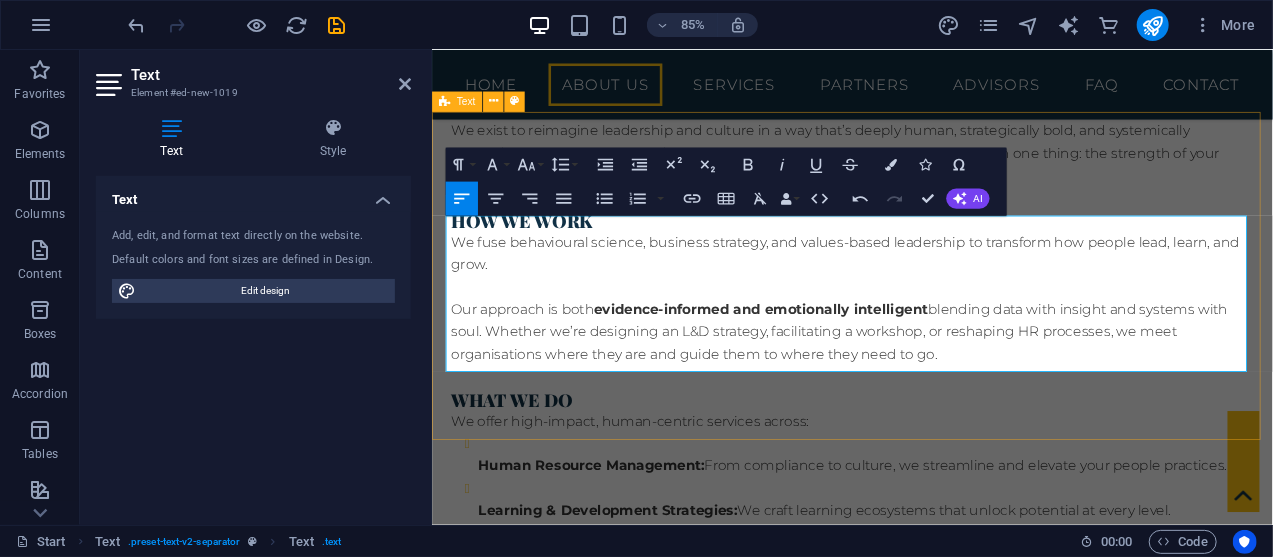 drag, startPoint x: 528, startPoint y: 264, endPoint x: 440, endPoint y: 269, distance: 88.14193 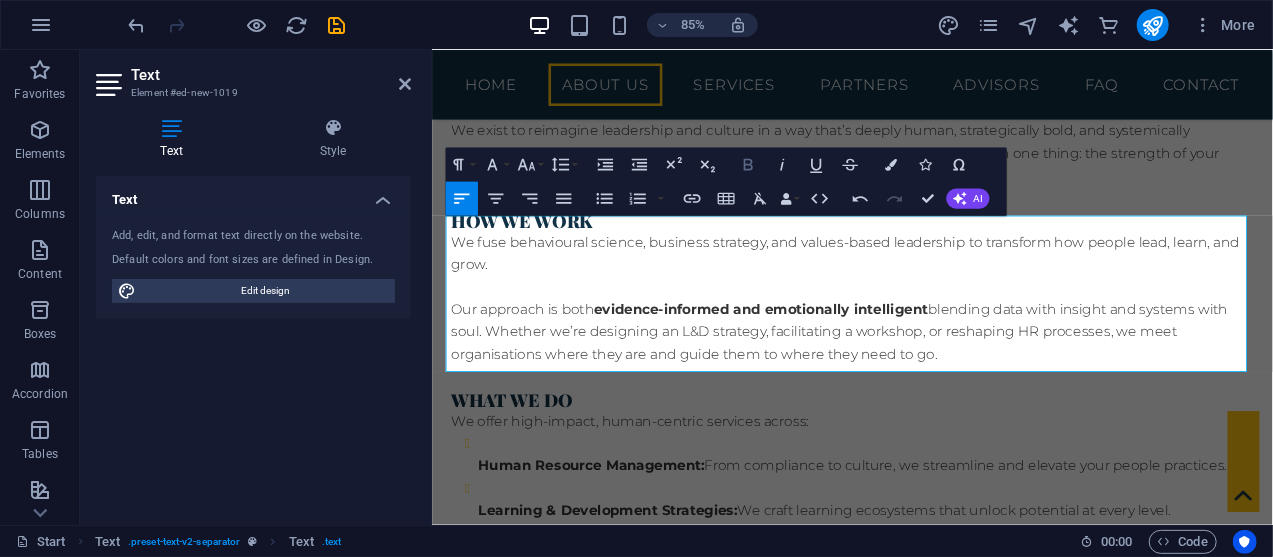 click 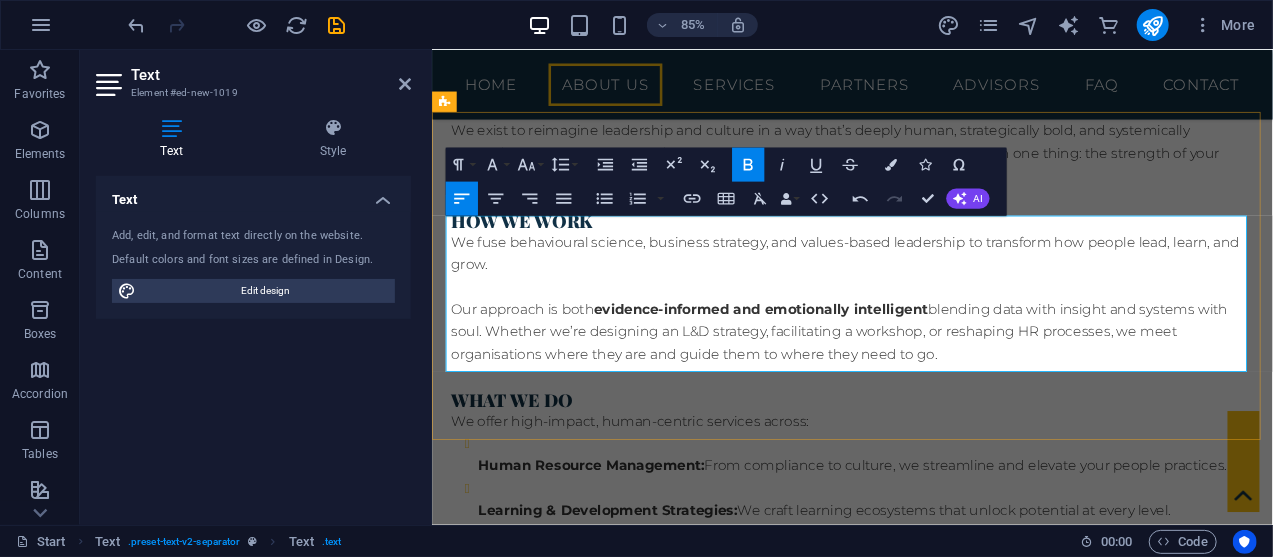 click on "The will to lead with authenticity and make bold decisions. Needed for transformation, disruption, and standing for values." at bounding box center [698, 1096] 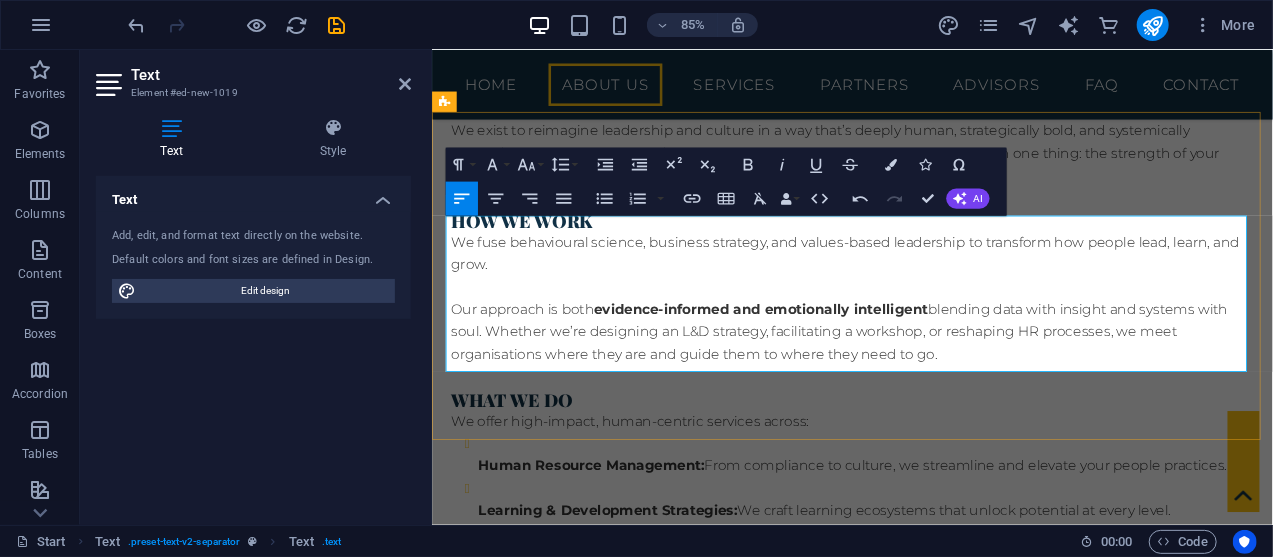 click on "The will to lead with authenticity and make bold decisions. Needed for transformation, disruption, and standing for values." at bounding box center (698, 1096) 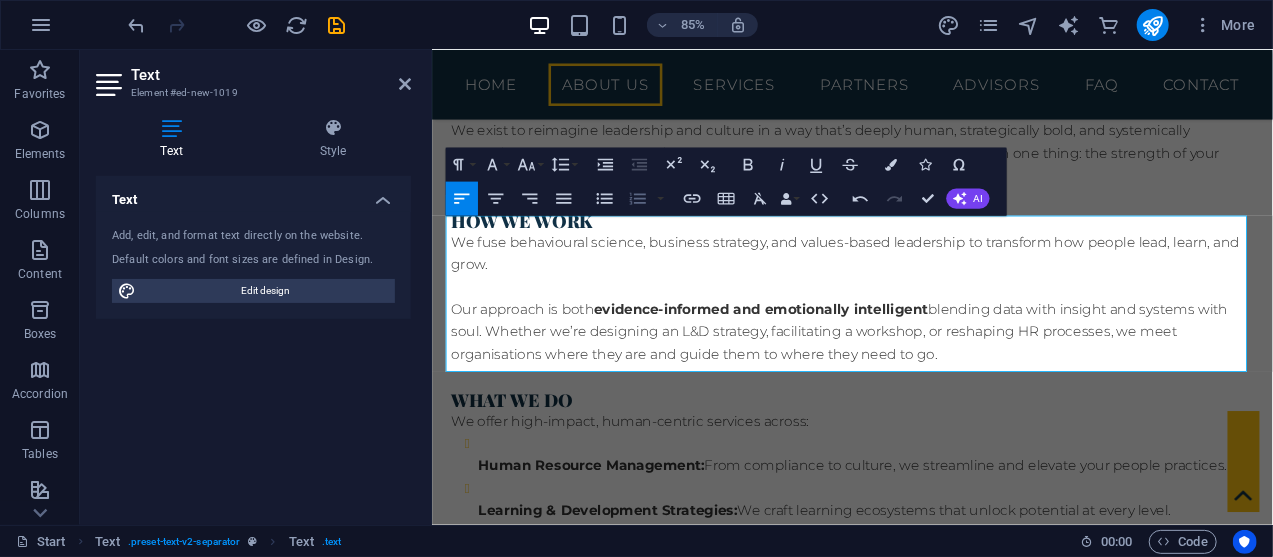 click 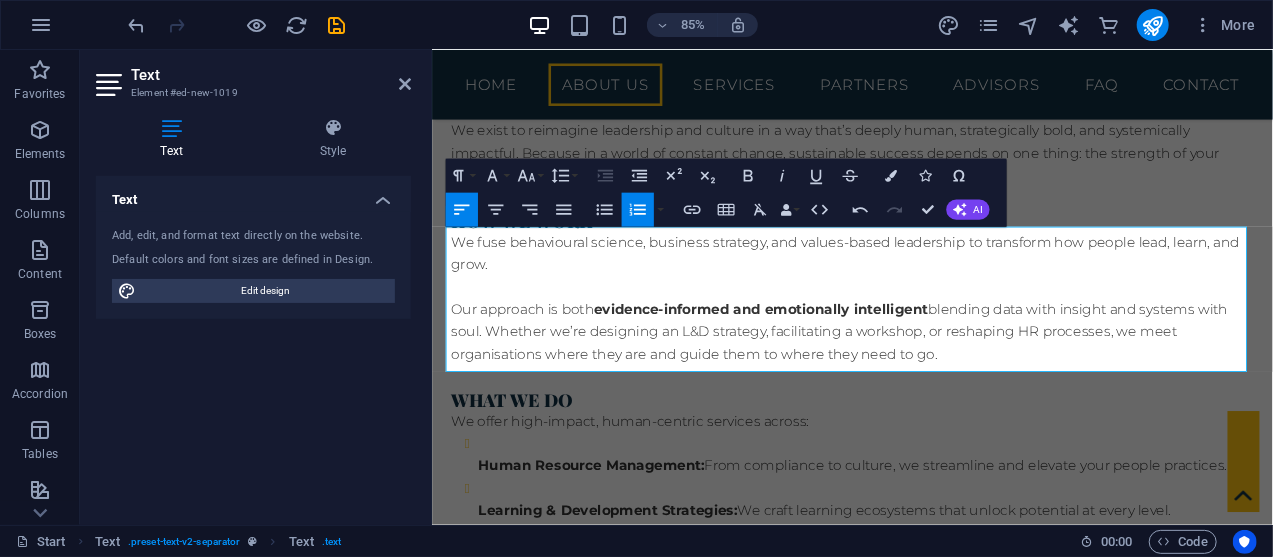 scroll, scrollTop: 2179, scrollLeft: 0, axis: vertical 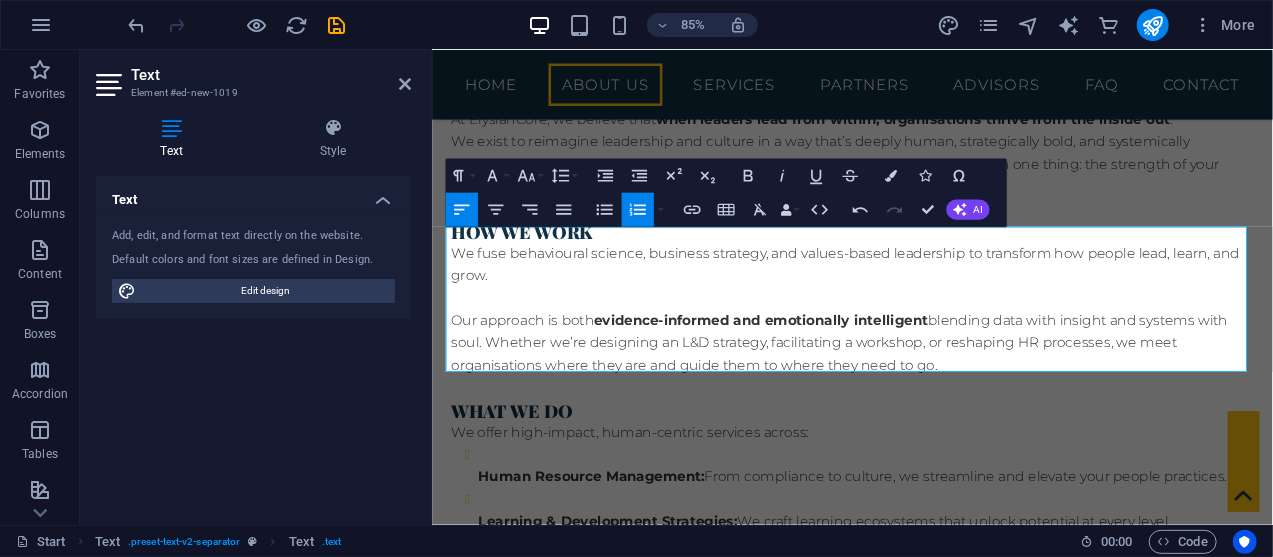 drag, startPoint x: 466, startPoint y: 383, endPoint x: 842, endPoint y: 400, distance: 376.38412 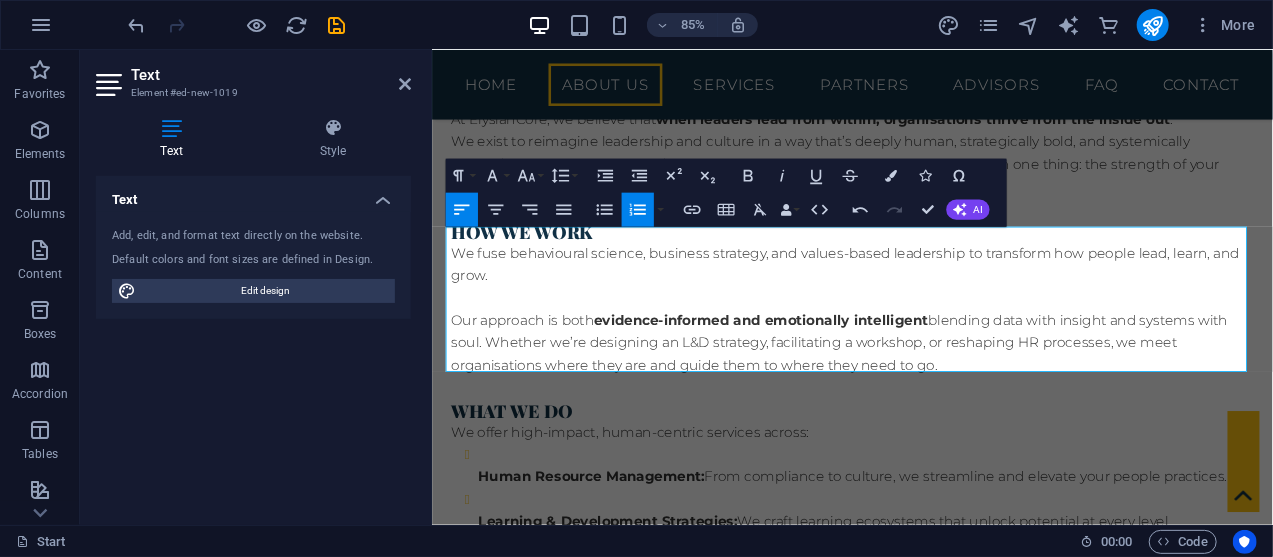 click at bounding box center [431, 49] 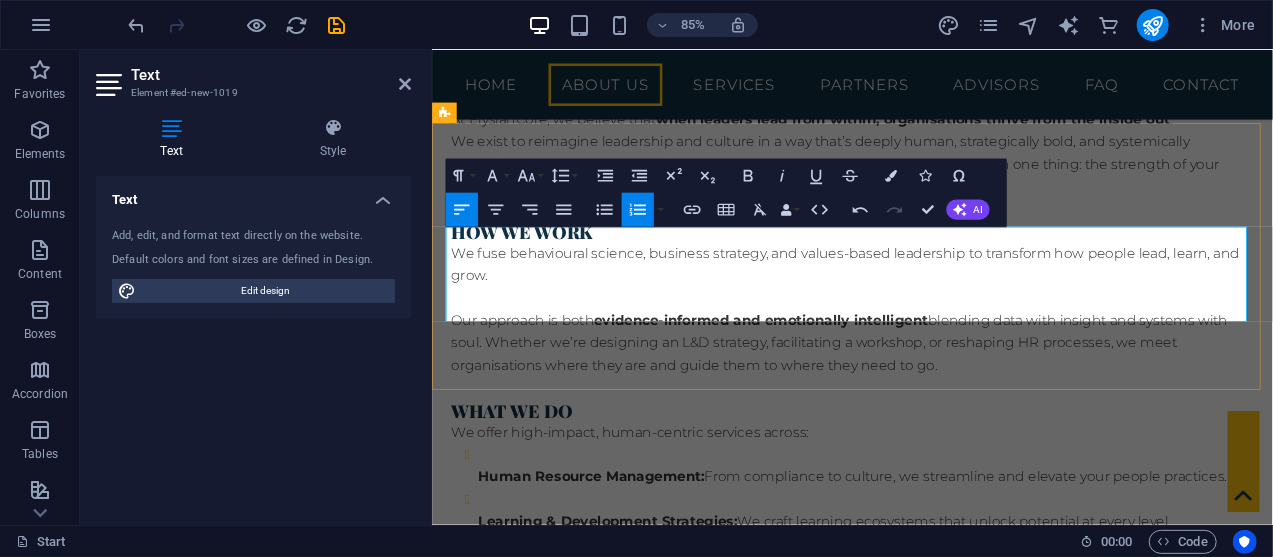 click on "1.Courage The will to lead with authenticity and make bold decisions. Needed for transformation, disruption, and standing for values." at bounding box center (952, 1087) 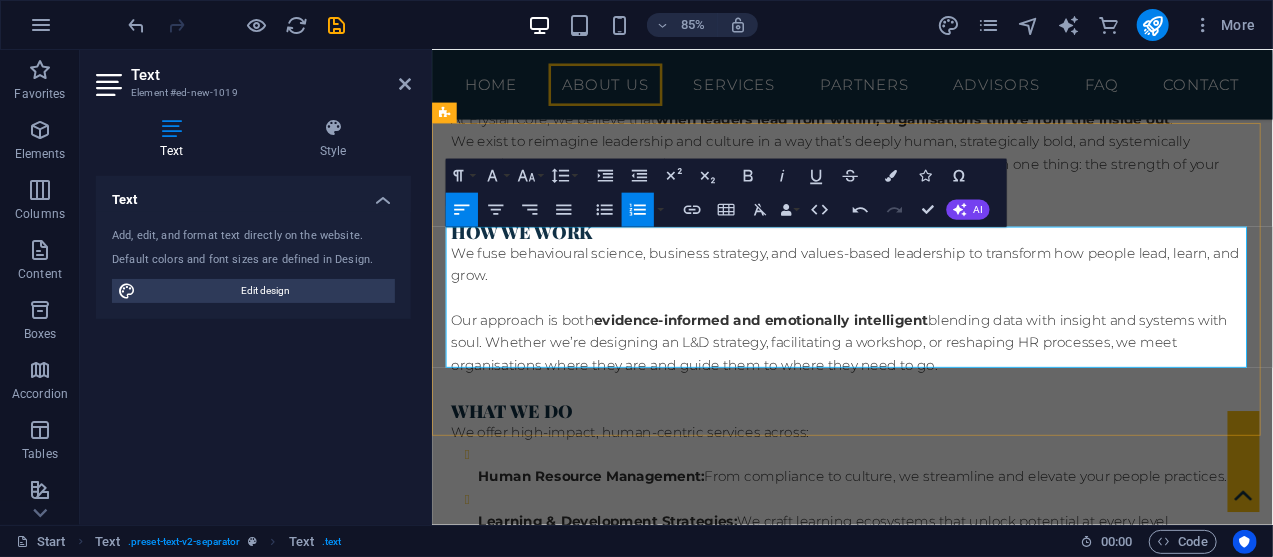 click on "1.Integrity" at bounding box center (700, 1178) 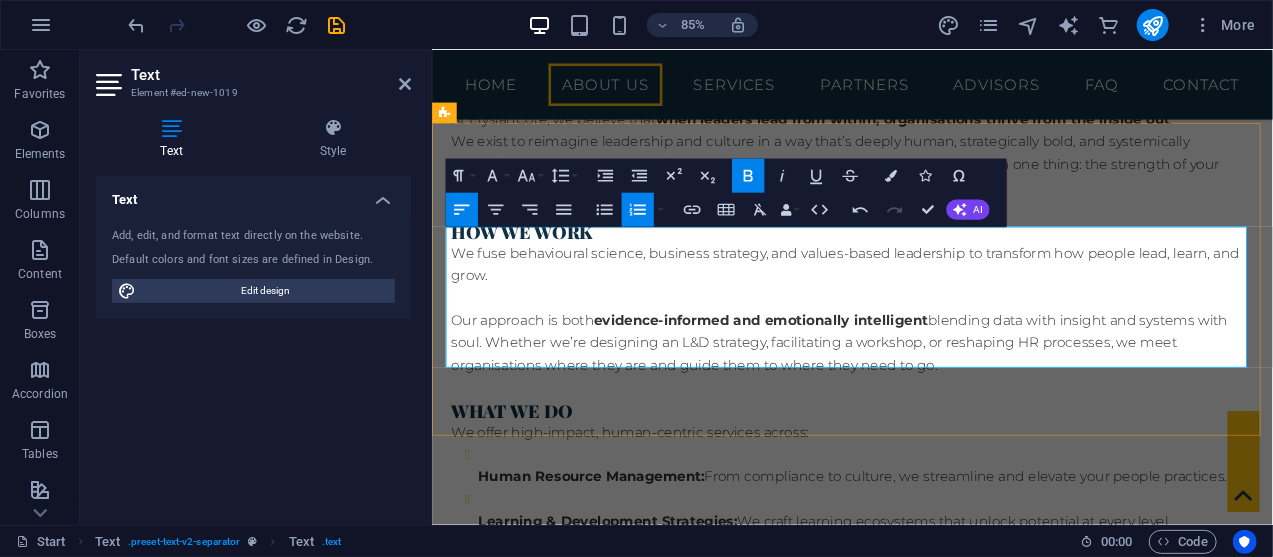 type 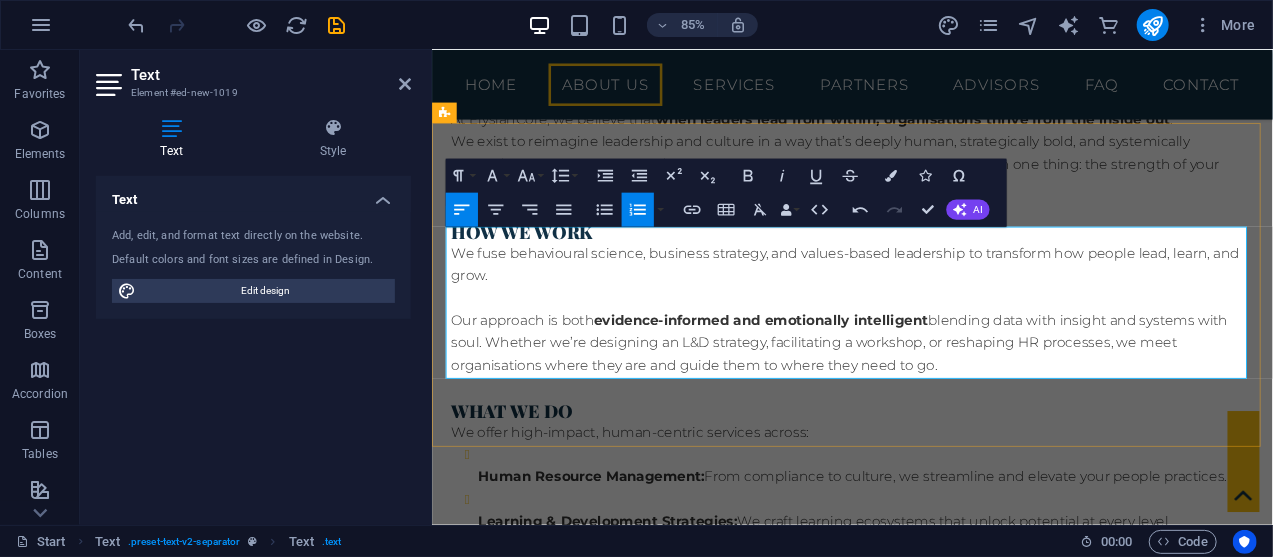 click on "The will to lead with authenticity and make bold decisions. Needed for transformation, disruption, and standing for values. Integrity Doing what is right, even when no one is watching. Foundation for trust, leadership credibility, and ethical impact." at bounding box center [926, 1135] 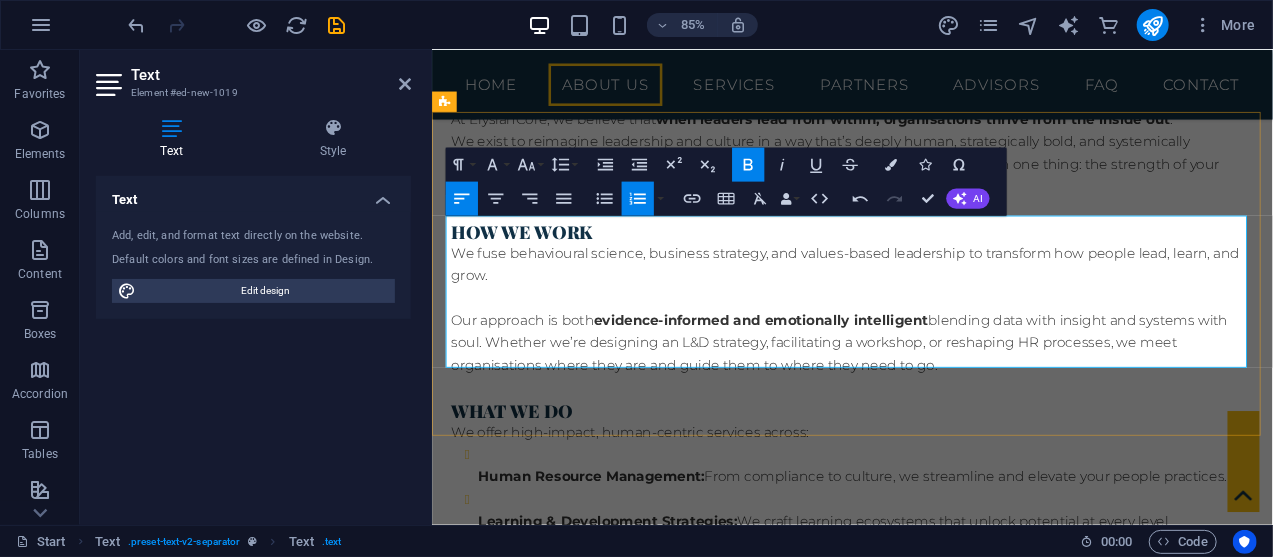 scroll, scrollTop: 2192, scrollLeft: 0, axis: vertical 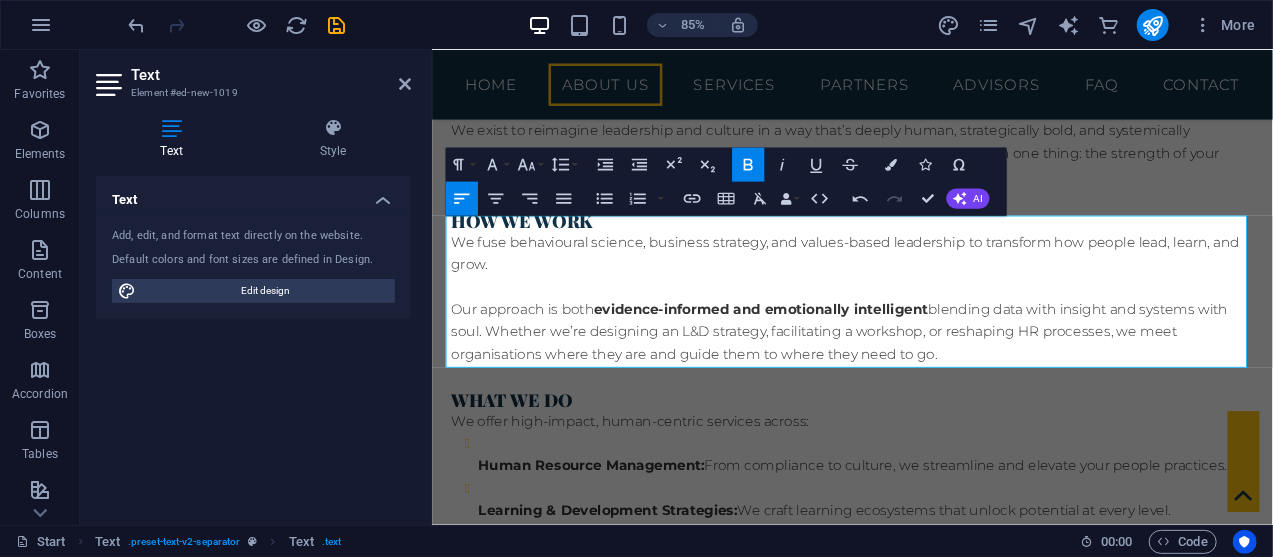 drag, startPoint x: 653, startPoint y: 370, endPoint x: 409, endPoint y: 243, distance: 275.07272 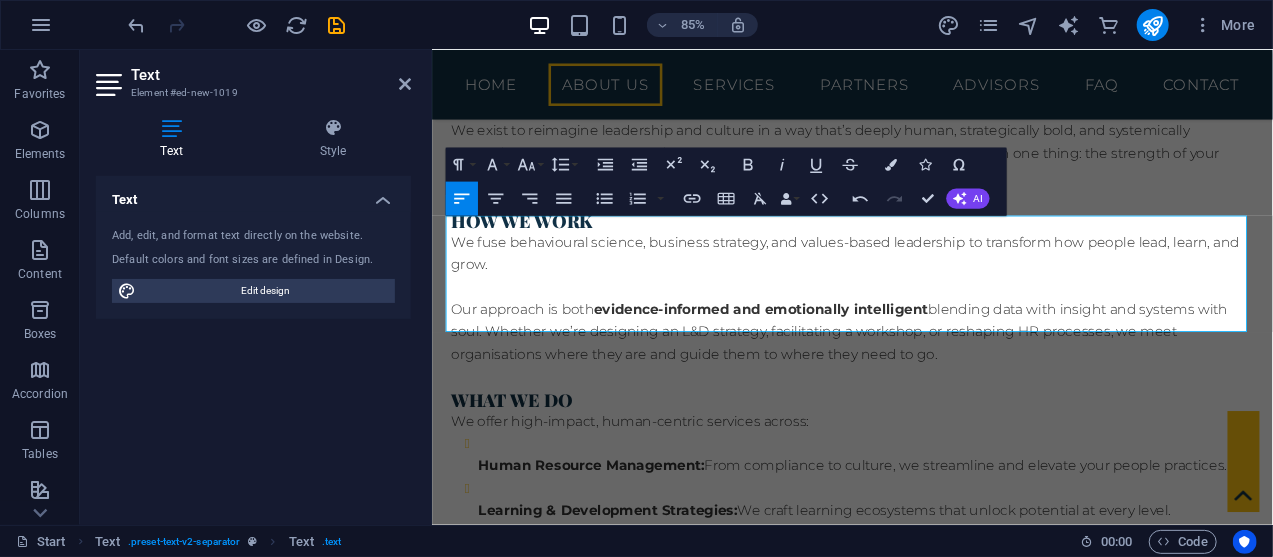 drag, startPoint x: 507, startPoint y: 349, endPoint x: 425, endPoint y: 302, distance: 94.51455 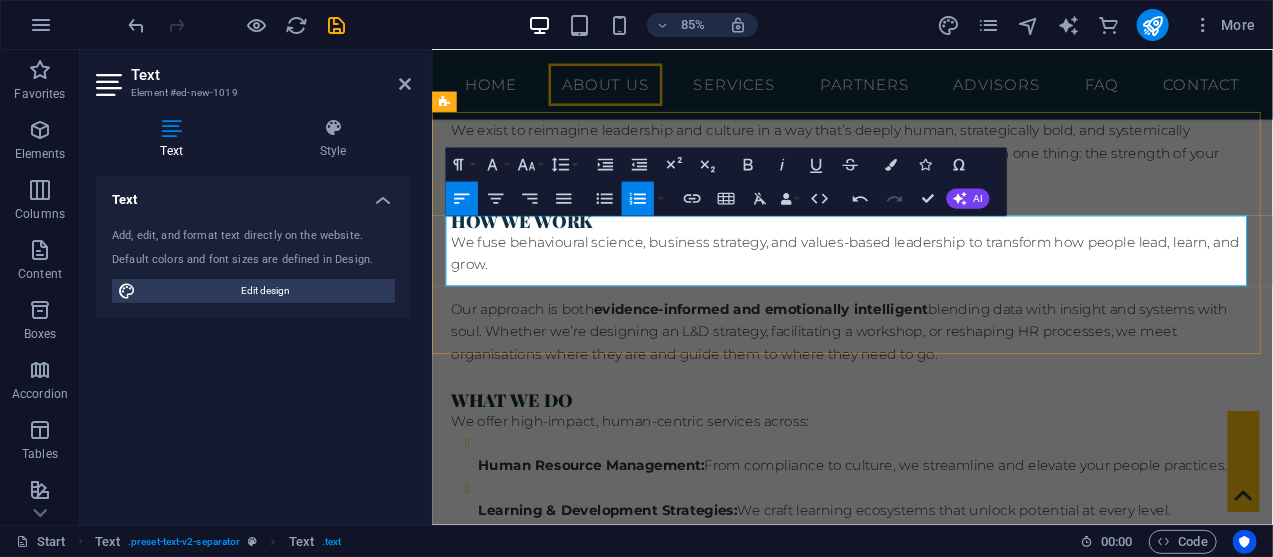 click at bounding box center [1178, 1060] 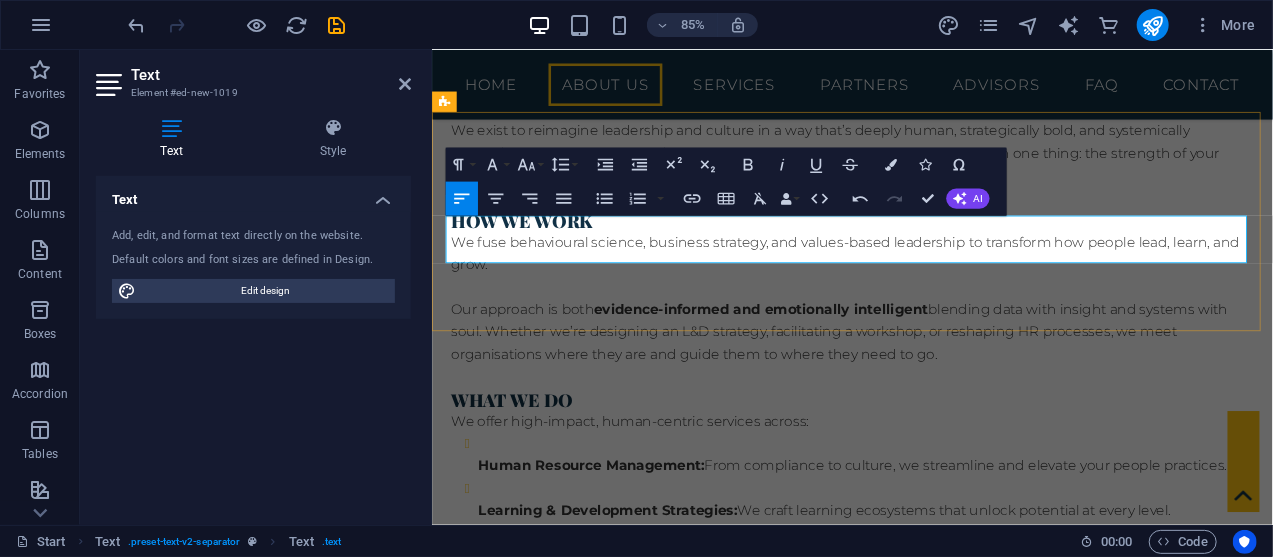 click at bounding box center [926, 1054] 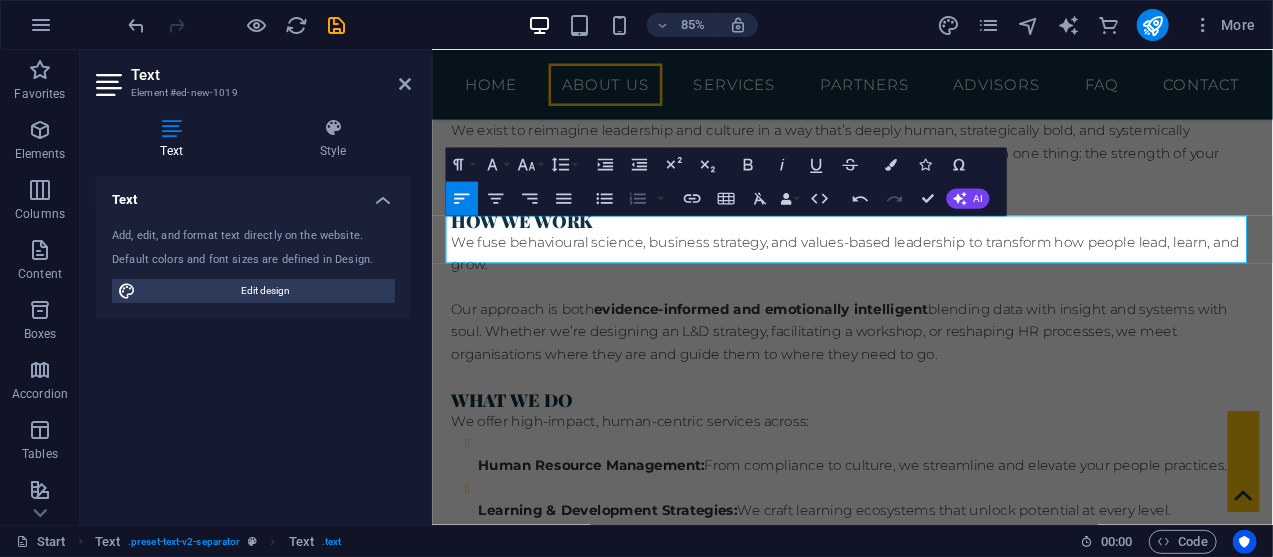 click 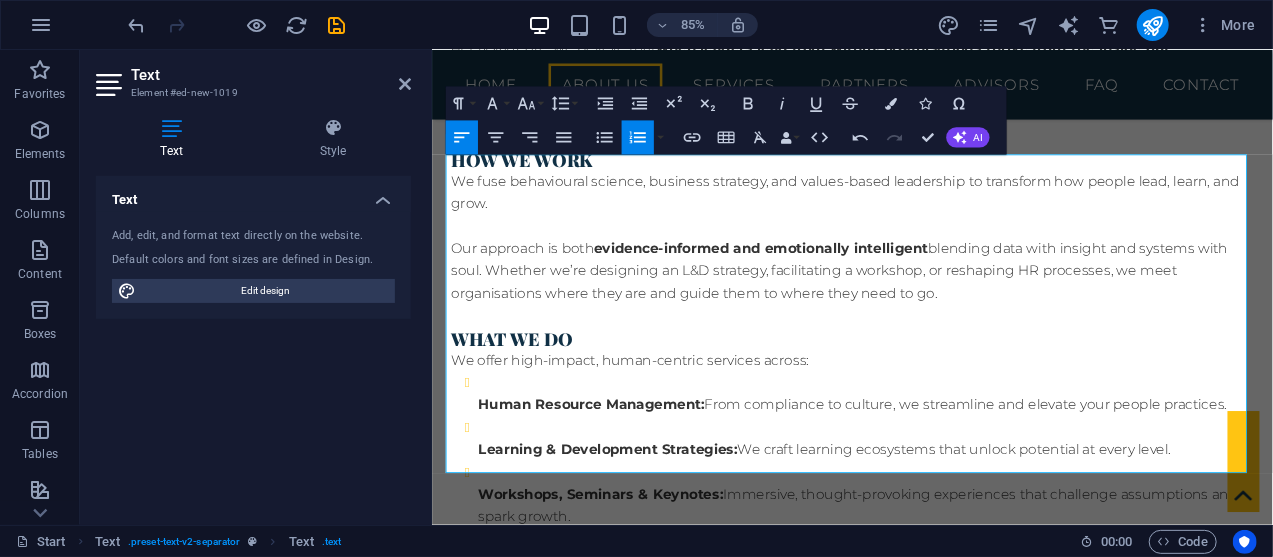 scroll, scrollTop: 2249, scrollLeft: 0, axis: vertical 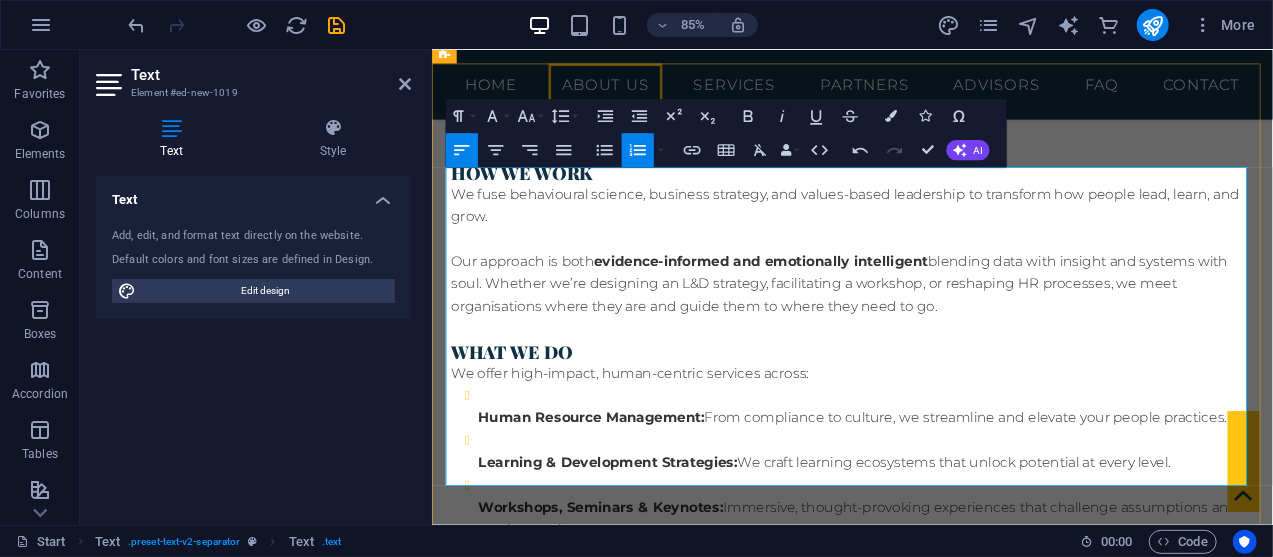 click on "1.Courage The will to lead with authenticity and make bold decisions. Needed for transformation, disruption, and standing for values. 2.Integrity Doing what is right, even when no one is watching. Foundation for trust, leadership credibility, and ethical impact. 3.Mastery Continuous growth, reflection, and pursuit of excellence. Encourages a learning mindset in both individuals and organisations. 4.Human Centeredness People first. Prioritising wellbeing, inclusion, and empowerment in all systems and strategies. 5.Collaboration Growing together through shared vision and collective wisdom. Important for your client relationships, partnerships, and cultural strategy work. 6.Excellence High standards, done with grace and intentionality. Signals your “Elysian” pursuit of quality and meaningful impact. 7.Legacy Thinking beyond profit, building what lasts. Connects with your mission of building profitable, purpose-led businesses." at bounding box center [952, 1163] 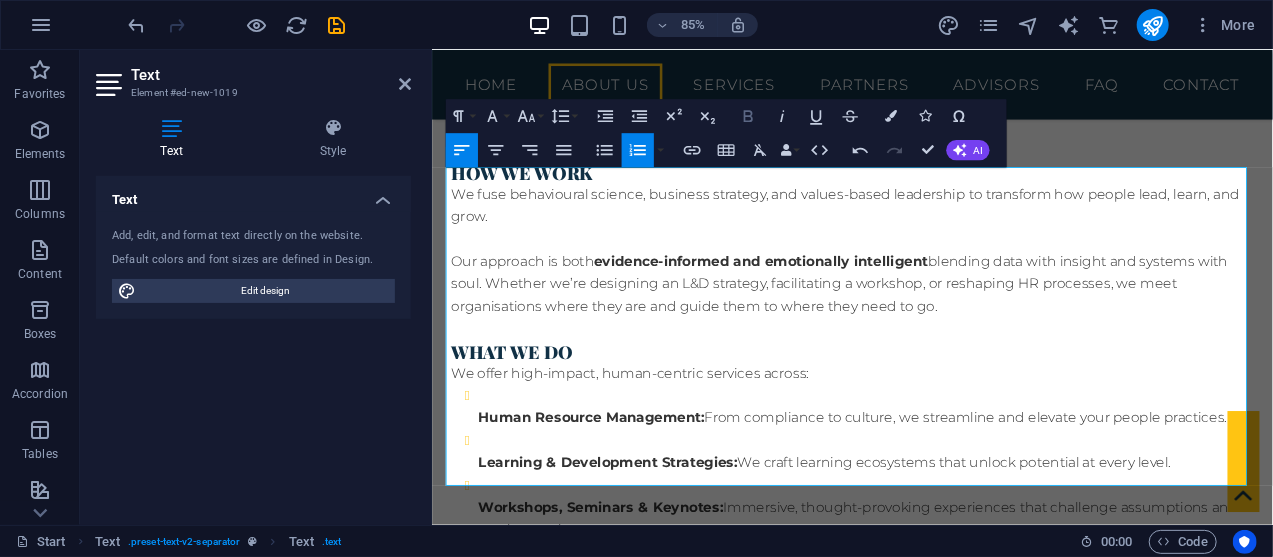 click 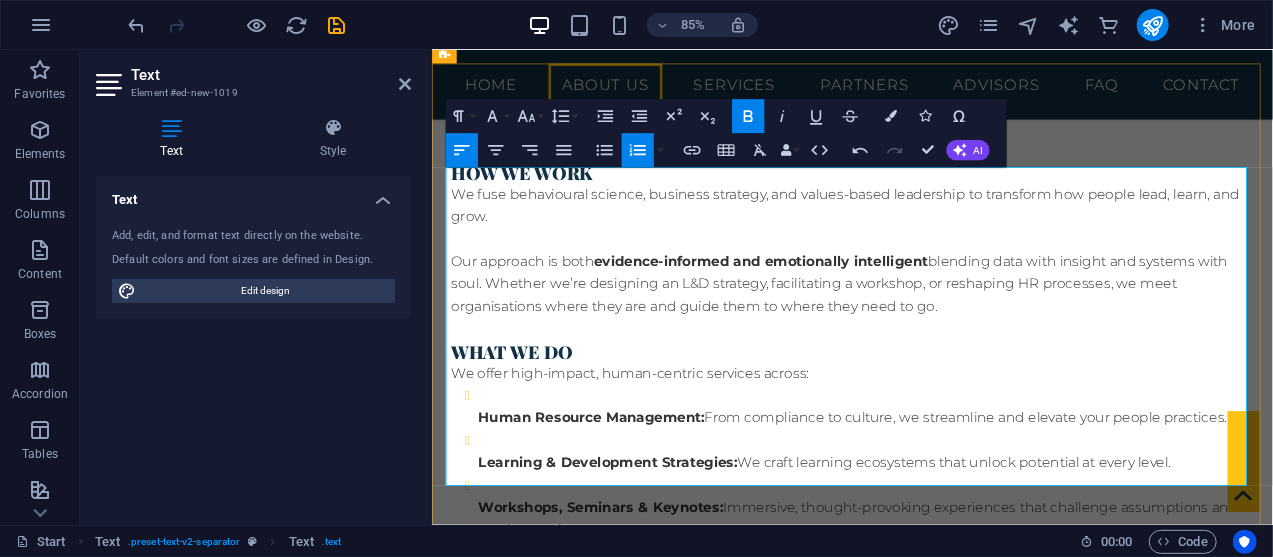 click on "1. Courage The will to lead with authenticity and make bold decisions. Needed for transformation, disruption, and standing for values. 2.Integrity Doing what is right, even when no one is watching. Foundation for trust, leadership credibility, and ethical impact. 3.Mastery Continuous growth, reflection, and pursuit of excellence. Encourages a learning mindset in both individuals and organisations. 4.Human Centeredness People first. Prioritising wellbeing, inclusion, and empowerment in all systems and strategies. 5.Collaboration Growing together through shared vision and collective wisdom. Important for your client relationships, partnerships, and cultural strategy work. 6.Excellence High standards, done with grace and intentionality. Signals your “Elysian” pursuit of quality and meaningful impact. 7.Legacy Thinking beyond profit, building what lasts. Connects with your mission of building profitable, purpose-led businesses." at bounding box center (952, 1163) 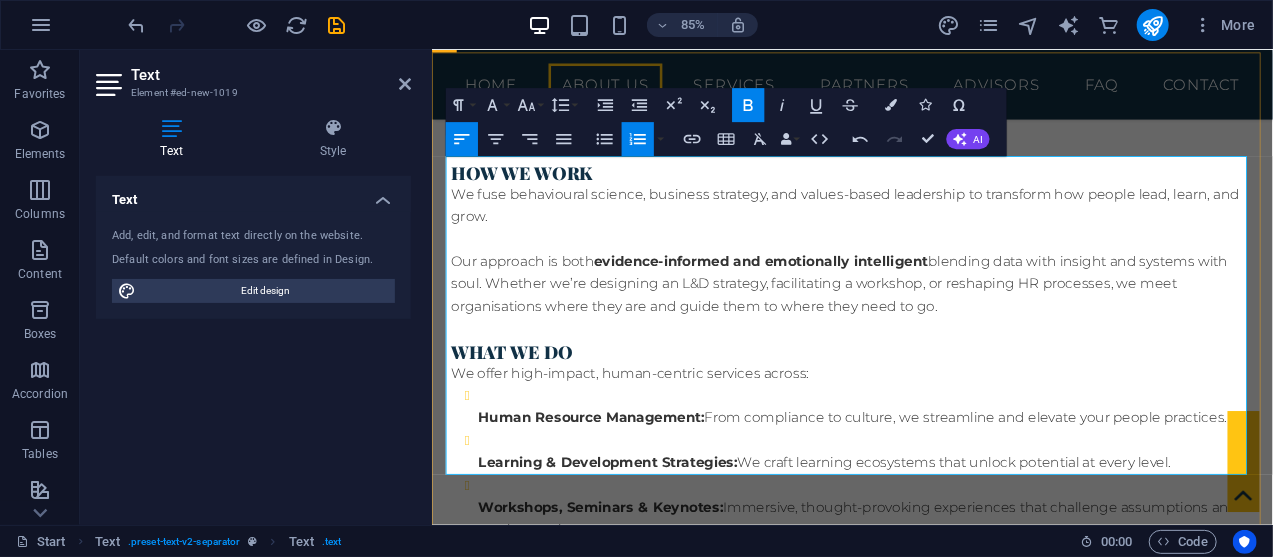 scroll, scrollTop: 2262, scrollLeft: 0, axis: vertical 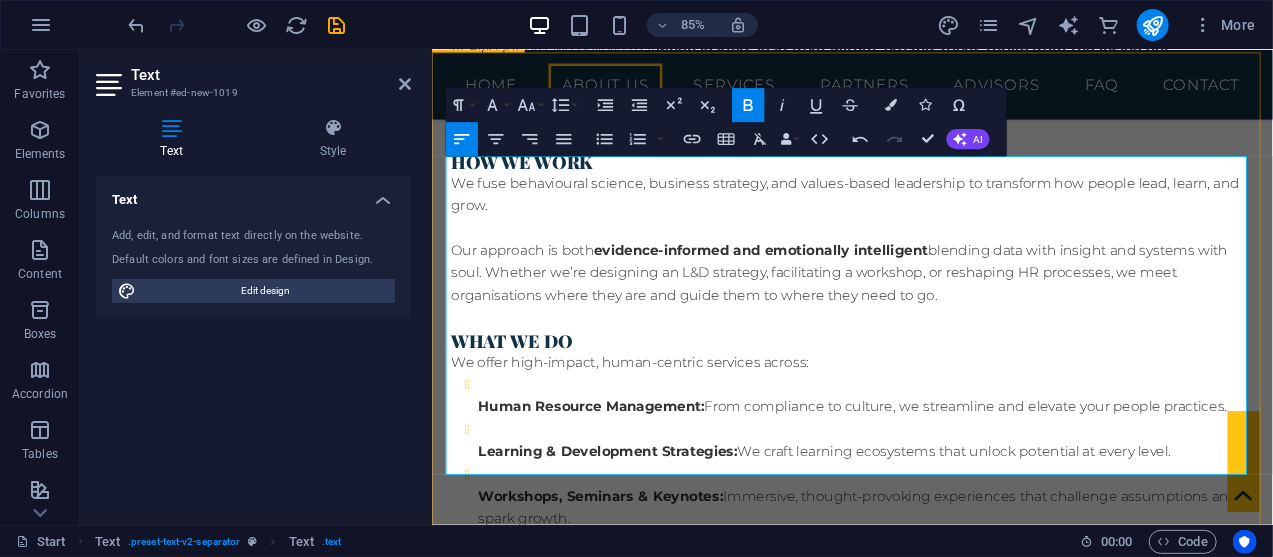 drag, startPoint x: 528, startPoint y: 289, endPoint x: 436, endPoint y: 285, distance: 92.086914 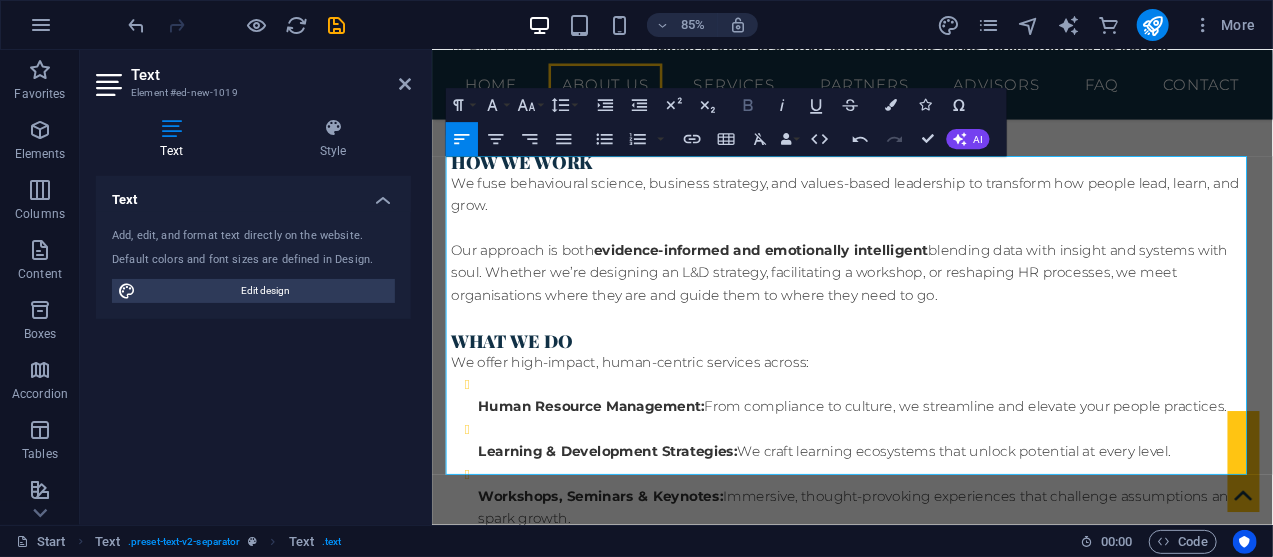 click 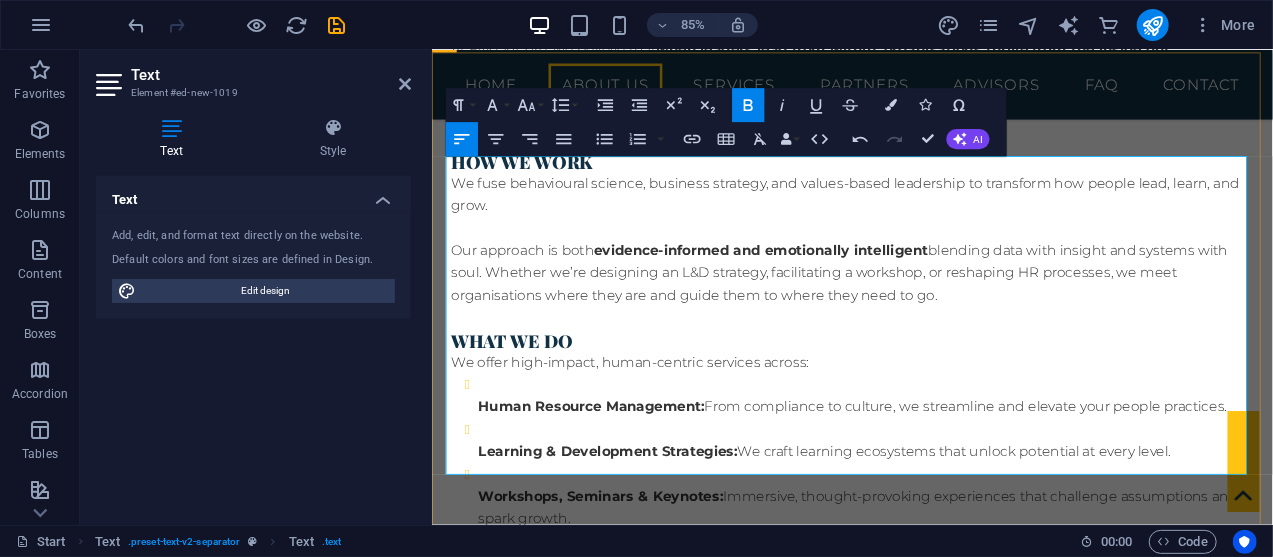 click on "2.Integrity" at bounding box center [497, 1074] 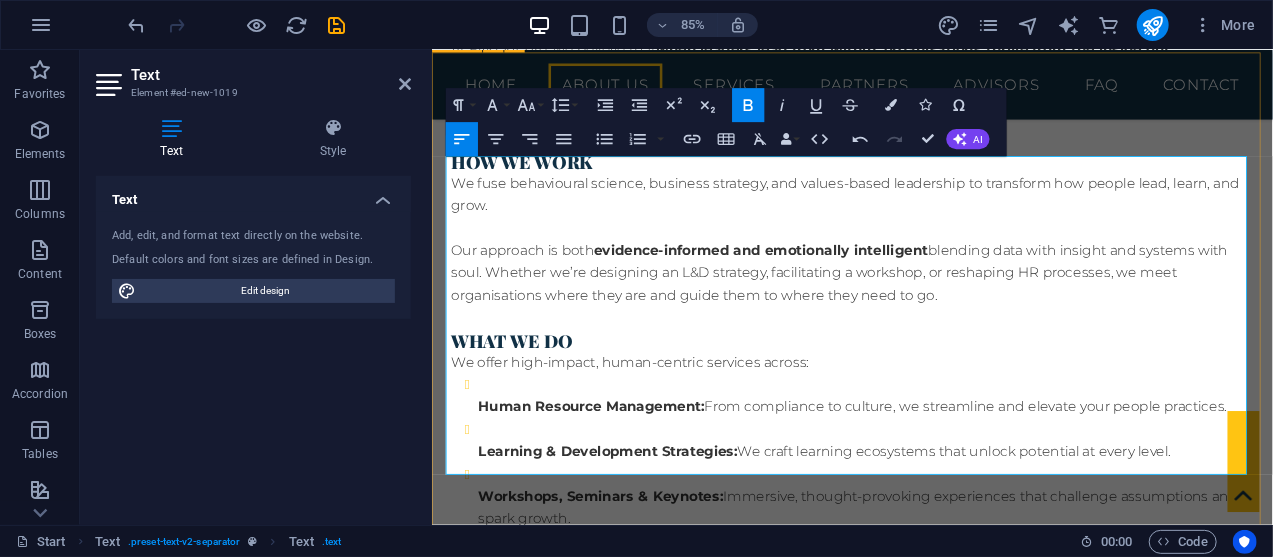 drag, startPoint x: 531, startPoint y: 377, endPoint x: 442, endPoint y: 383, distance: 89.20202 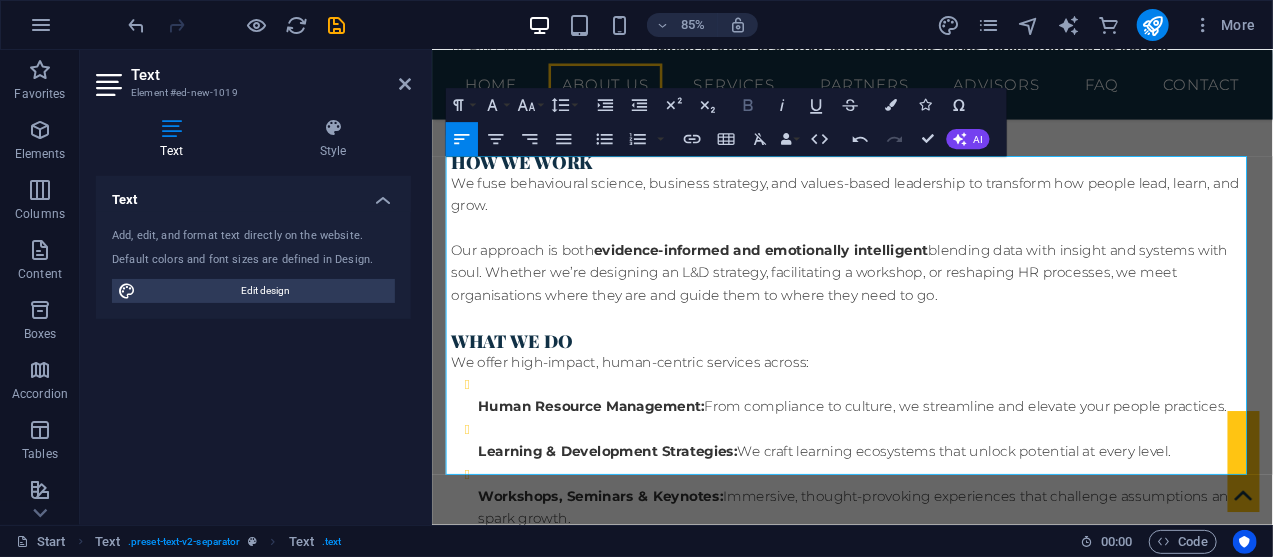 click 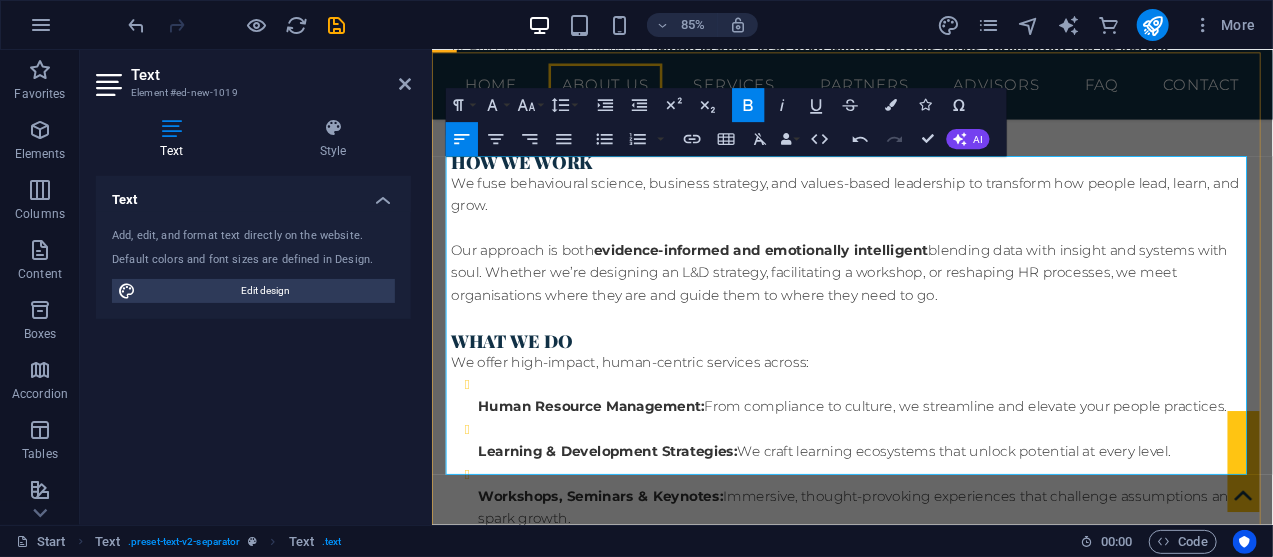 click on "1. Integrity Doing what is right, even when no one is watching. Foundation for trust, leadership credibility, and ethical impact. 3.Mastery Continuous growth, reflection, and pursuit of excellence. Encourages a learning mindset in both individuals and organisations. 4.Human Centeredness People first. Prioritising wellbeing, inclusion, and empowerment in all systems and strategies. 5.Collaboration Growing together through shared vision and collective wisdom. Important for your client relationships, partnerships, and cultural strategy work. 6.Excellence High standards, done with grace and intentionality. Signals your “Elysian” pursuit of quality and meaningful impact. 7.Legacy Thinking beyond profit, building what lasts. Connects with your mission of building profitable, purpose-led businesses." at bounding box center [926, 1136] 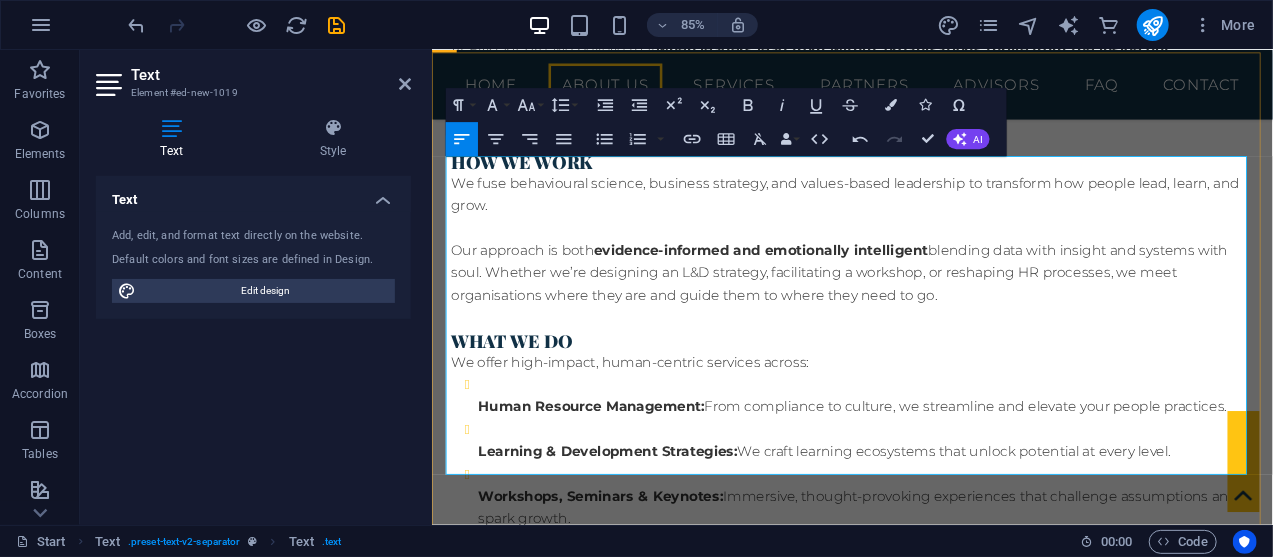 click on "3.Mastery" at bounding box center [494, 1166] 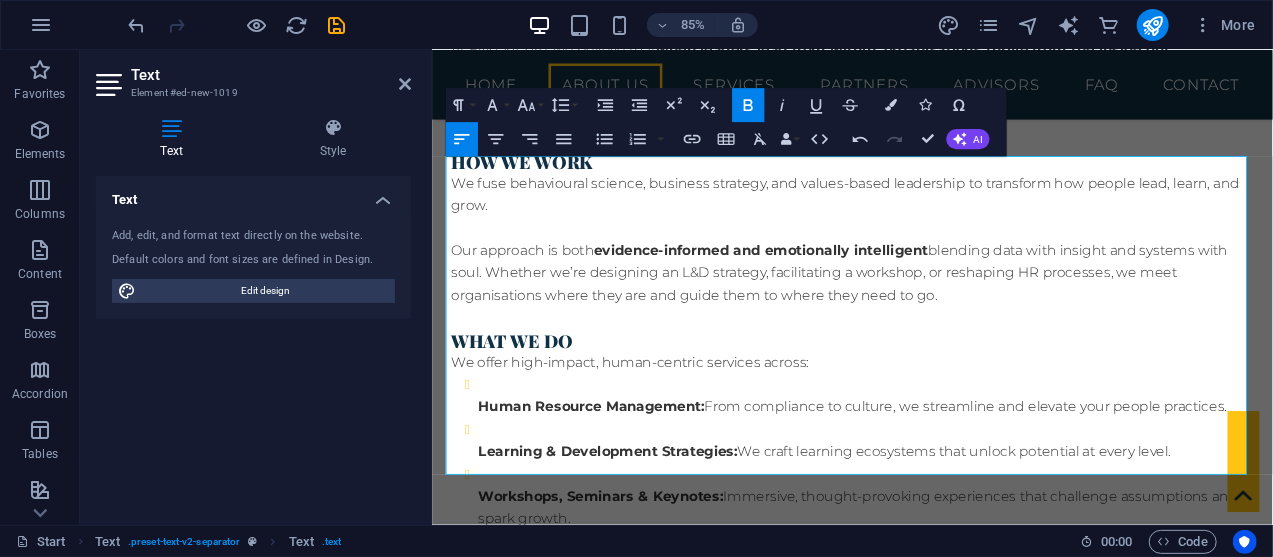drag, startPoint x: 641, startPoint y: 469, endPoint x: 420, endPoint y: 473, distance: 221.0362 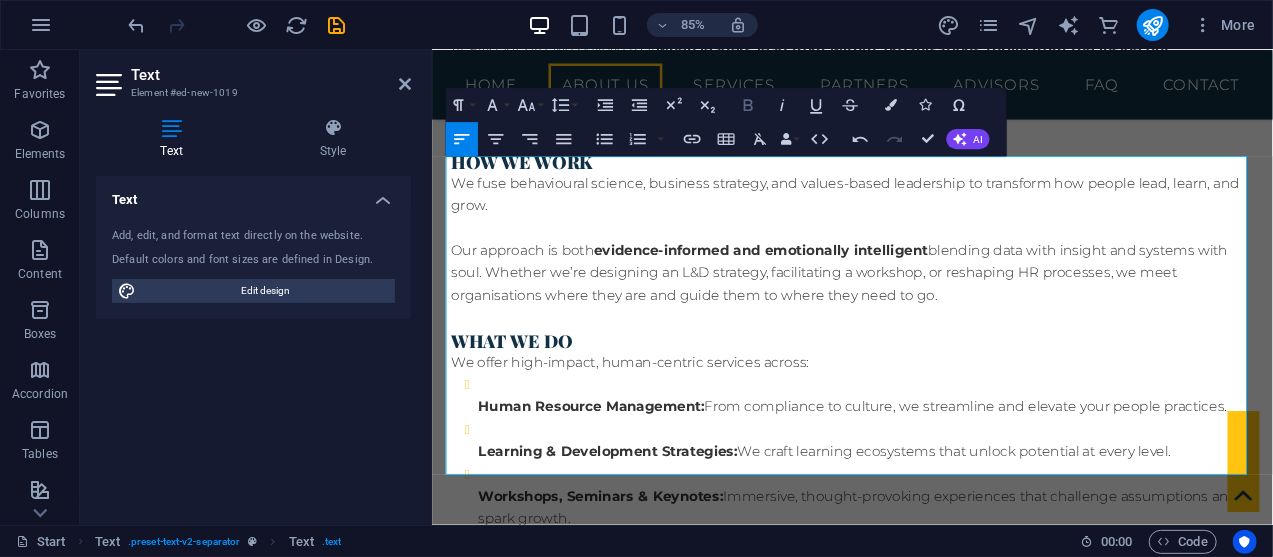 click 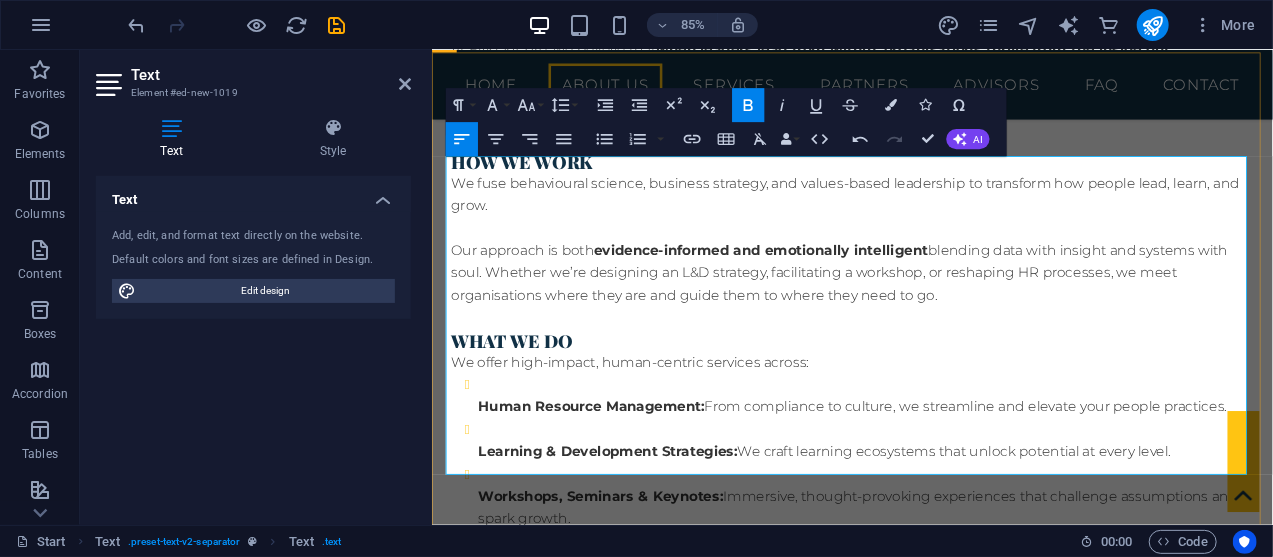 click on "4.Human Centeredness" at bounding box center [553, 1258] 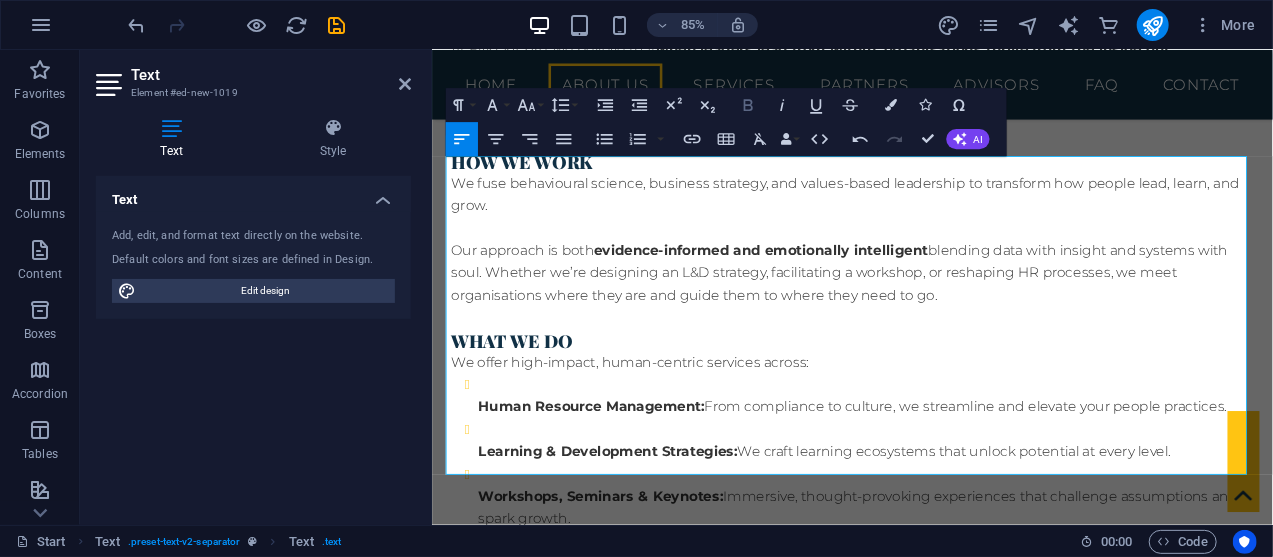 click 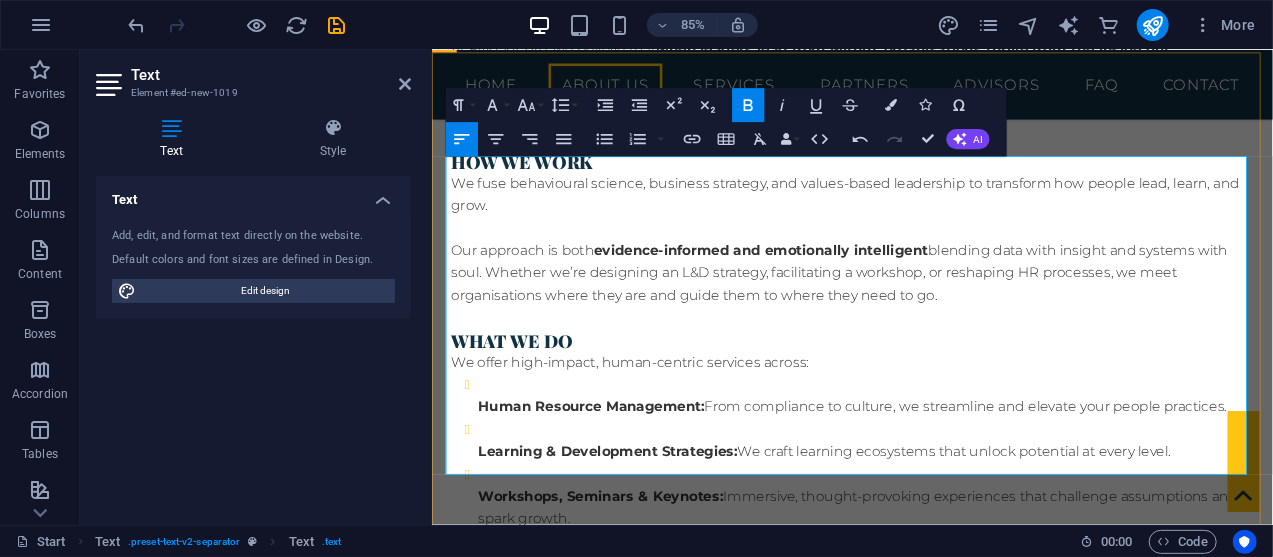 click on "5.Collaboration" at bounding box center (1021, 997) 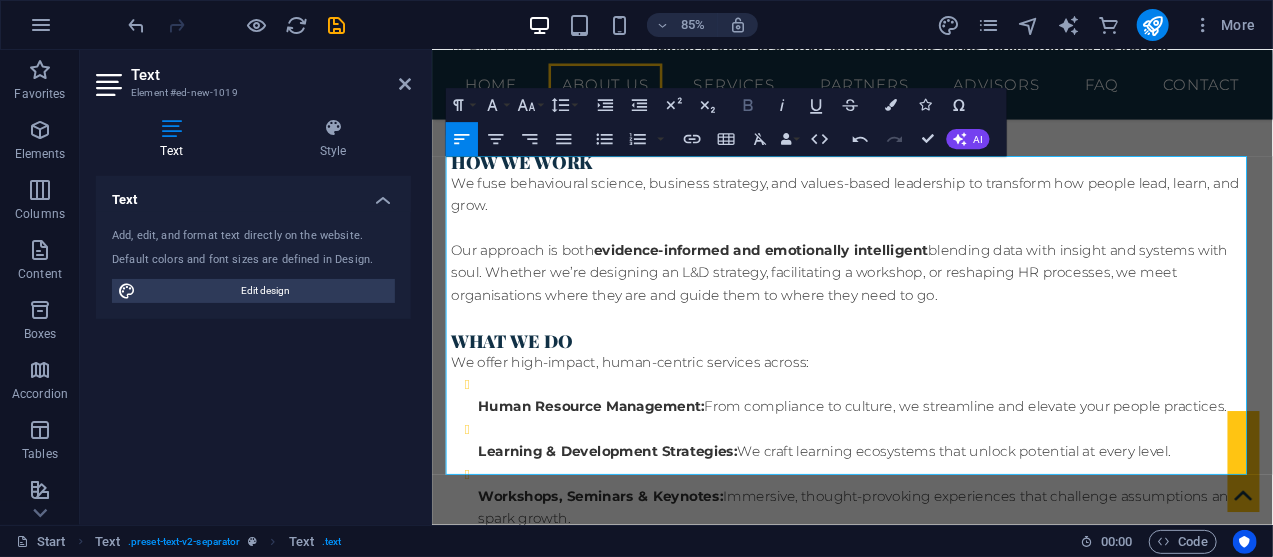 click 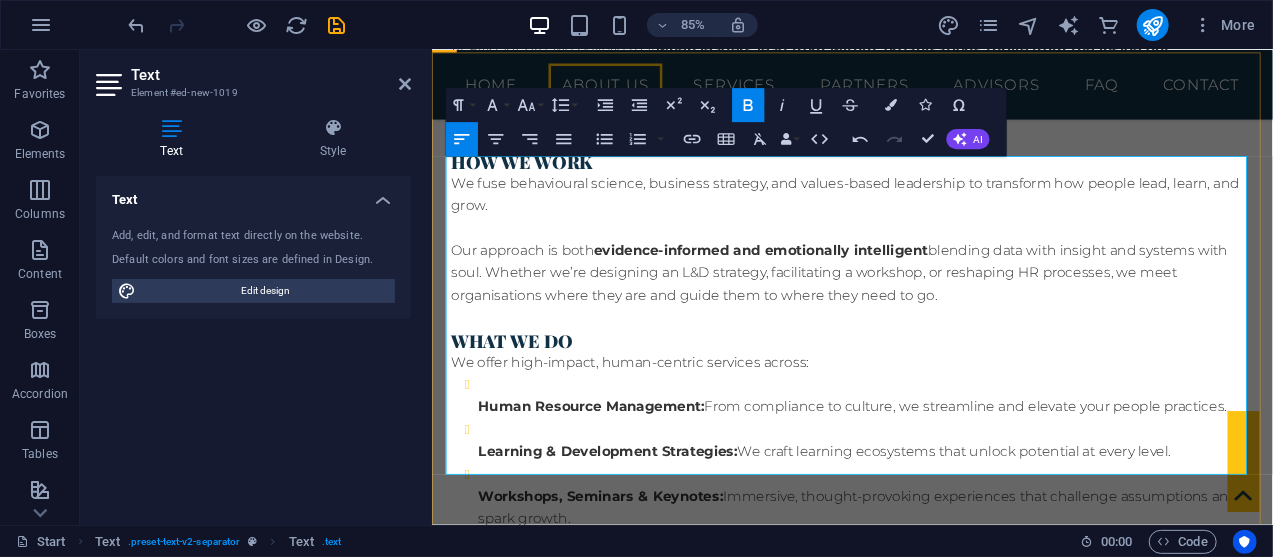 click on "6.Excellence" at bounding box center (1010, 1089) 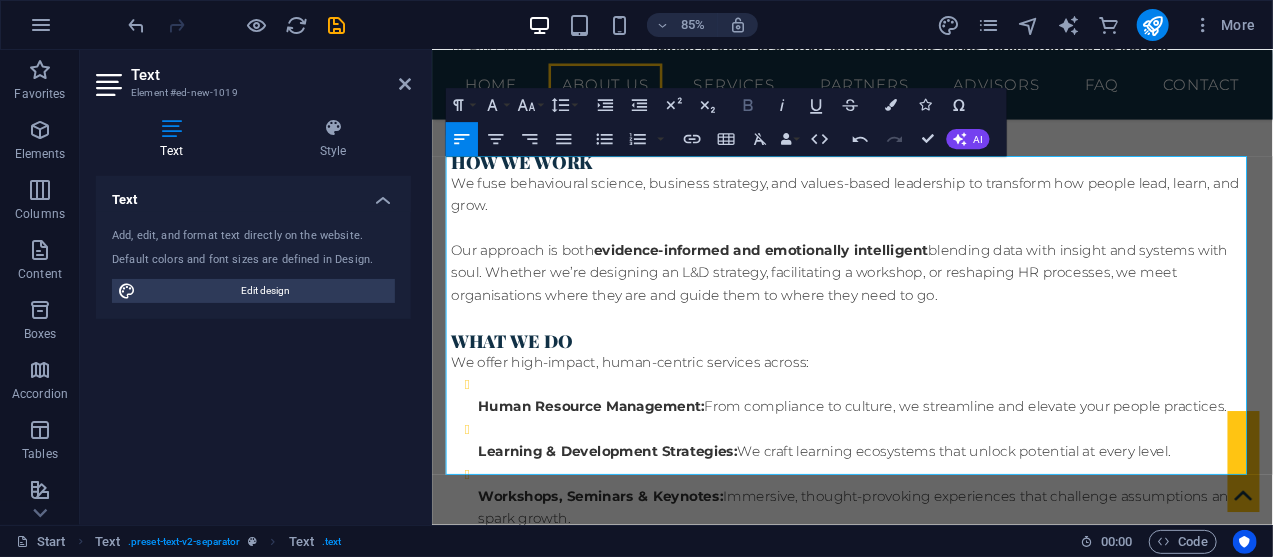 click 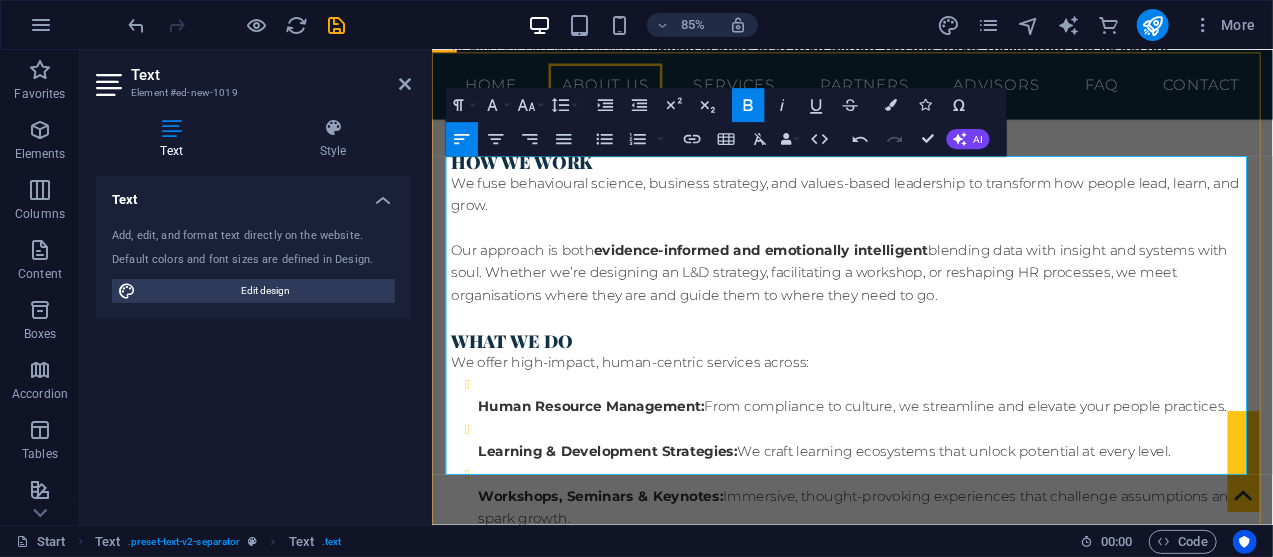 click on "1. Courage The will to lead with authenticity and make bold decisions. Needed for transformation, disruption, and standing for values. 2. Integrity Doing what is right, even when no one is watching. Foundation for trust, leadership credibility, and ethical impact. 3. Mastery Continuous growth, reflection, and pursuit of excellence. Encourages a learning mindset in both individuals and organisations. 4. Human Centeredness People first. Prioritising wellbeing, inclusion, and empowerment in all systems and strategies. 5. Collaboration Growing together through shared vision and collective wisdom. Important for your client relationships, partnerships, and cultural strategy work. 6. Excellence High standards, done with grace and intentionality. Signals your “Elysian” pursuit of quality and meaningful impact. 7.Legacy Thinking beyond profit, building what lasts. Connects with your mission of building profitable, purpose-led businesses." at bounding box center [926, 1136] 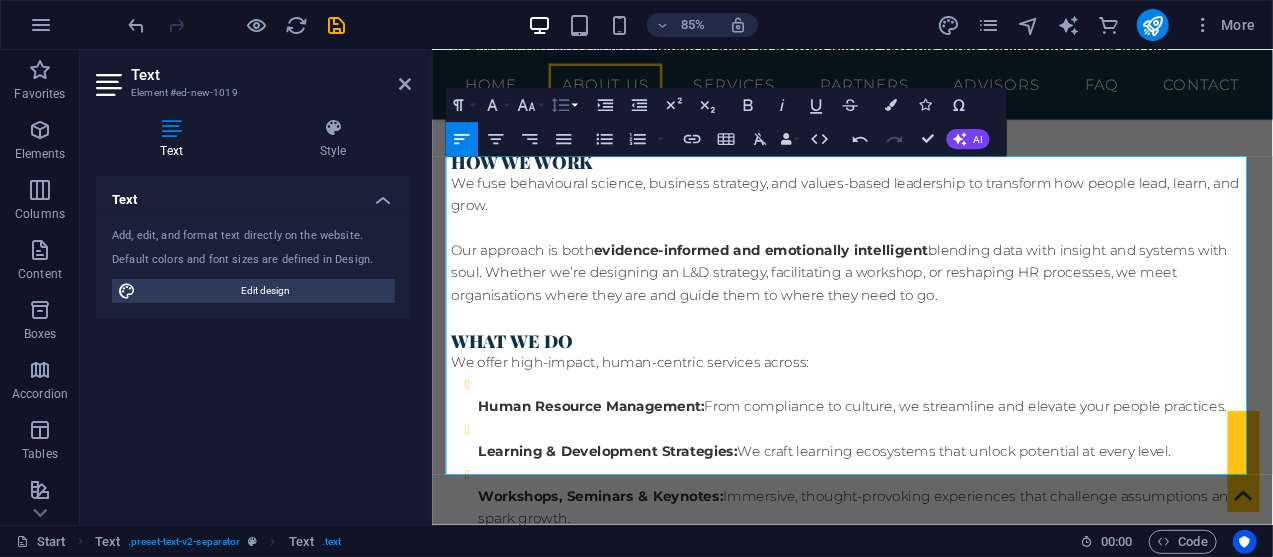click 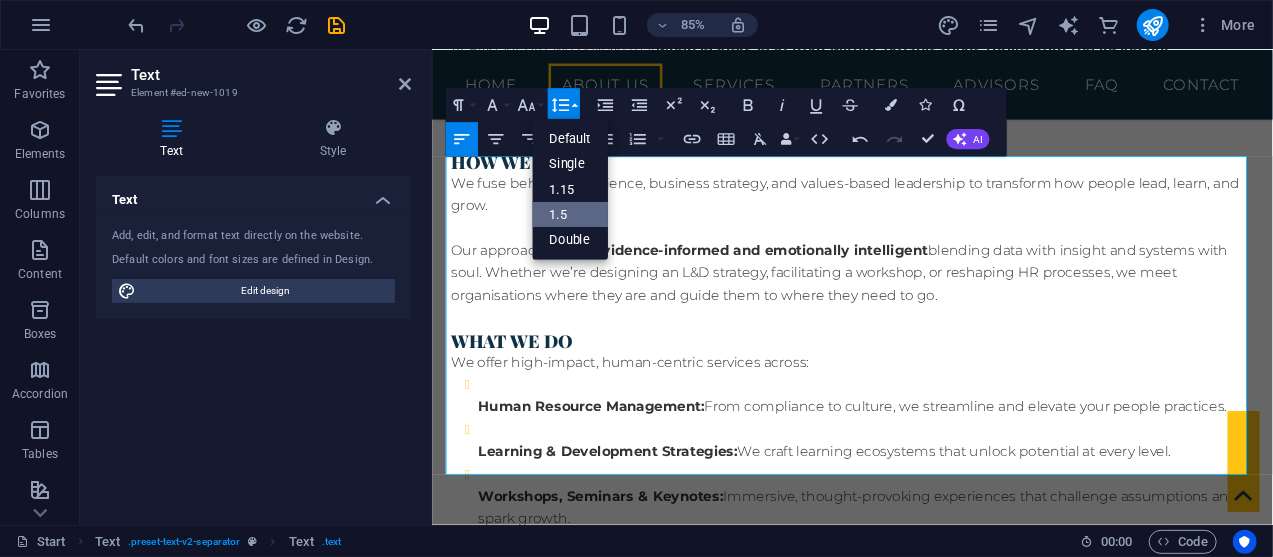click on "1.5" at bounding box center [570, 215] 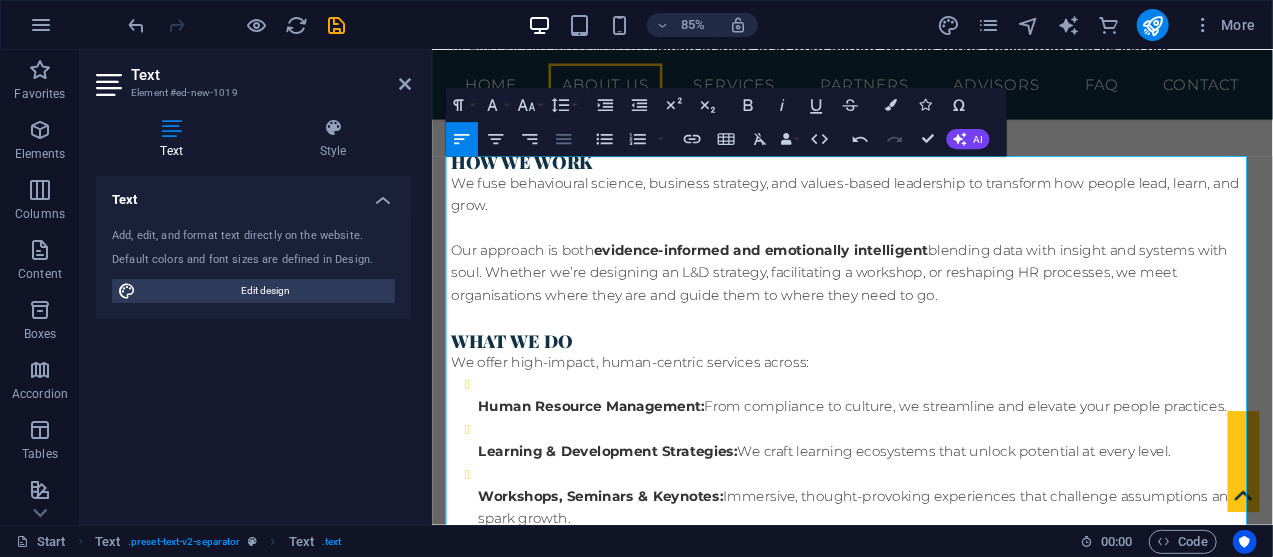 click 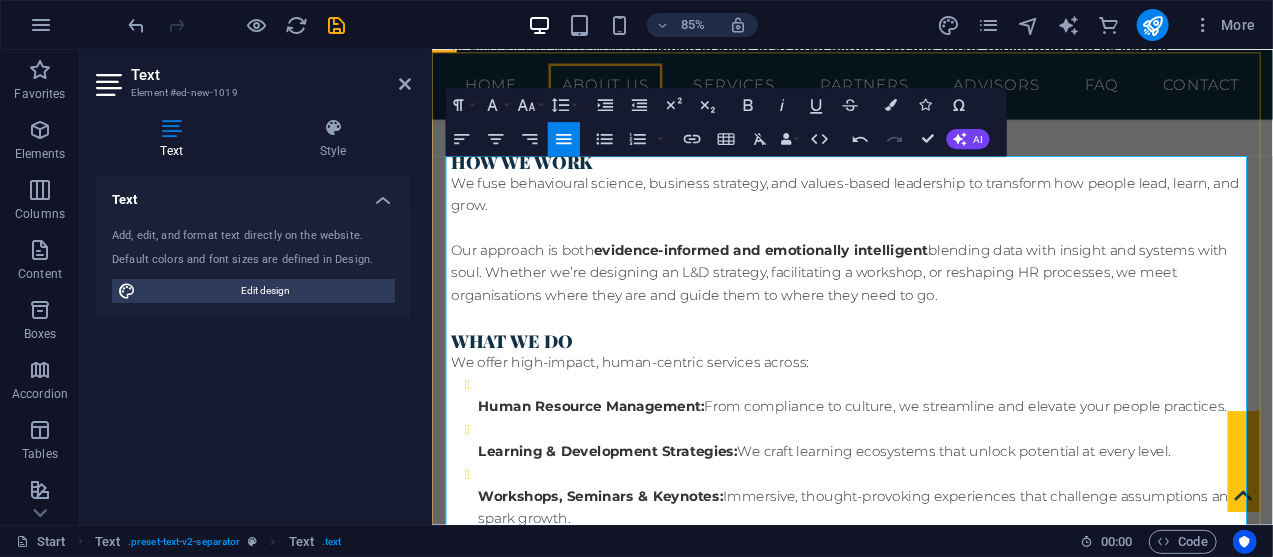 click on "1. Courage The will to lead with authenticity and make bold decisions. Needed for transformation, disruption, and standing for values. 2. Integrity Doing what is right, even when no one is watching. Foundation for trust, leadership credibility, and ethical impact. 3. Mastery Continuous growth, reflection, and pursuit of excellence. Encourages a learning mindset in both individuals and organisations. 4. Human Centeredness People first. Prioritising wellbeing, inclusion, and empowerment in all systems and strategies. 5. Collaboration Growing together through shared vision and collective wisdom. Important for your client relationships, partnerships, and cultural strategy work. 6. Excellence High standards, done with grace and intentionality. Signals your “Elysian” pursuit of quality and meaningful impact. 7. Legacy Thinking beyond profit, building what lasts. Connects with your mission of building profitable, purpose-led businesses." at bounding box center (926, 1217) 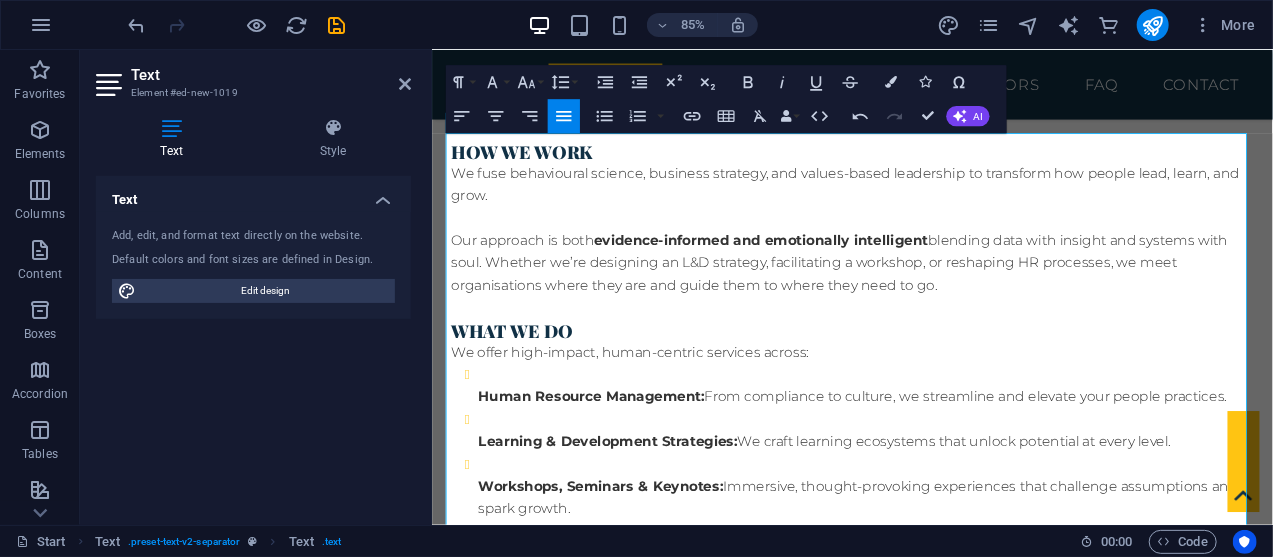 scroll, scrollTop: 2334, scrollLeft: 0, axis: vertical 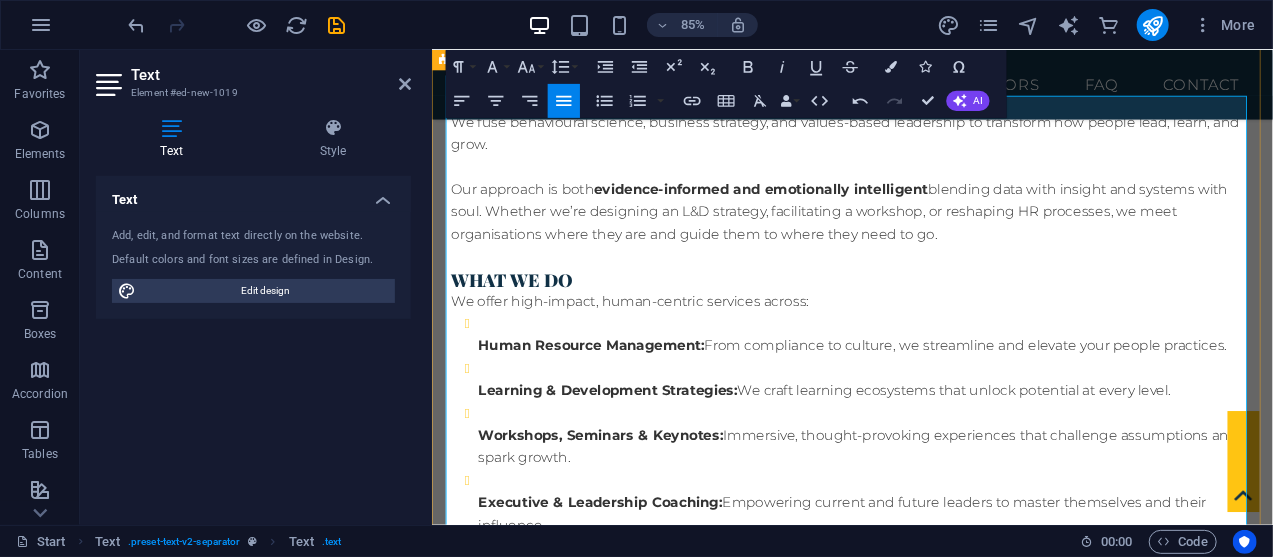 drag, startPoint x: 447, startPoint y: 275, endPoint x: 1288, endPoint y: 534, distance: 879.9784 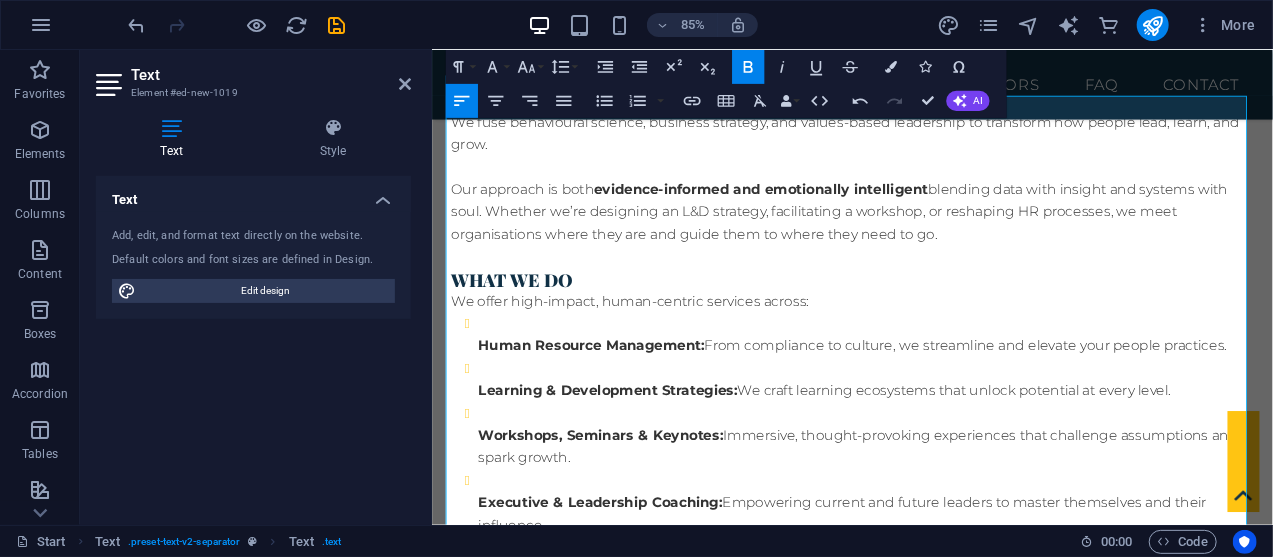click 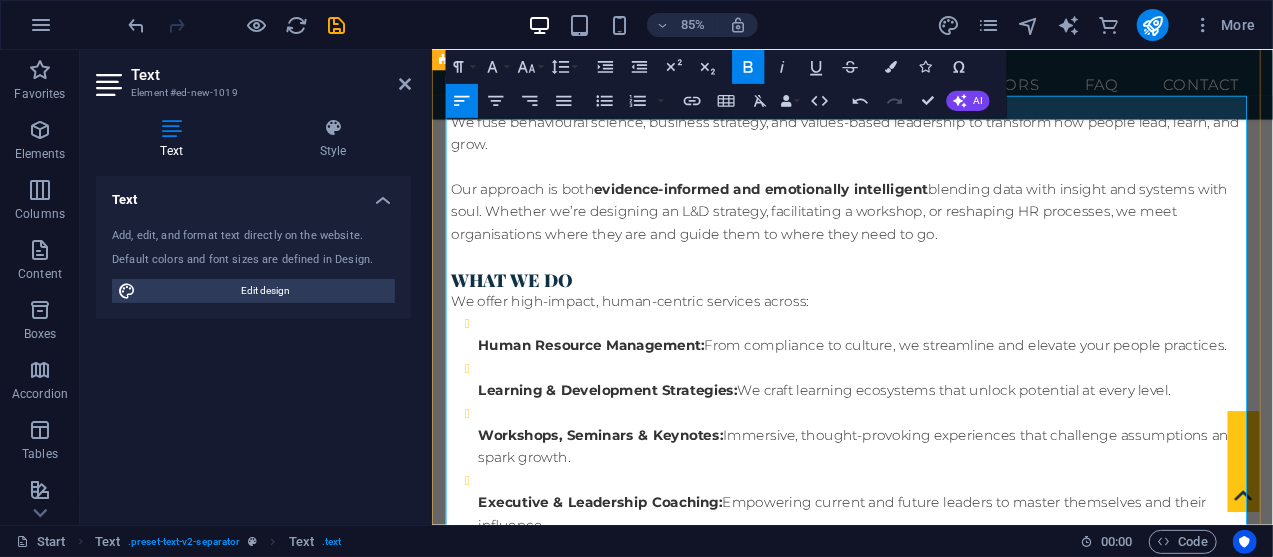 click on "1. Courage The will to lead with authenticity and make bold decisions. Needed for transformation, disruption, and standing for values. 2. Integrity Doing what is right, even when no one is watching. Foundation for trust, leadership credibility, and ethical impact. 3. Mastery Continuous growth, reflection, and pursuit of excellence. Encourages a learning mindset in both individuals and organisations. 4. Human Centeredness People first. Prioritising wellbeing, inclusion, and empowerment in all systems and strategies. 5. Collaboration Growing together through shared vision and collective wisdom. Important for your client relationships, partnerships, and cultural strategy work. 6. Excellence High standards, done with grace and intentionality. Signals your “Elysian” pursuit of quality and meaningful impact. 7. Legacy Thinking beyond profit, building what lasts. Connects with your mission of building profitable, purpose-led businesses." at bounding box center (926, 1145) 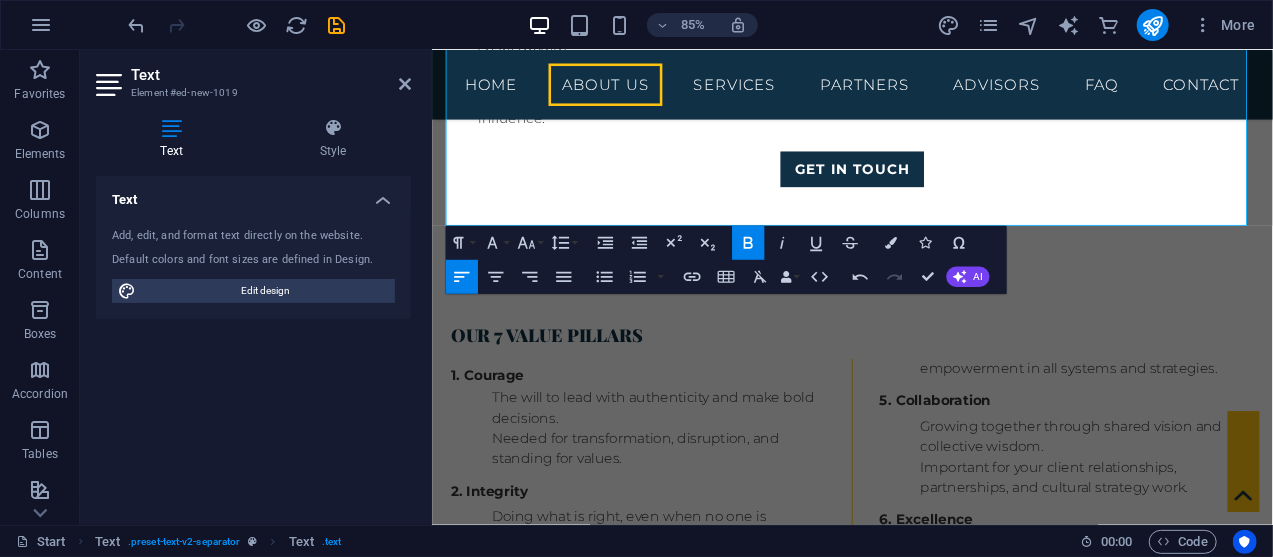 scroll, scrollTop: 2627, scrollLeft: 0, axis: vertical 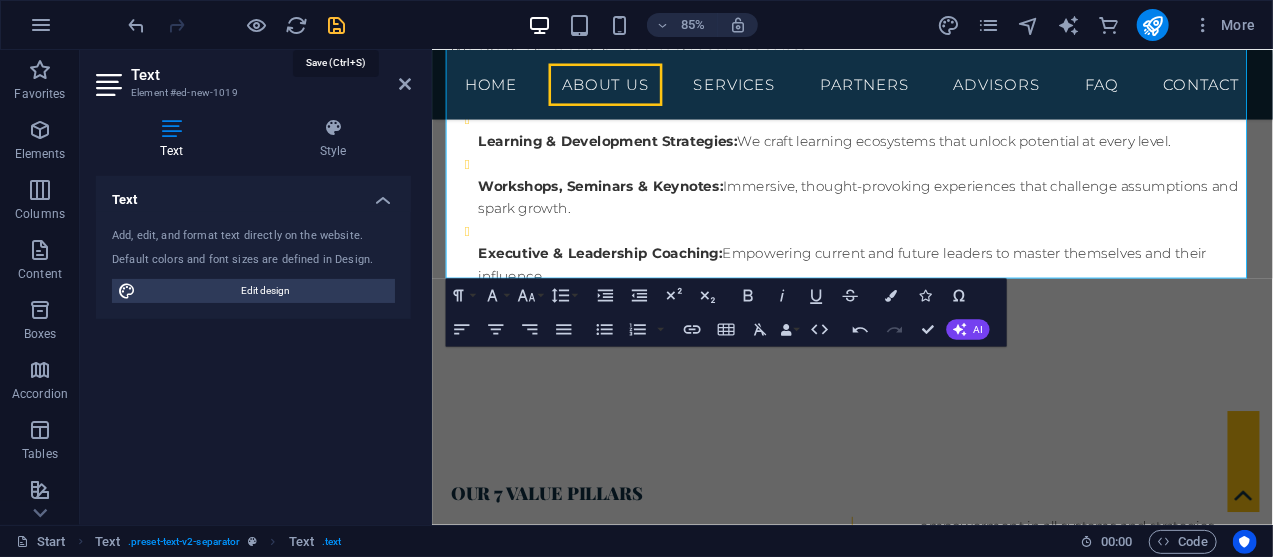 click at bounding box center [337, 25] 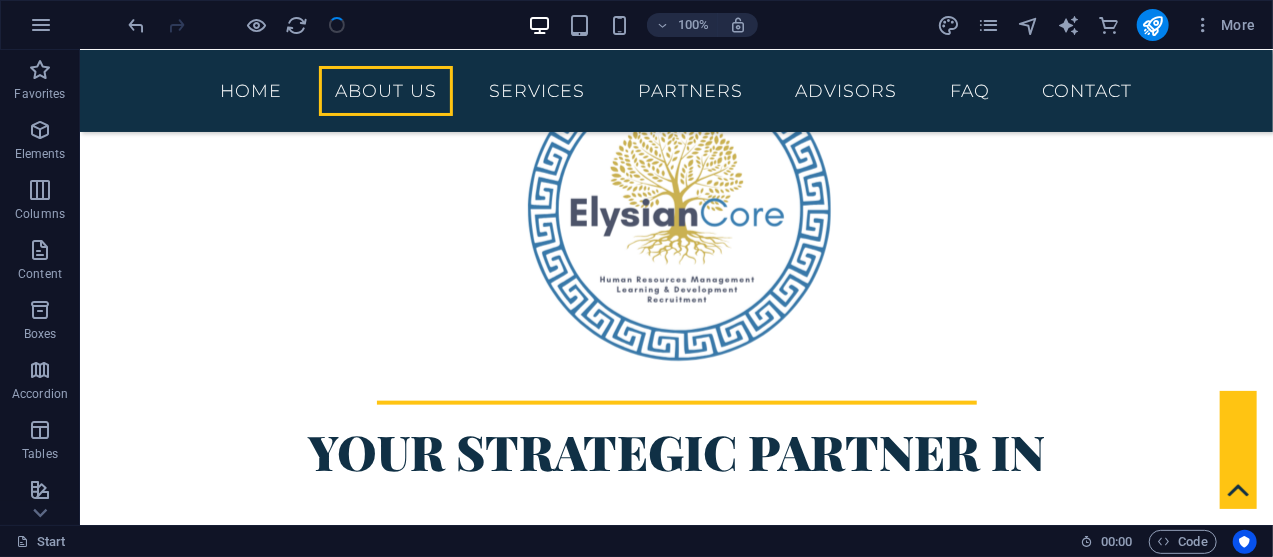 scroll, scrollTop: 901, scrollLeft: 0, axis: vertical 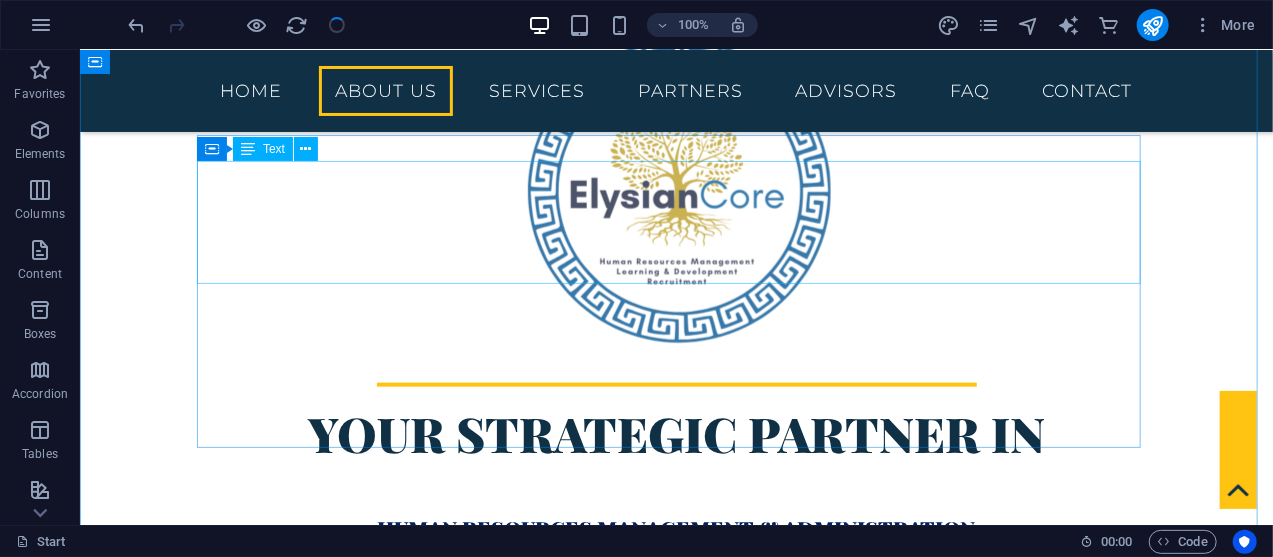 click on "To ignite transformative leadership and cultural change by returning people and organisations to their core where purpose, values, and personal mastery meet. We exist to empower leaders and organisations to lead from within, aligning who they are with how they lead, so they can create cultures that are not only high-performing but deeply human." at bounding box center (676, 982) 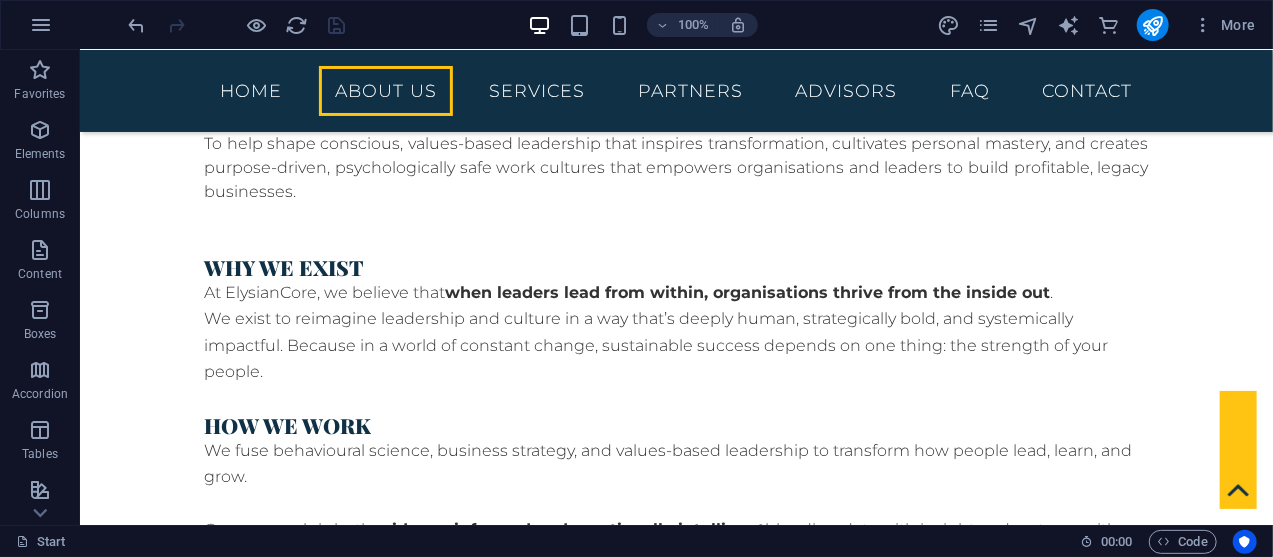 scroll, scrollTop: 1967, scrollLeft: 0, axis: vertical 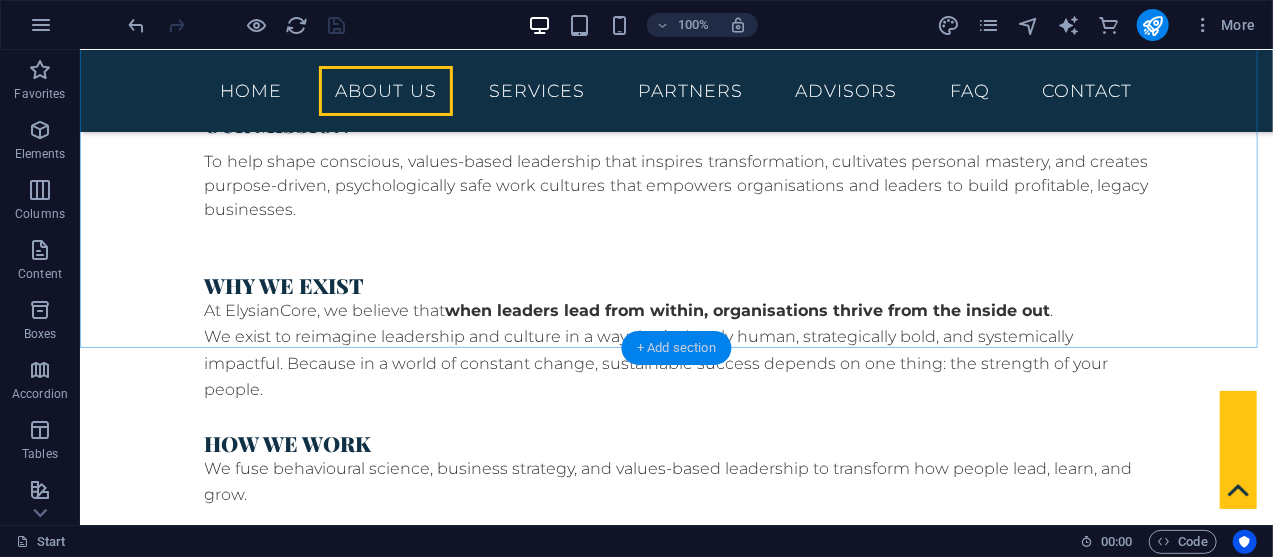 click on "+ Add section" at bounding box center (676, 348) 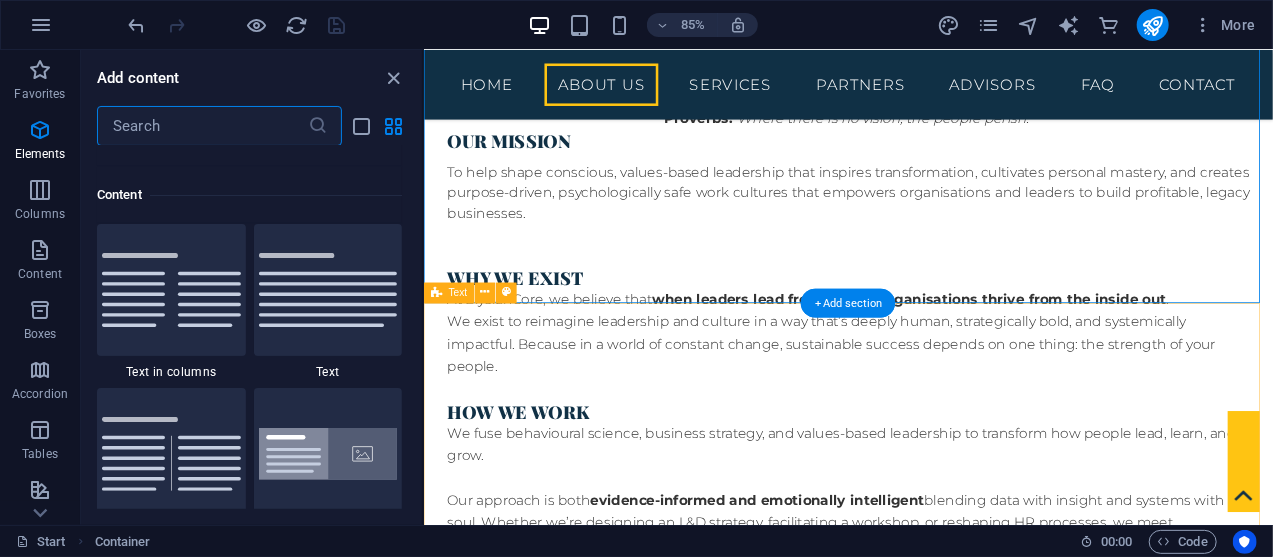 scroll, scrollTop: 3498, scrollLeft: 0, axis: vertical 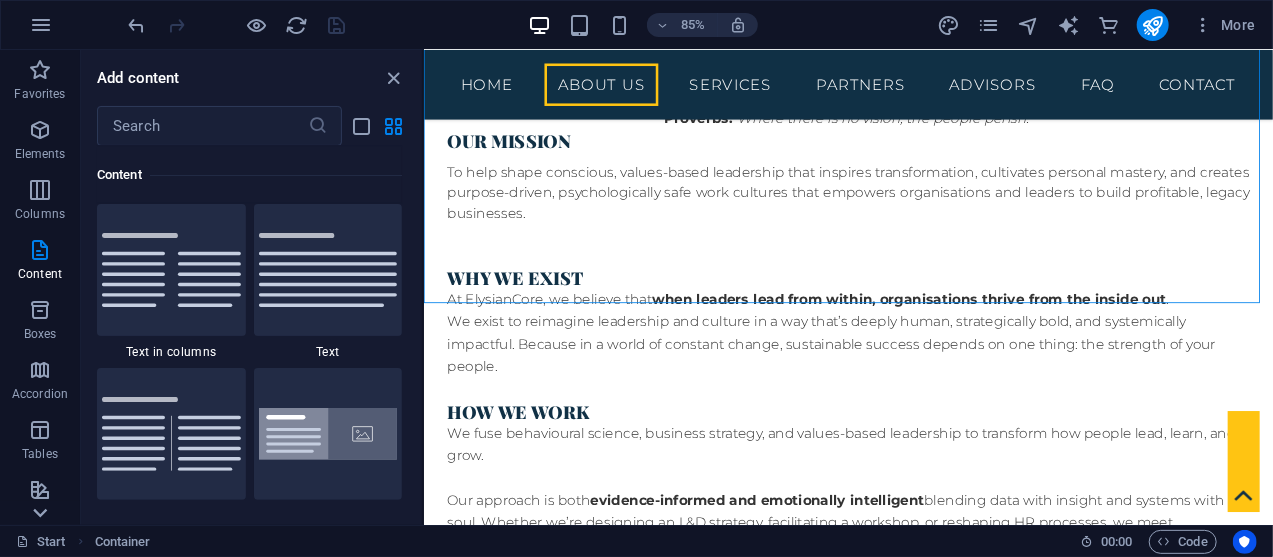 click 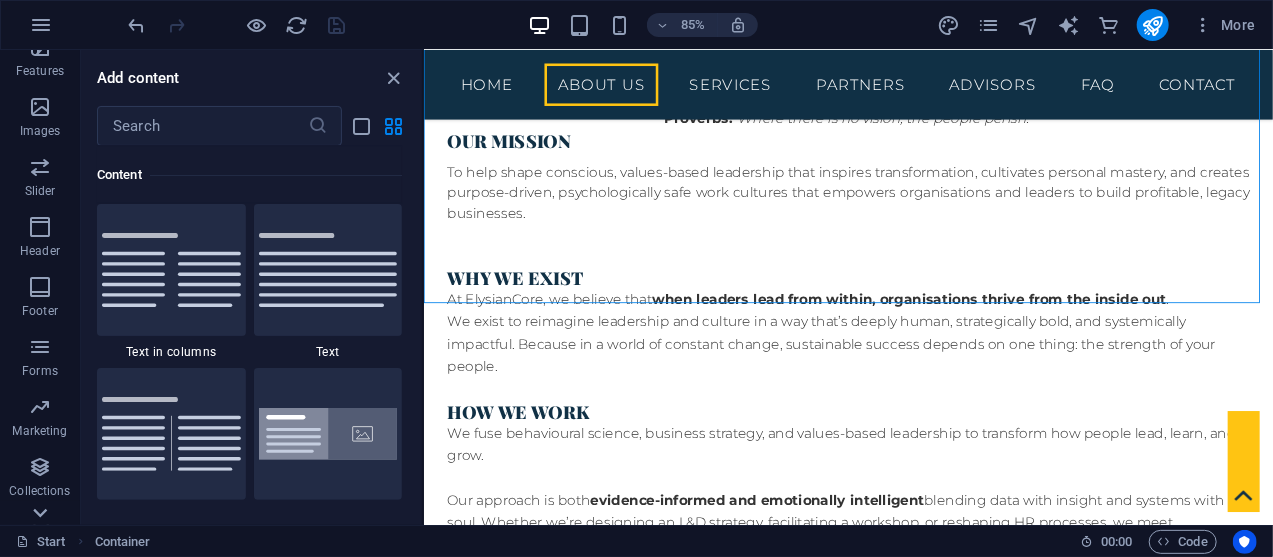 scroll, scrollTop: 475, scrollLeft: 0, axis: vertical 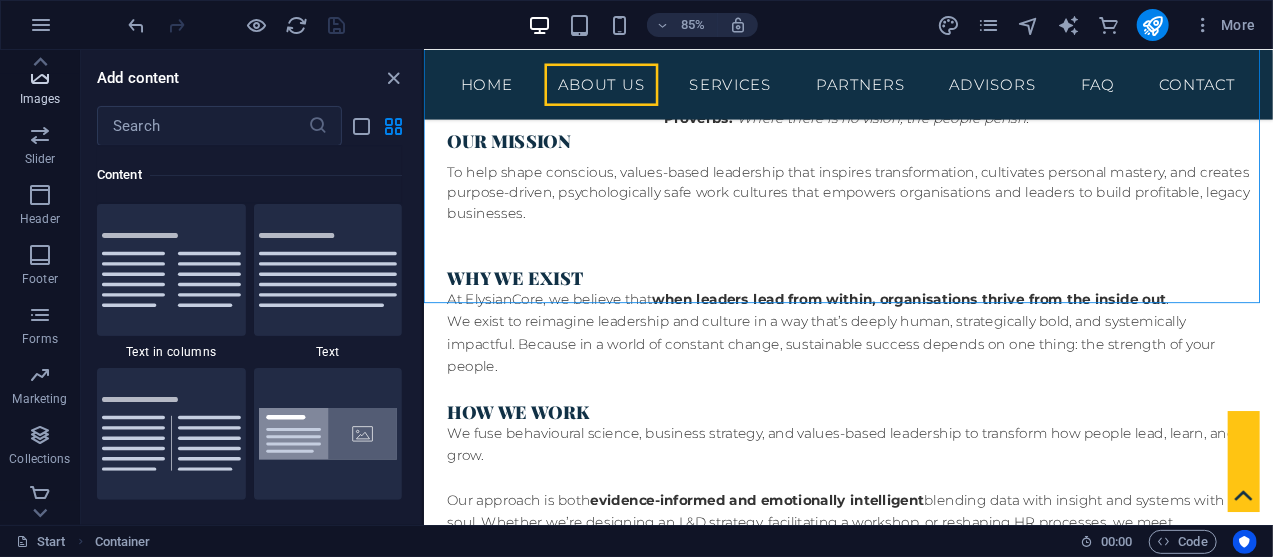click at bounding box center (40, 75) 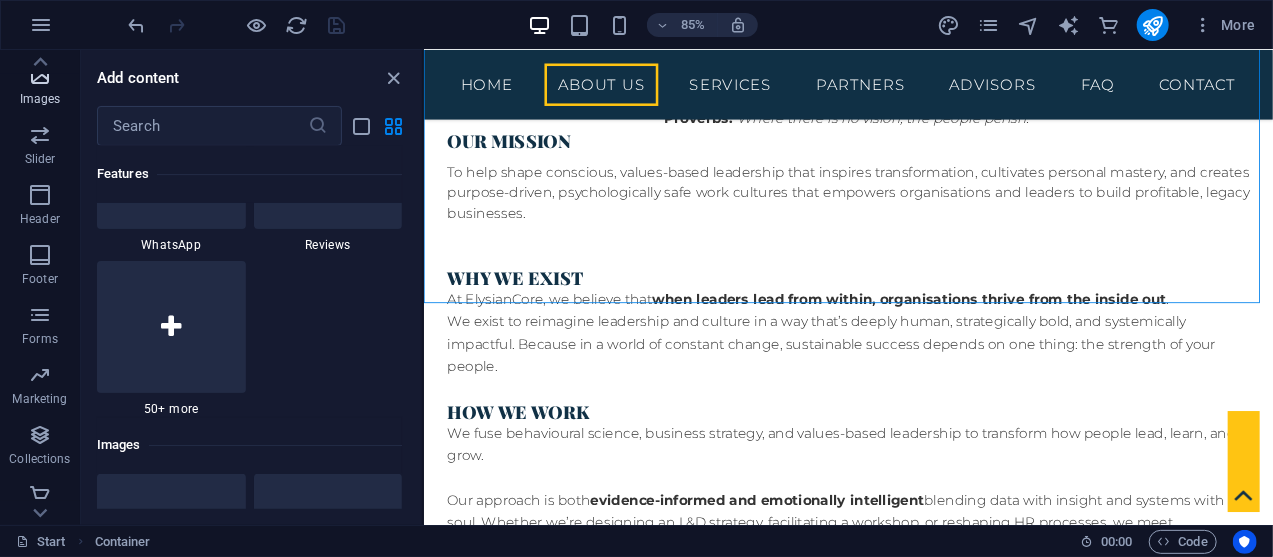 scroll, scrollTop: 10138, scrollLeft: 0, axis: vertical 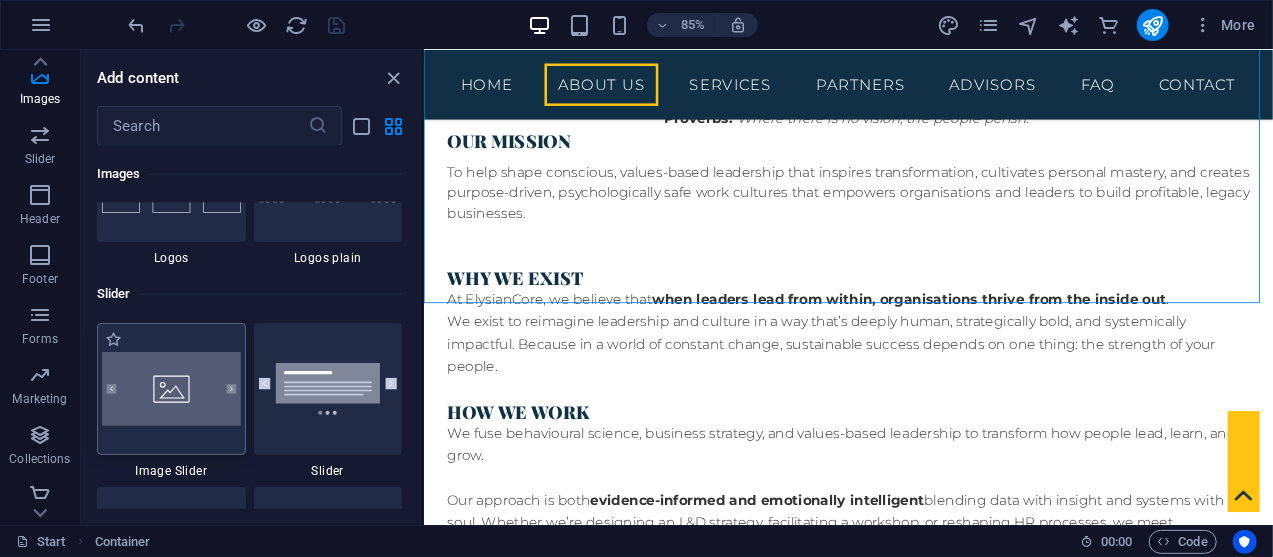 click at bounding box center [171, 389] 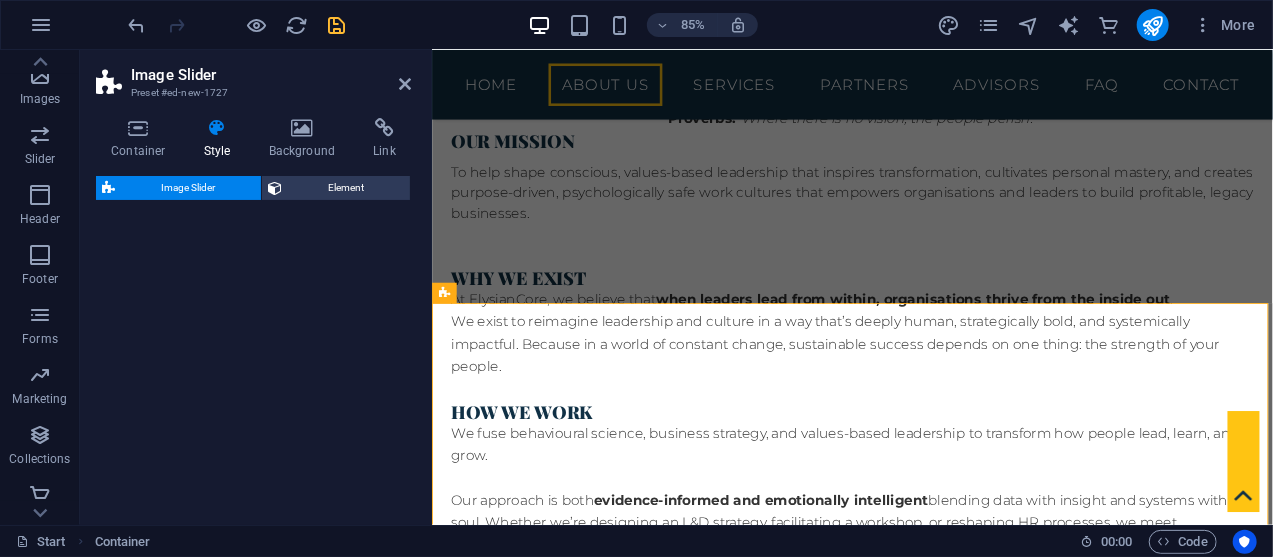 select on "rem" 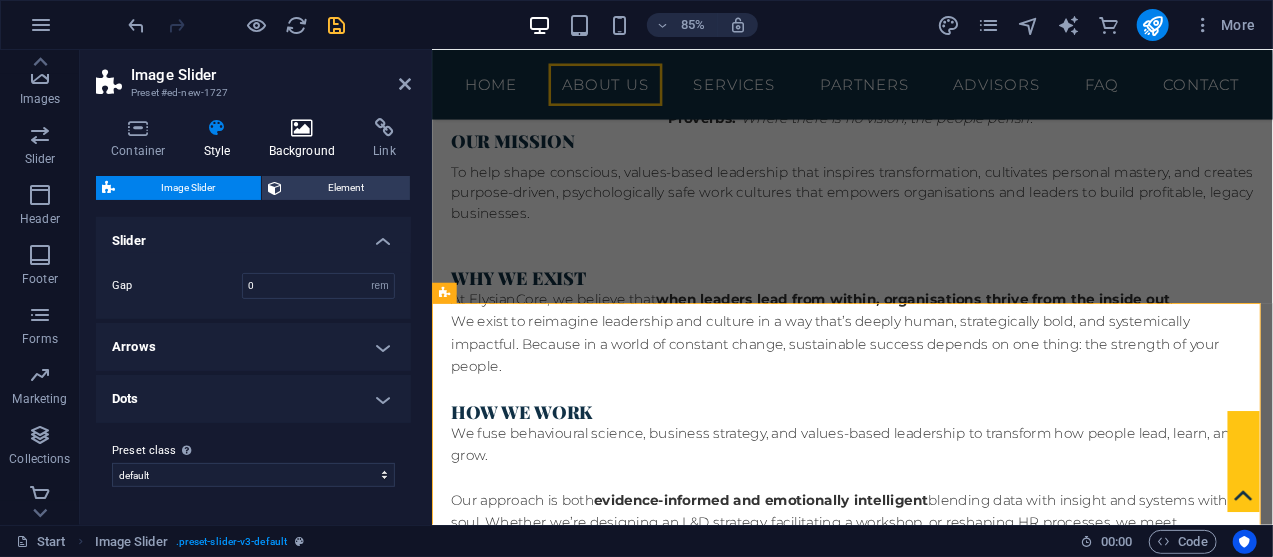 click at bounding box center [302, 128] 